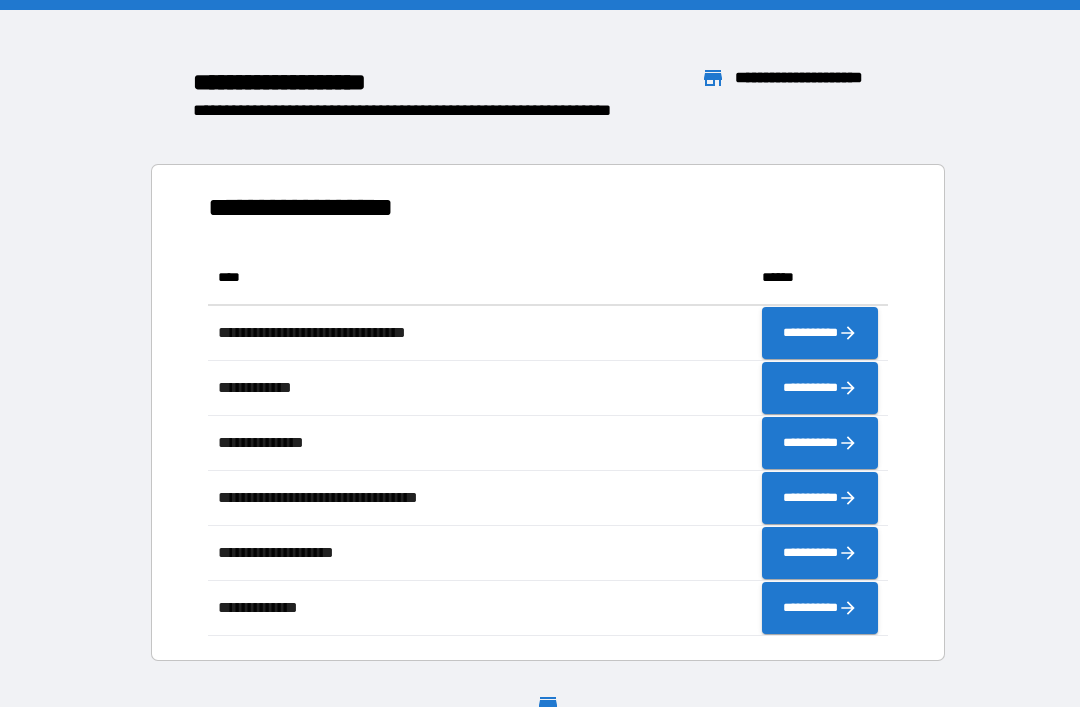 scroll, scrollTop: 0, scrollLeft: 0, axis: both 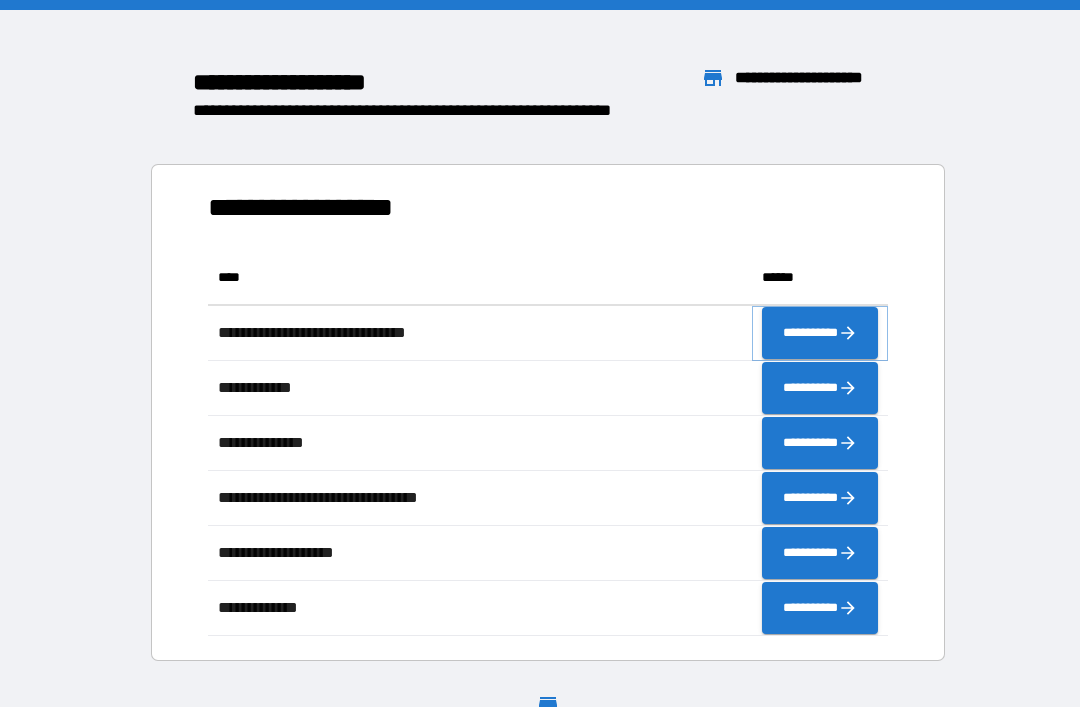click on "**********" at bounding box center (820, 333) 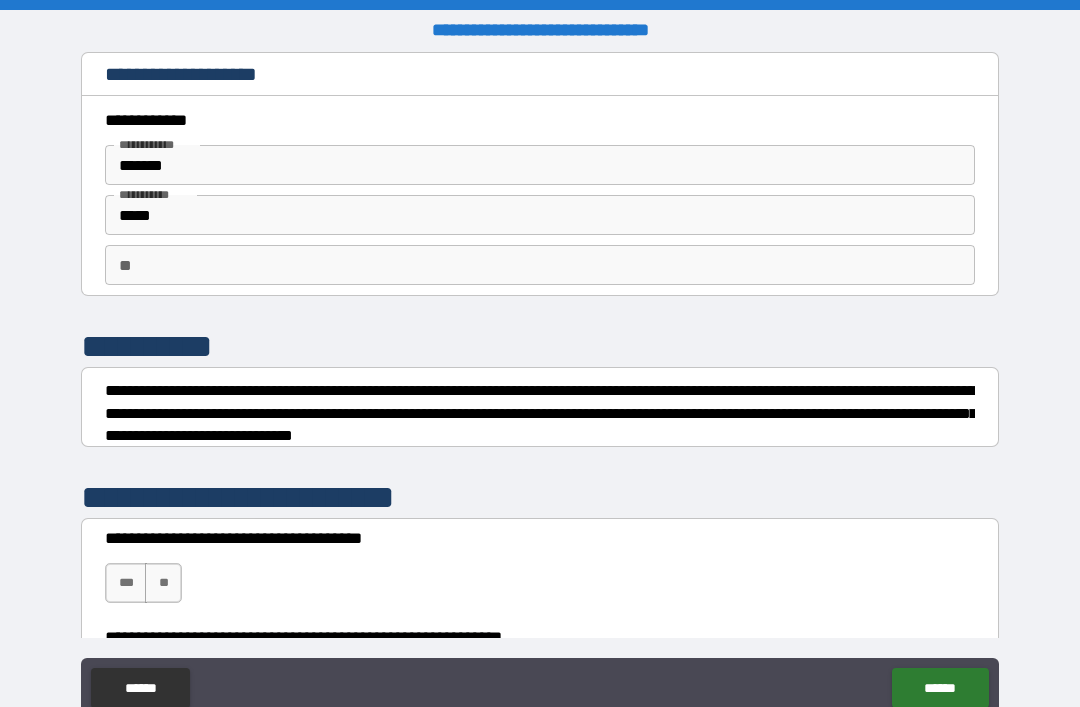 click on "**" at bounding box center (540, 265) 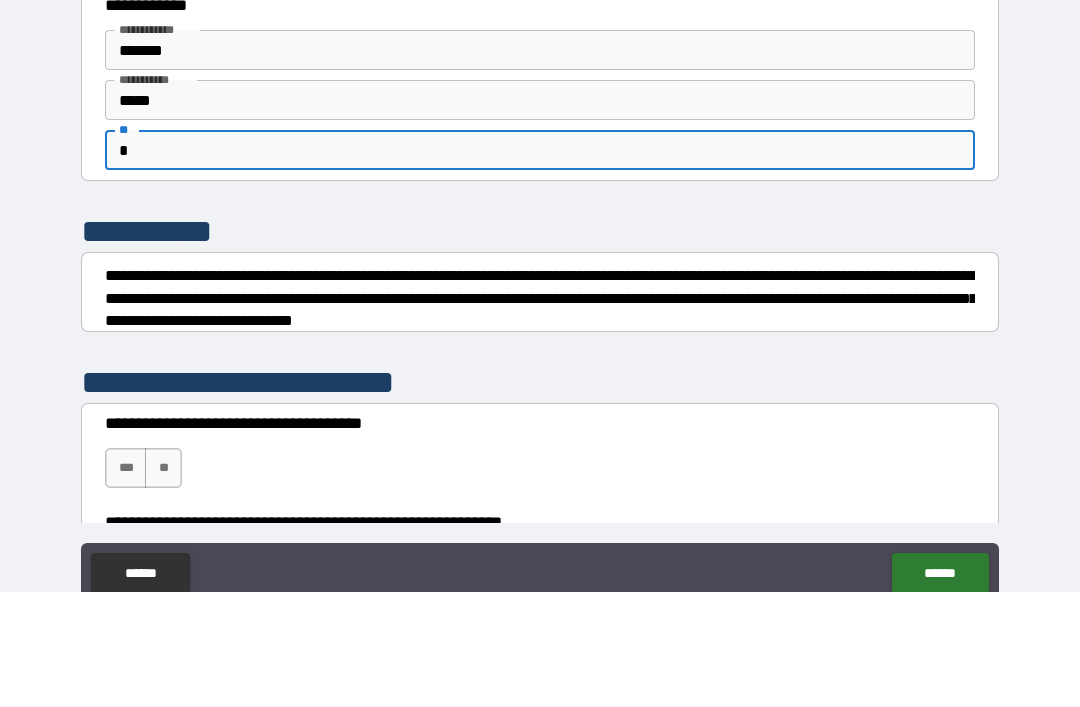 type on "*" 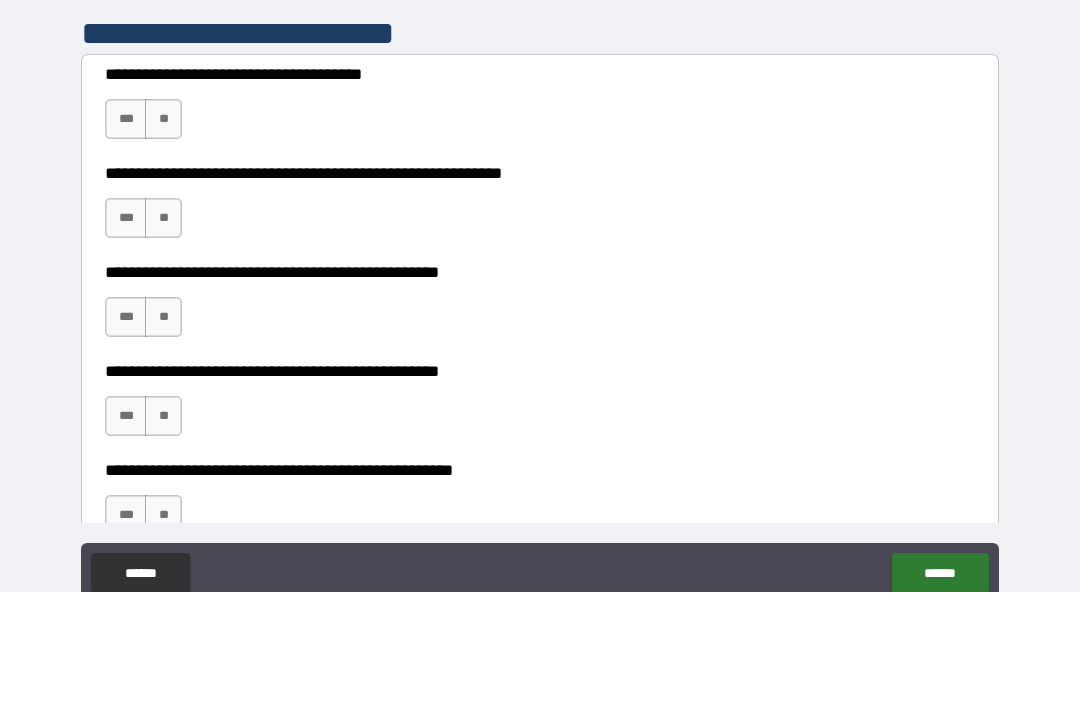 scroll, scrollTop: 351, scrollLeft: 0, axis: vertical 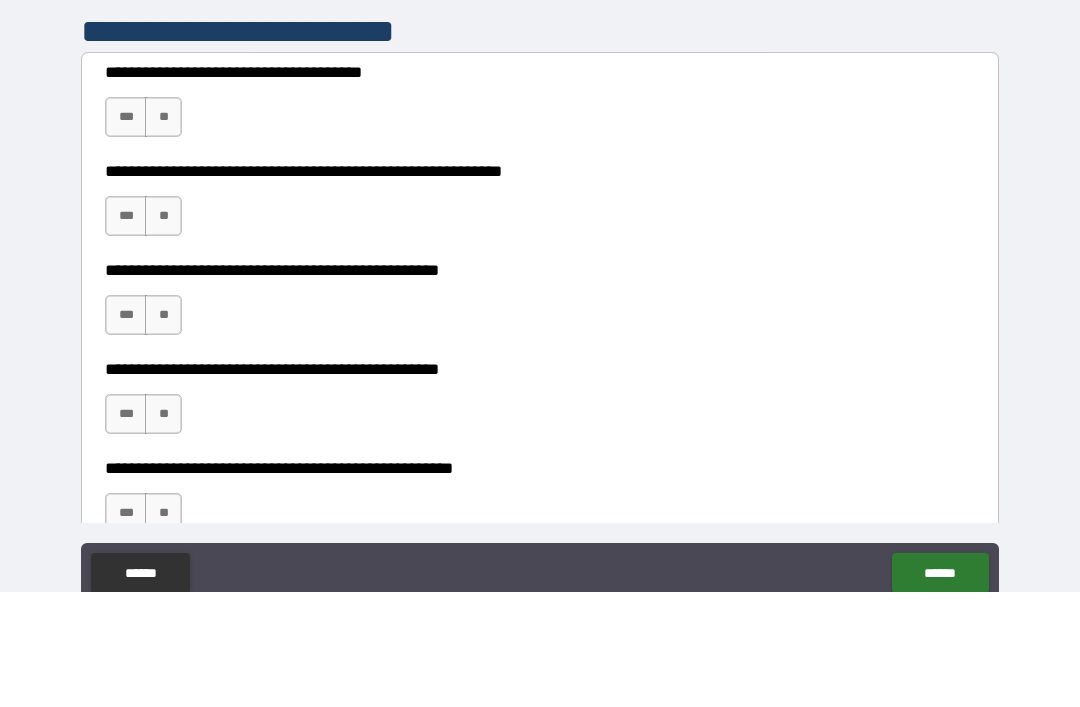 click on "**" at bounding box center (163, 232) 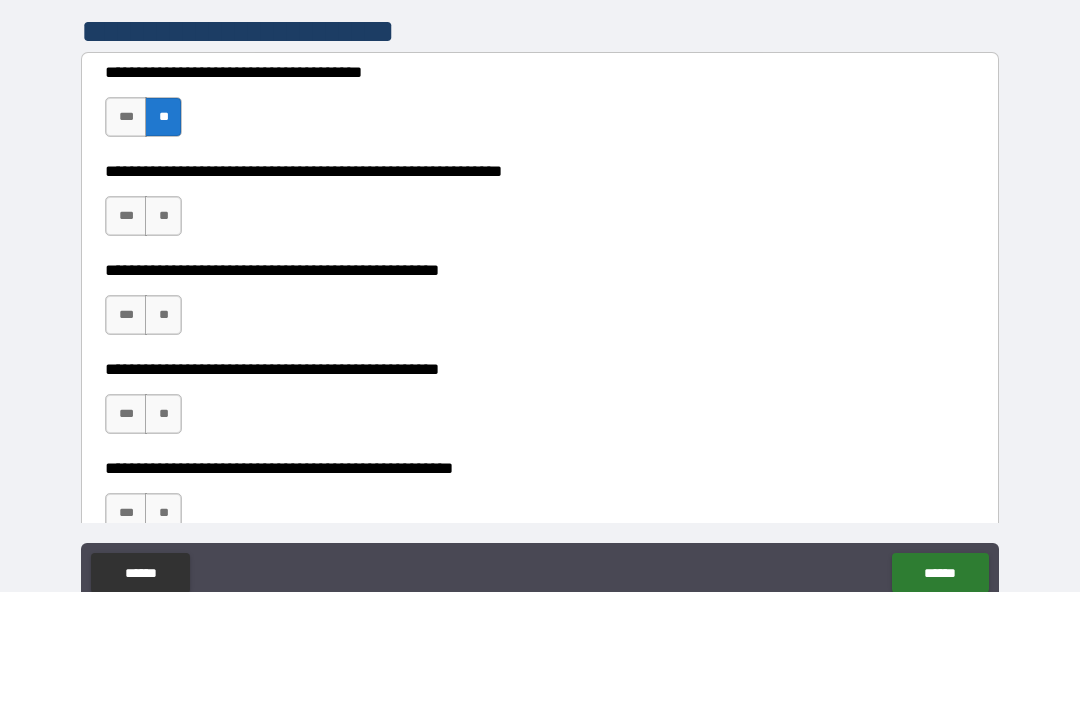 scroll, scrollTop: 64, scrollLeft: 0, axis: vertical 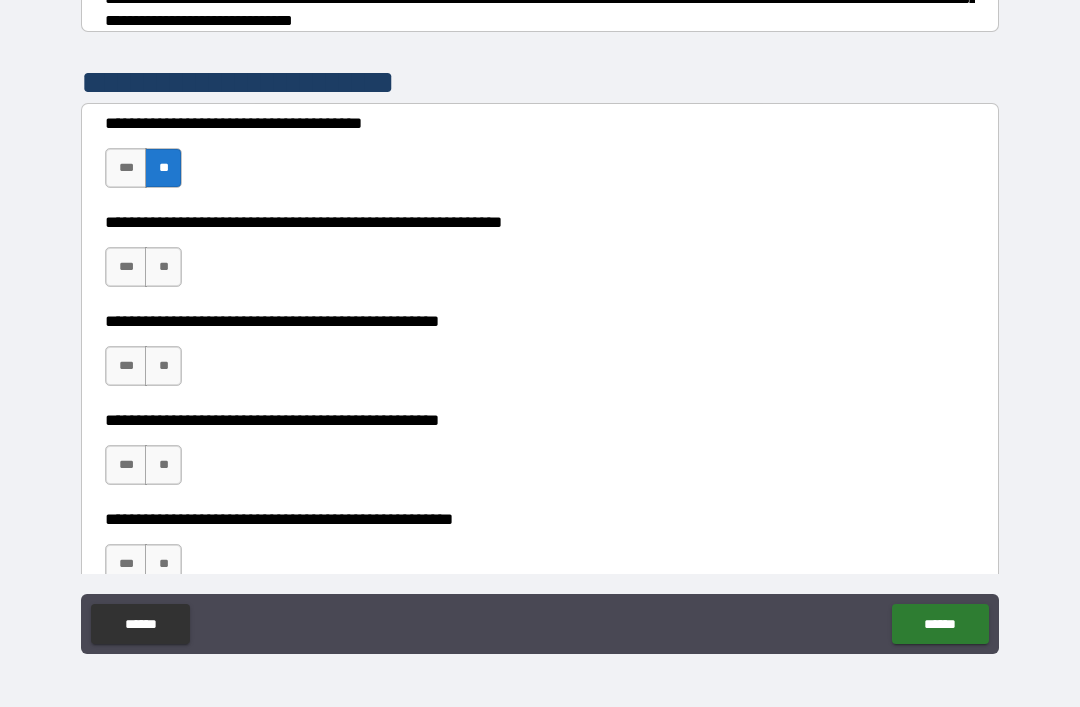 click on "***" at bounding box center [126, 267] 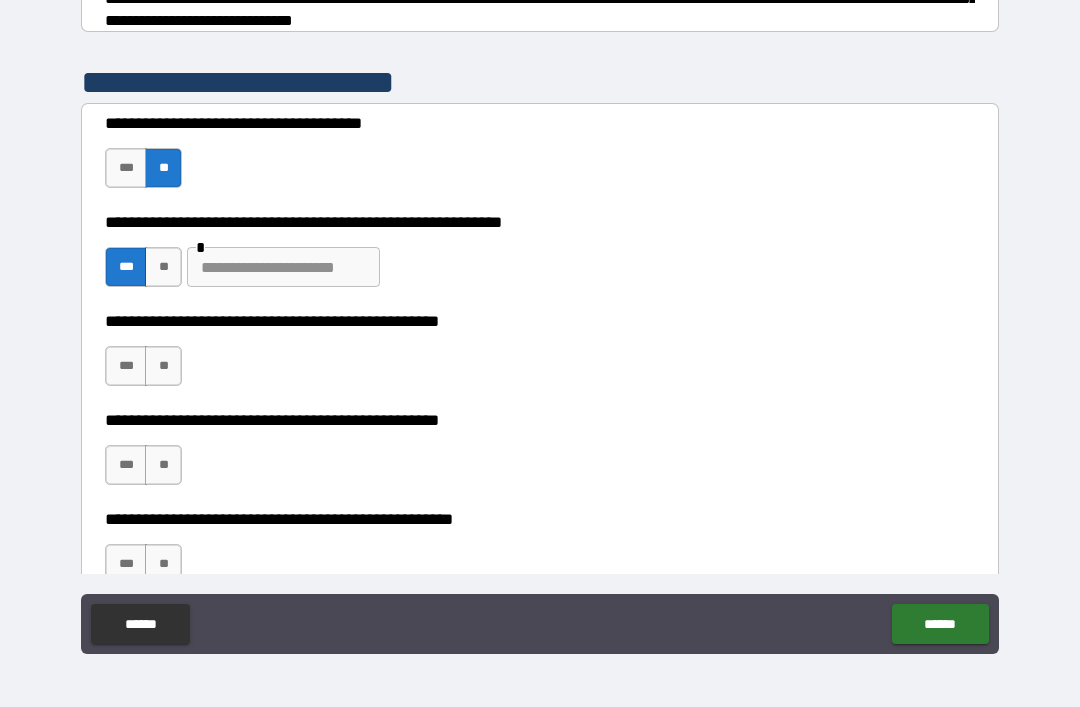 click on "**" at bounding box center (163, 366) 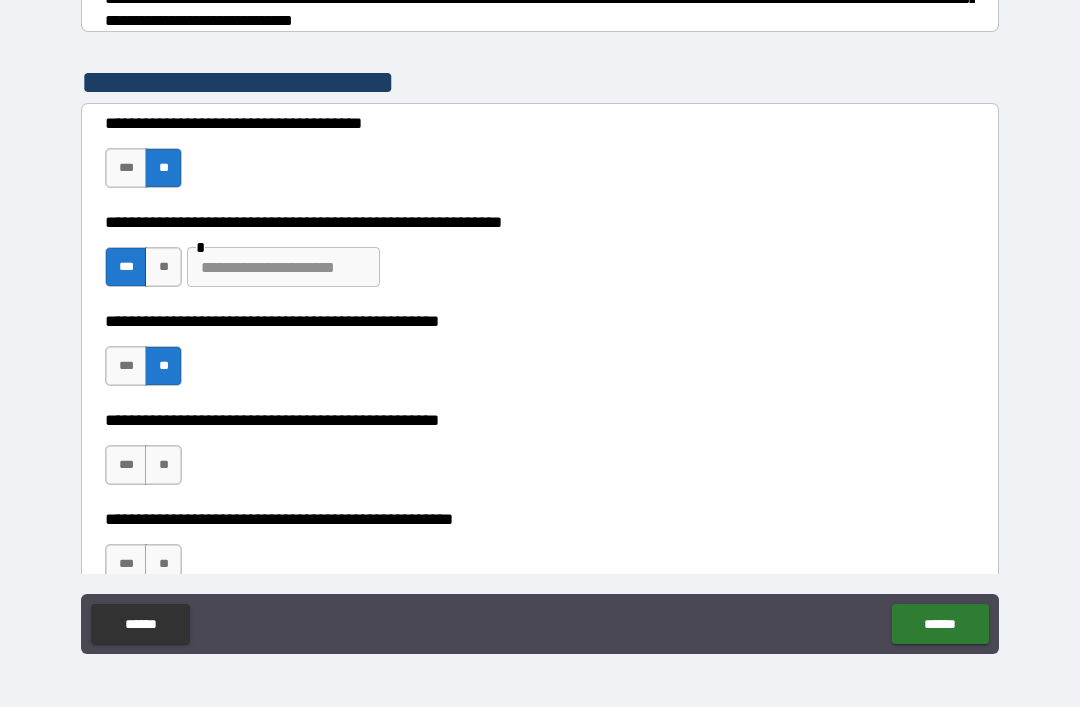 click on "**" at bounding box center [163, 465] 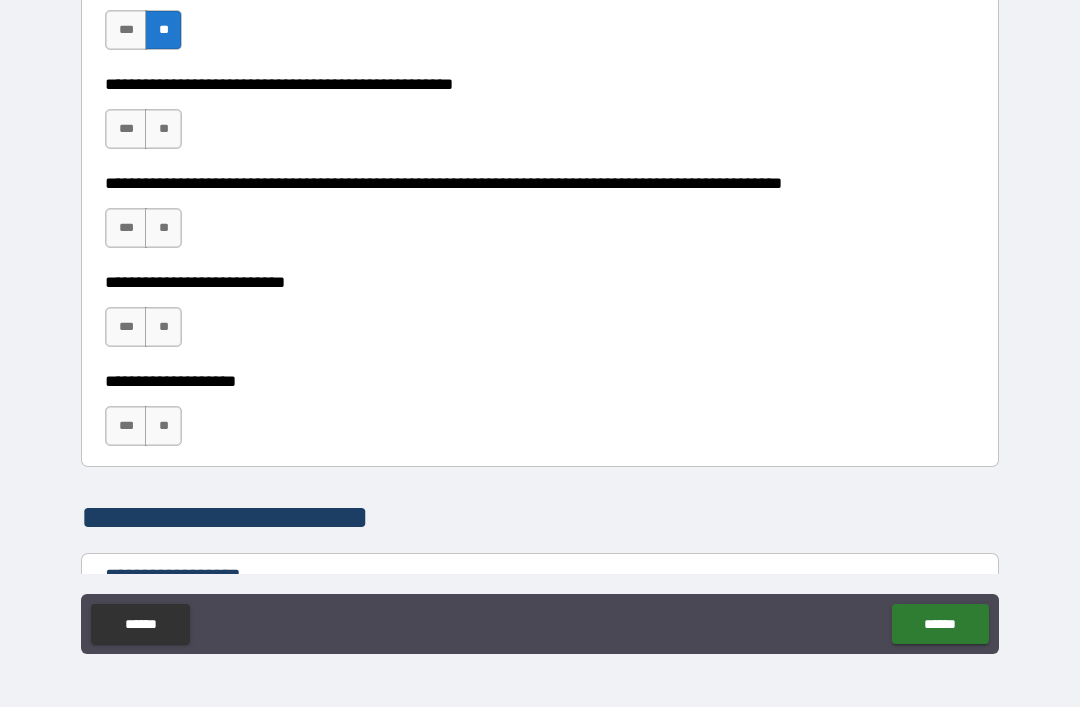 scroll, scrollTop: 791, scrollLeft: 0, axis: vertical 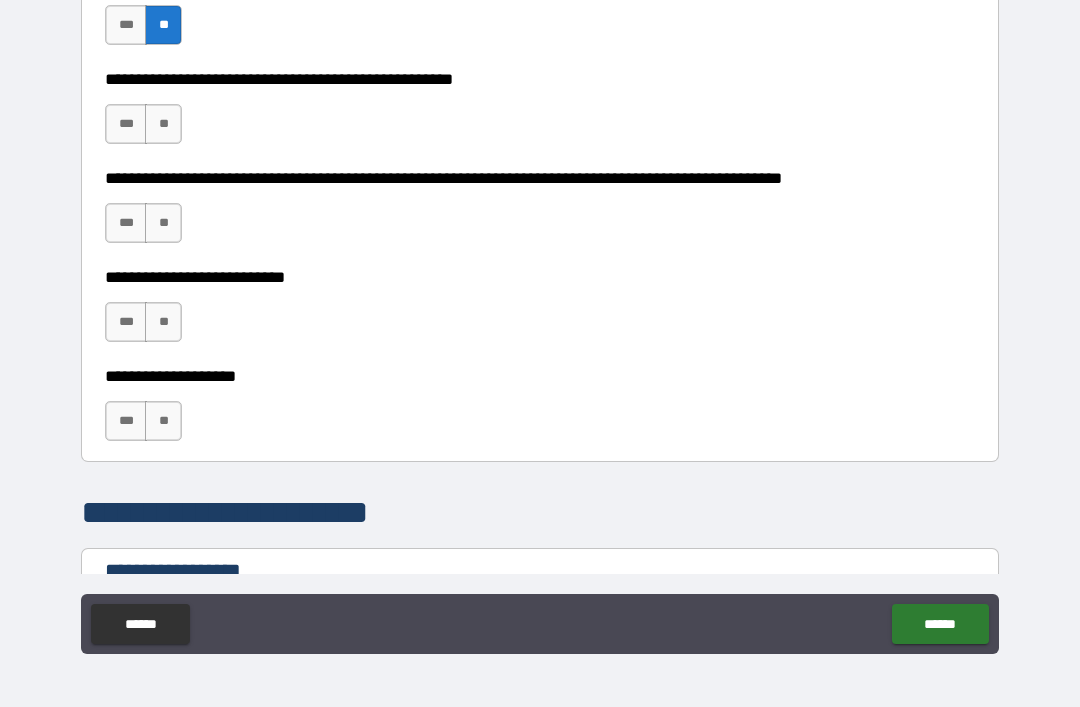 click on "**" at bounding box center (163, 124) 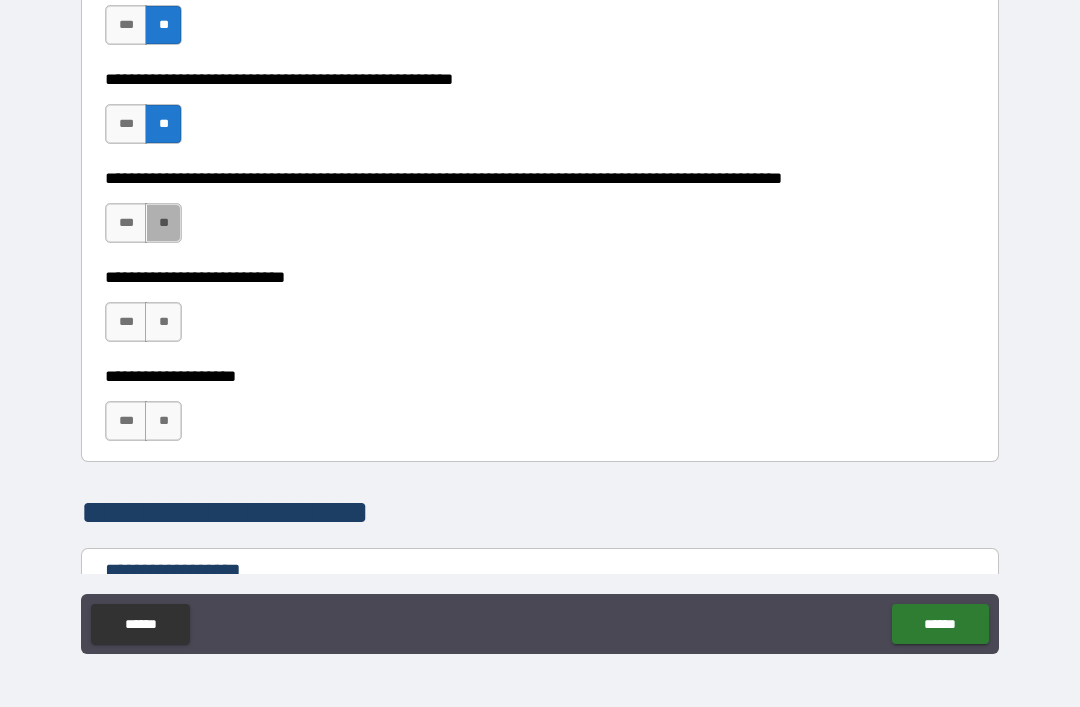 click on "**" at bounding box center (163, 223) 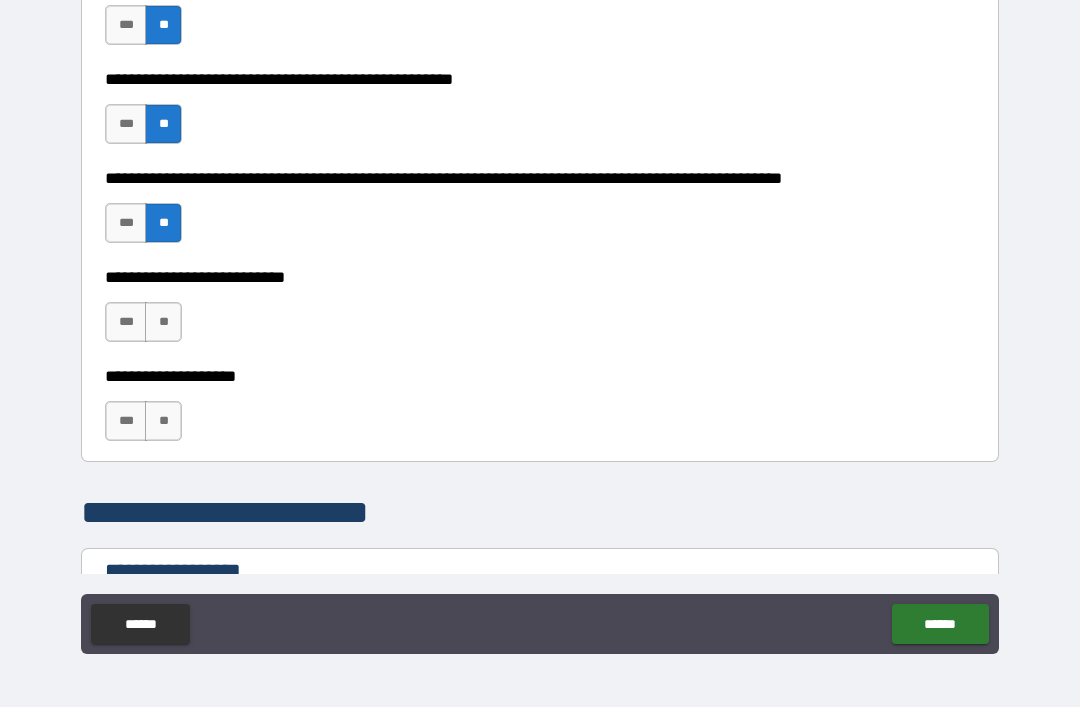 click on "**" at bounding box center [163, 322] 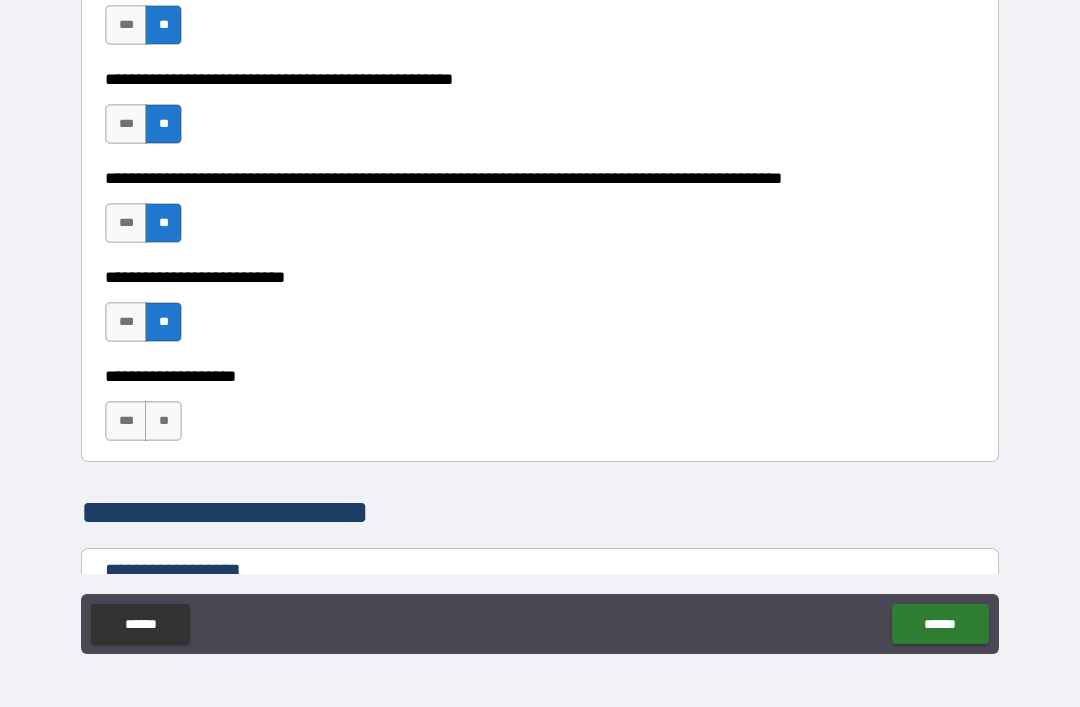 click on "**" at bounding box center (163, 421) 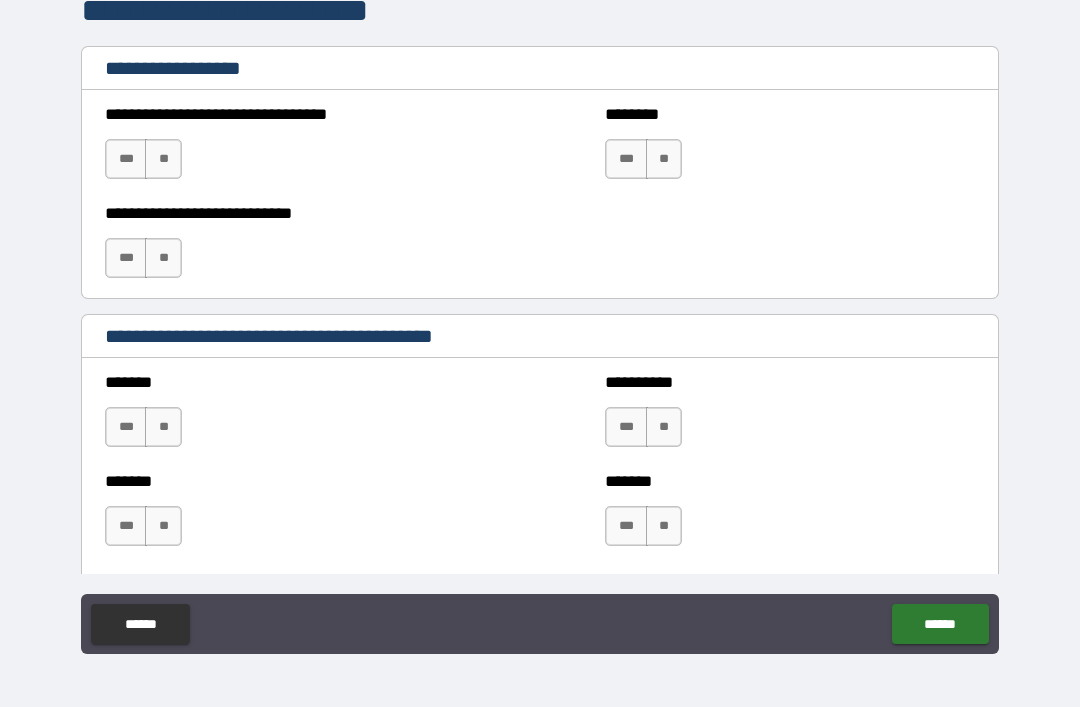 scroll, scrollTop: 1289, scrollLeft: 0, axis: vertical 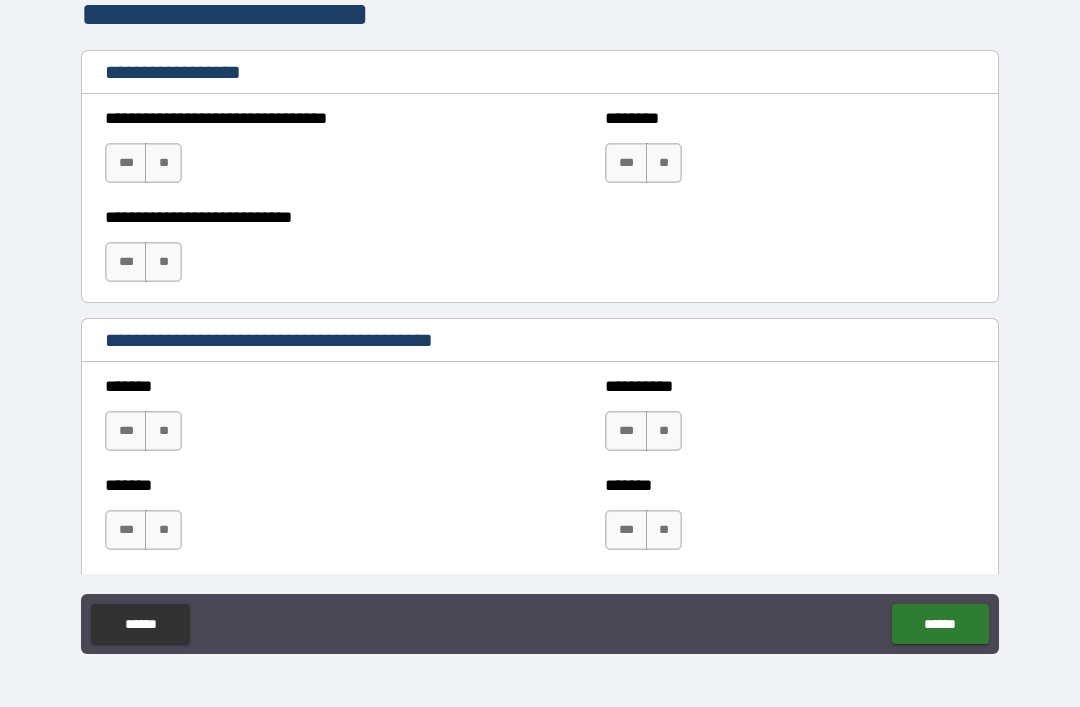 click on "**" at bounding box center [163, 163] 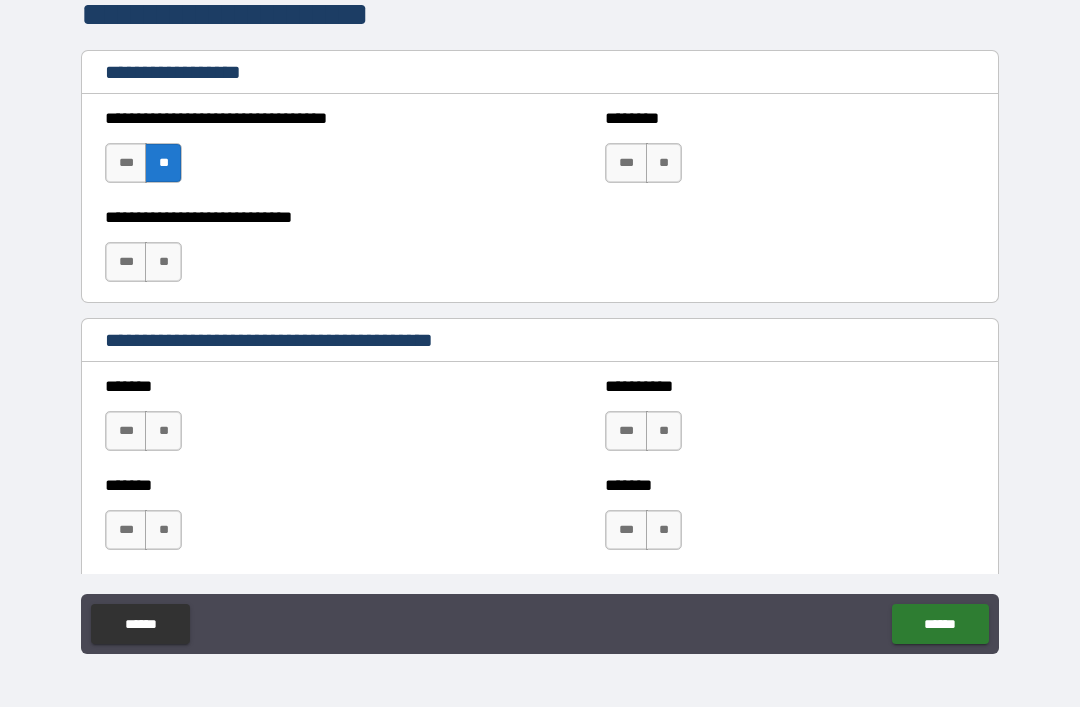 click on "**" at bounding box center (163, 262) 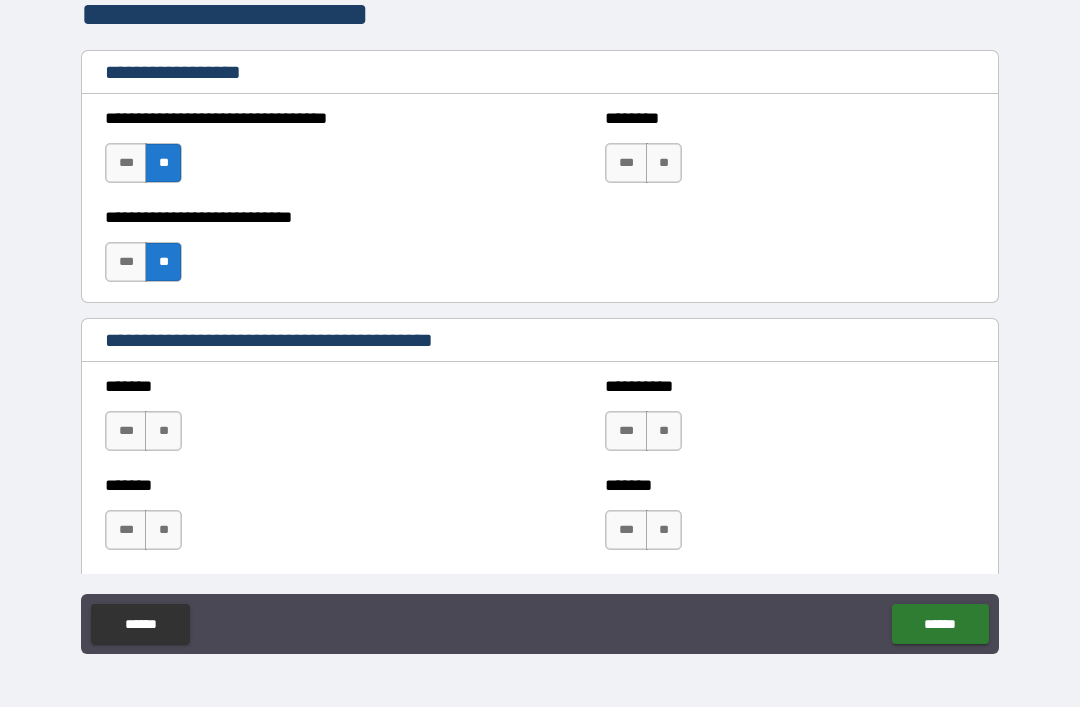 click on "**" at bounding box center (163, 431) 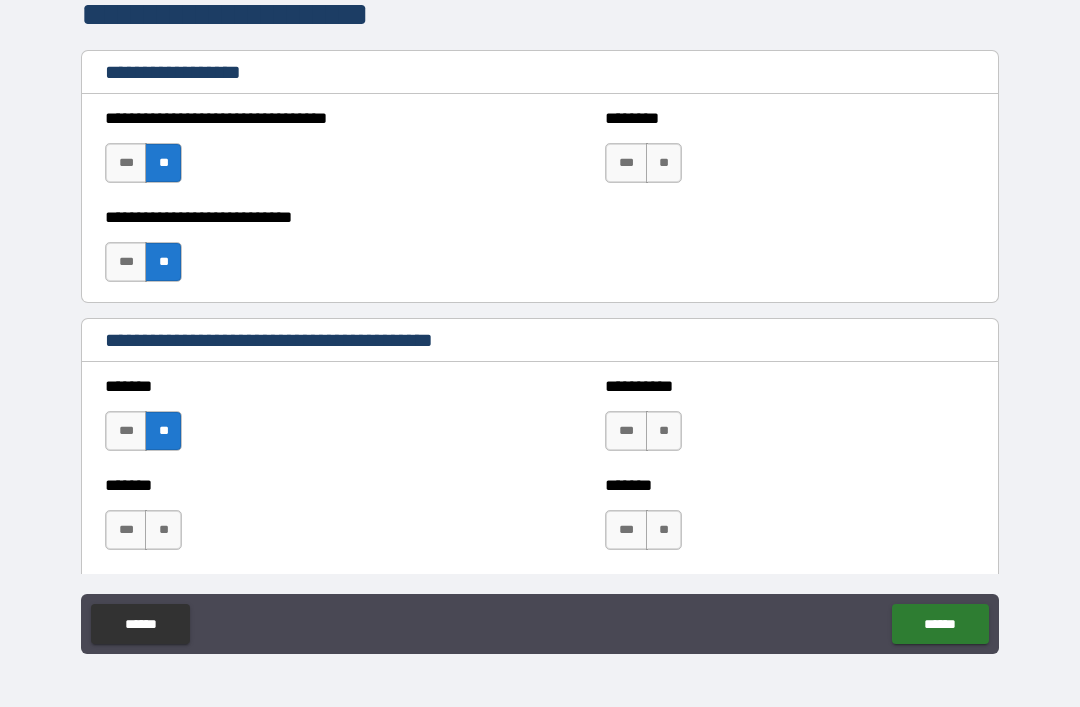 click on "**" at bounding box center [664, 431] 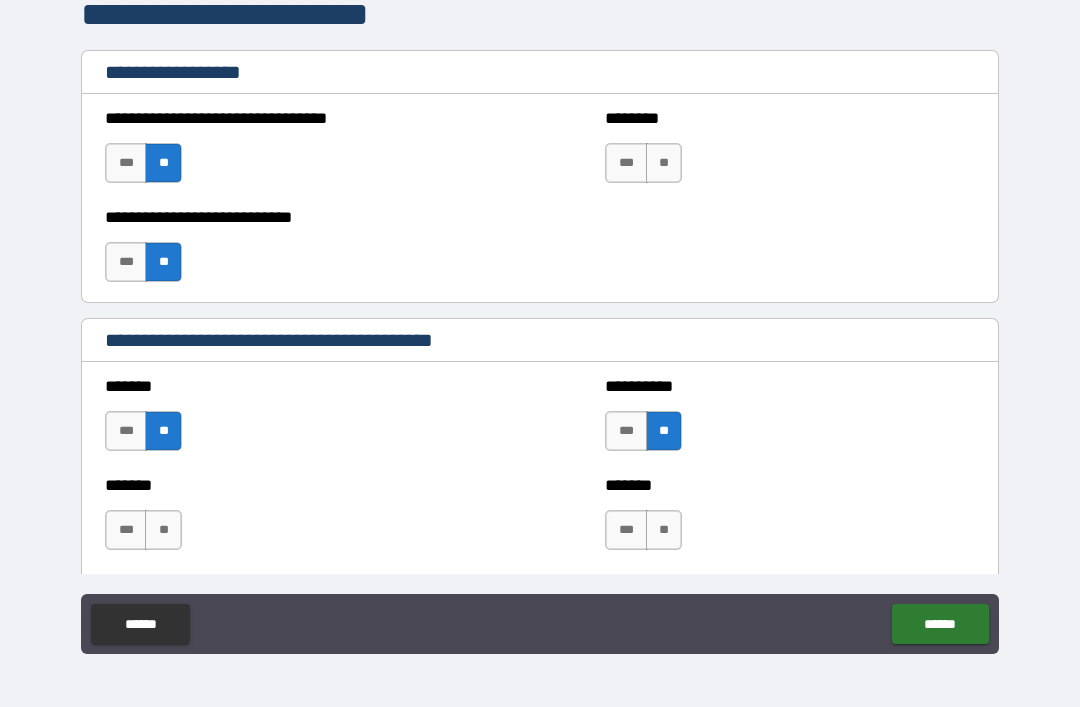click on "**" at bounding box center (664, 530) 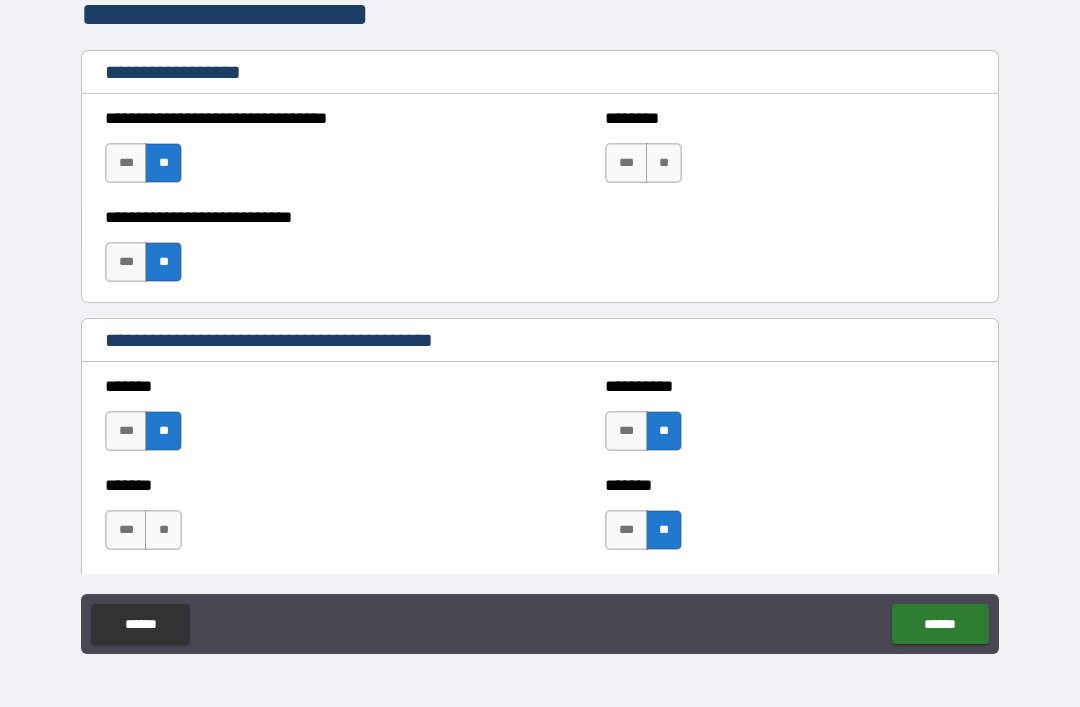 click on "**" at bounding box center (163, 530) 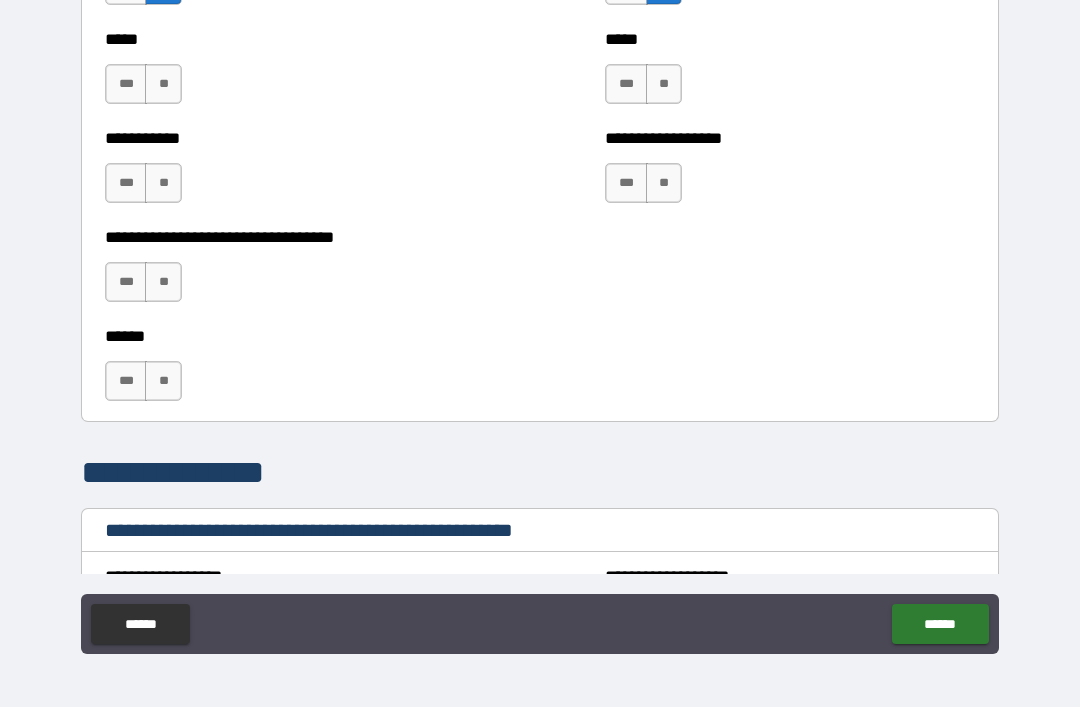 scroll, scrollTop: 1835, scrollLeft: 0, axis: vertical 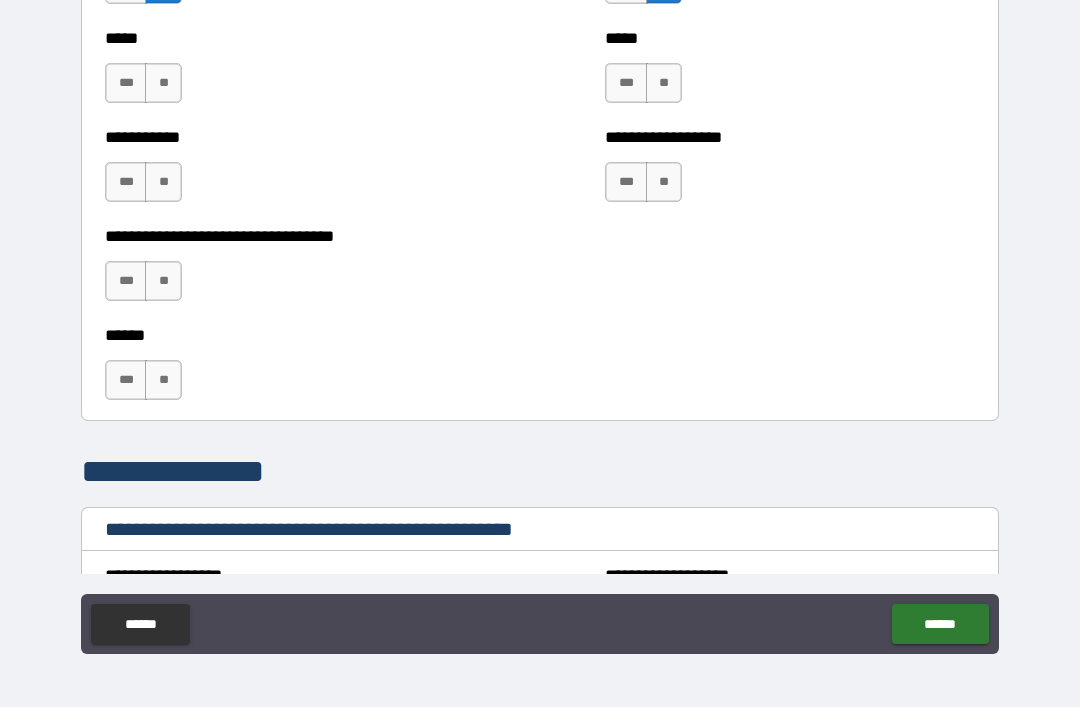 click on "**" at bounding box center (163, 83) 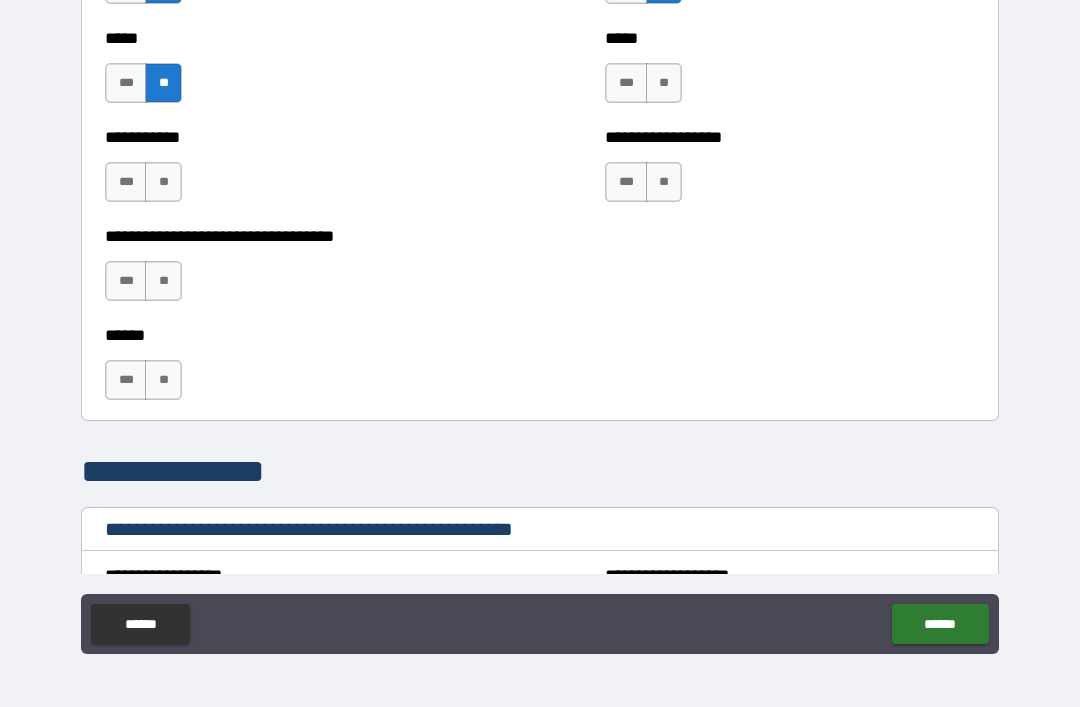 click on "**" at bounding box center [664, 83] 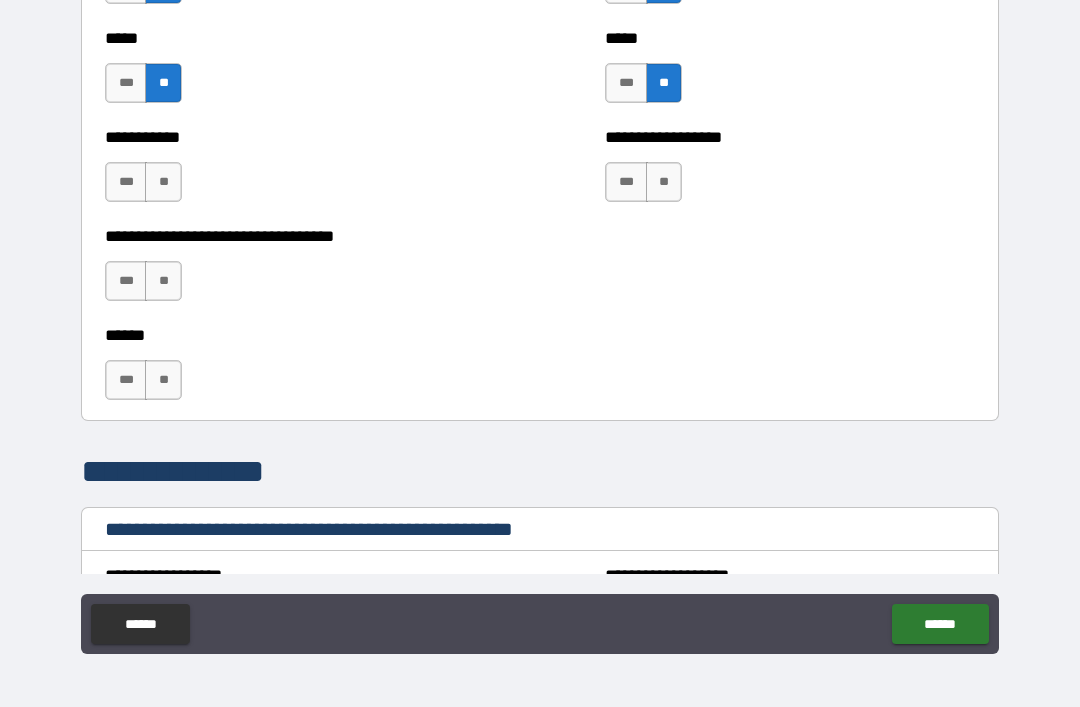 click on "**" at bounding box center [664, 182] 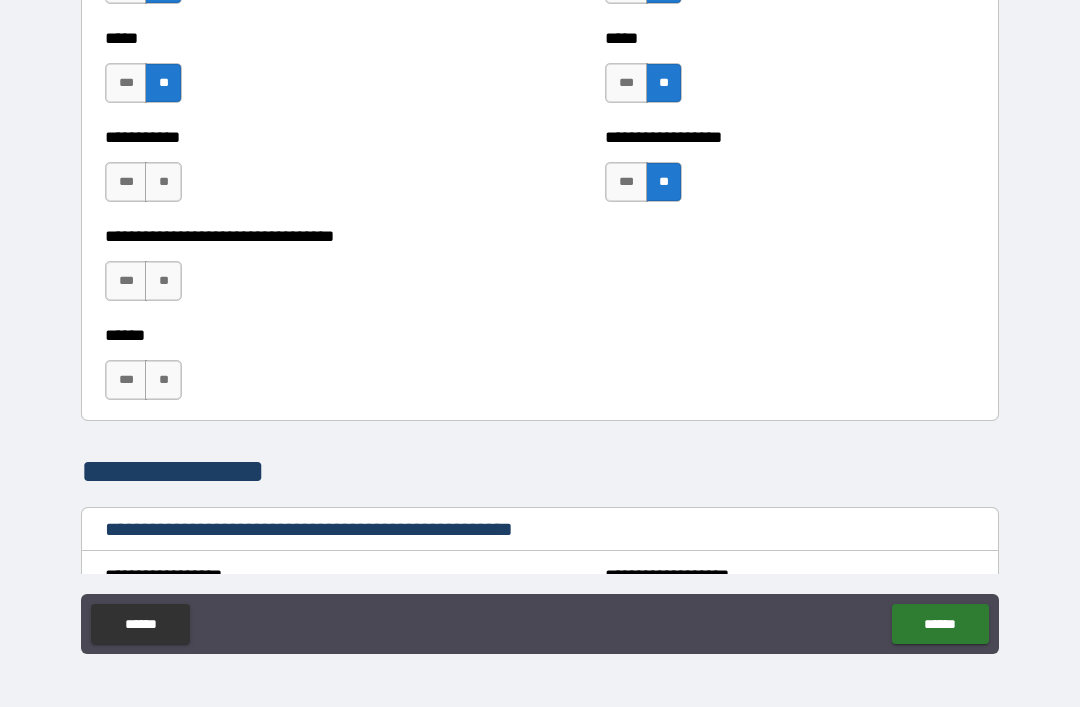click on "**" at bounding box center [163, 182] 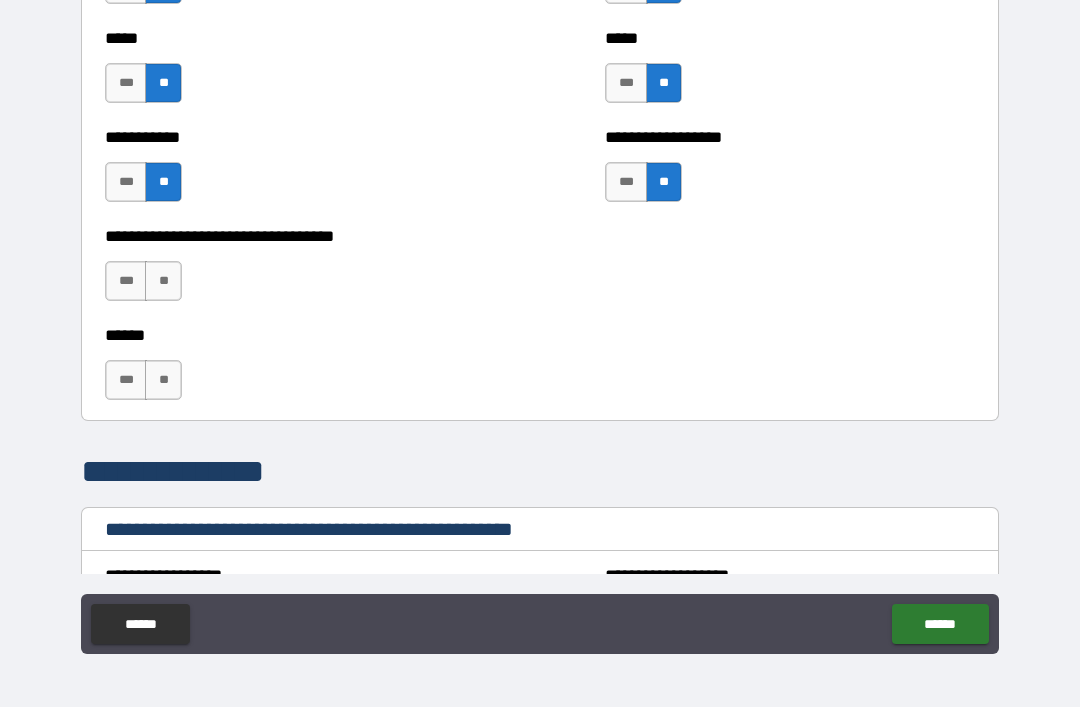 click on "**" at bounding box center [163, 281] 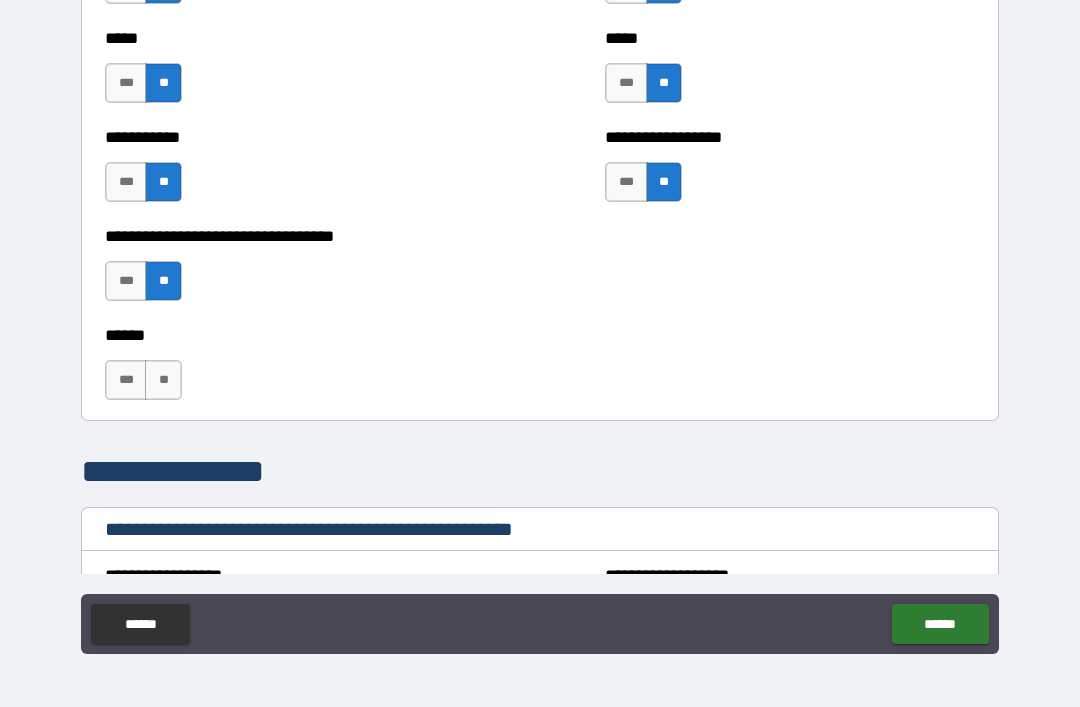 click on "**" at bounding box center [163, 380] 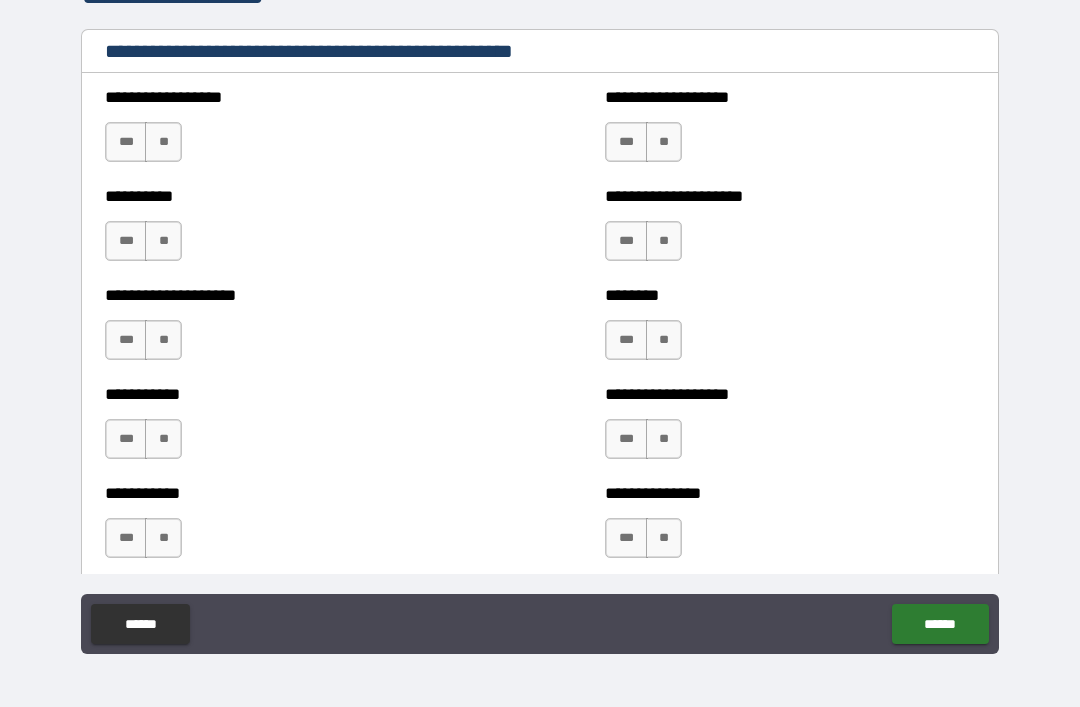 scroll, scrollTop: 2314, scrollLeft: 0, axis: vertical 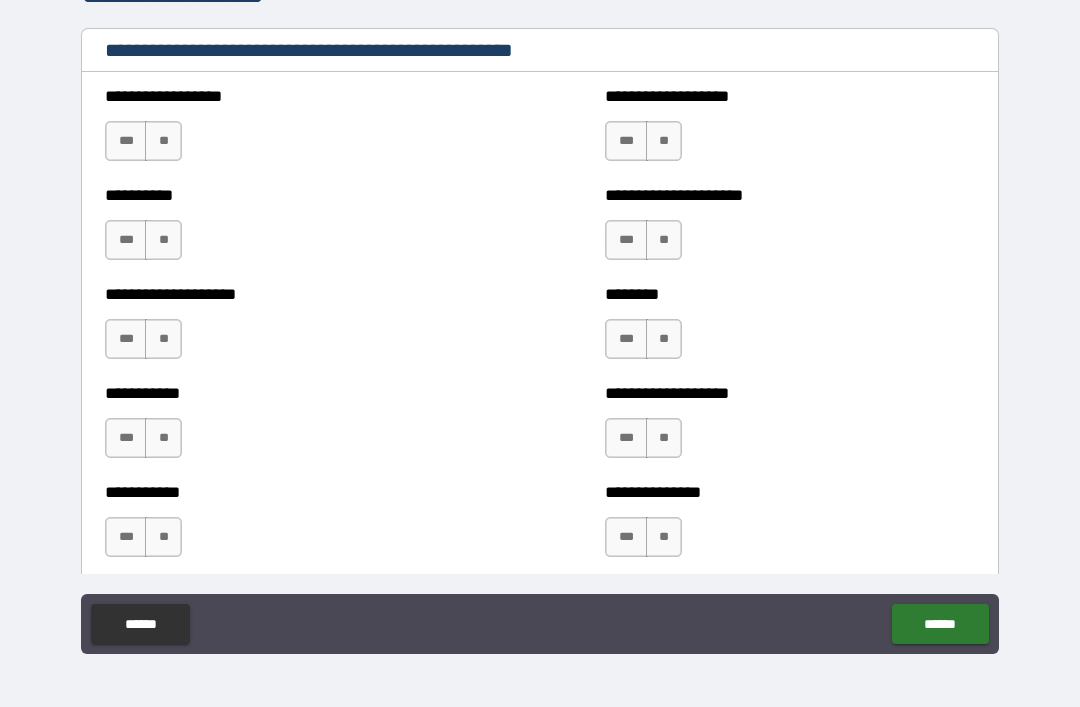 click on "**" at bounding box center (163, 141) 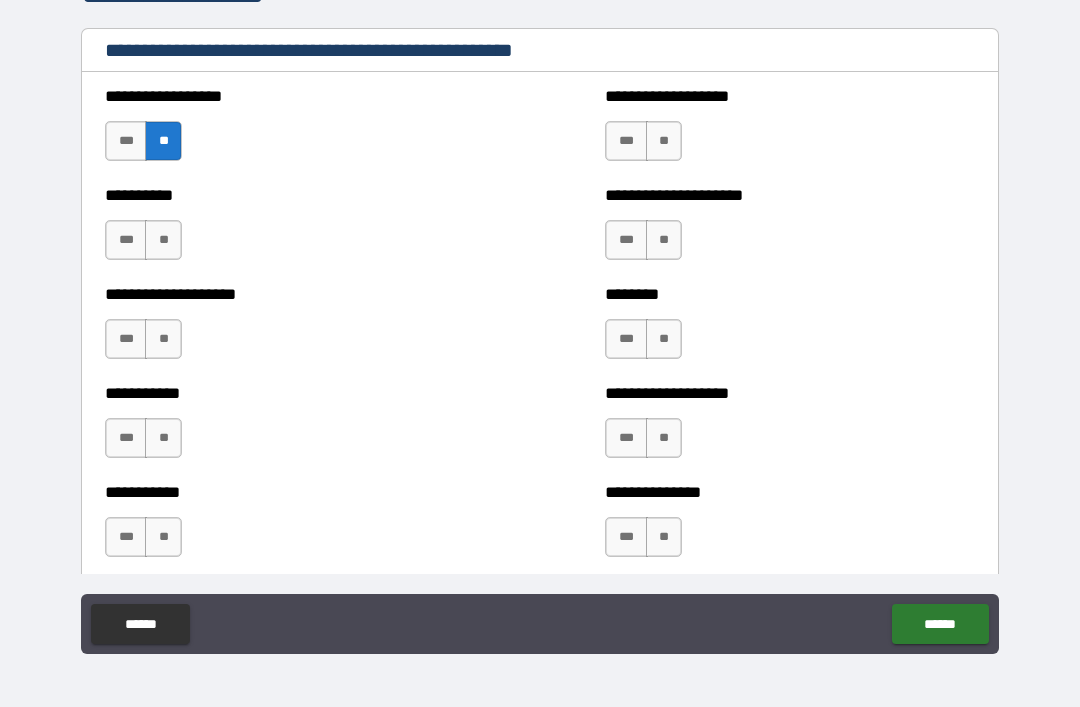 click on "**" at bounding box center (664, 141) 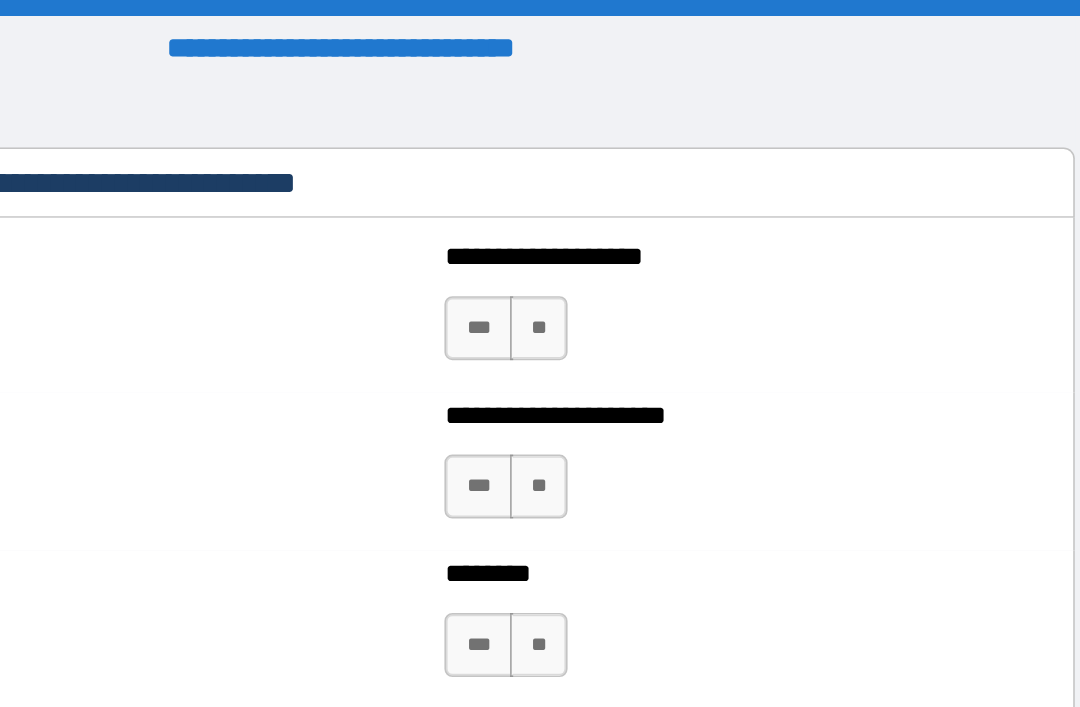 click on "**" at bounding box center [664, 205] 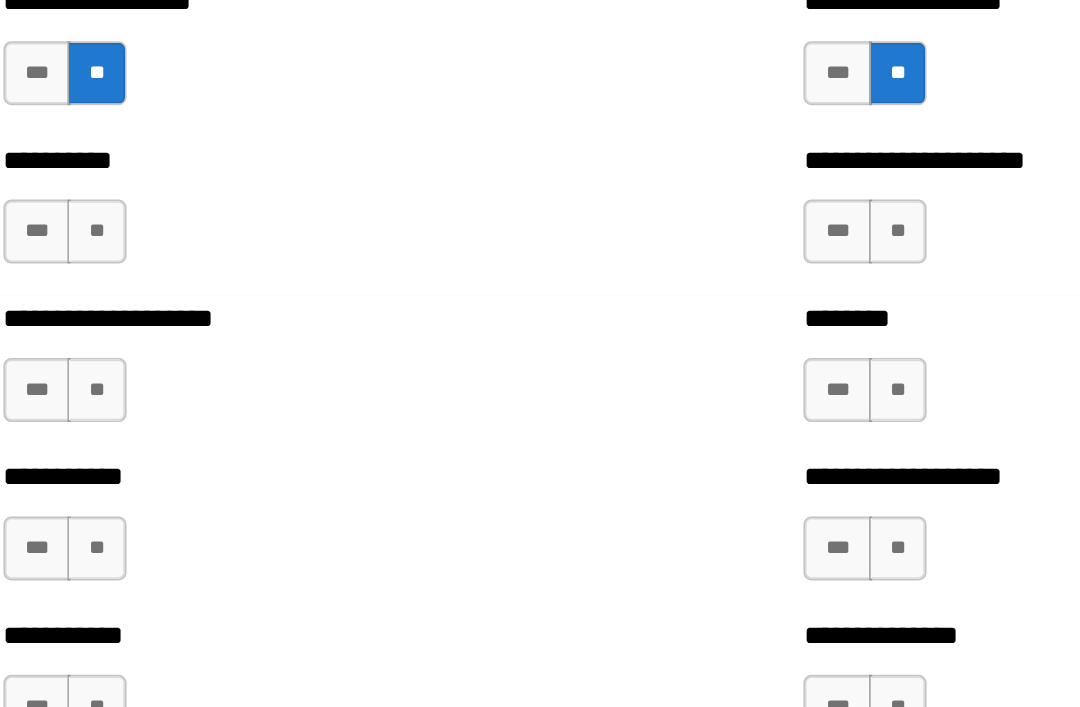 scroll, scrollTop: 2372, scrollLeft: 0, axis: vertical 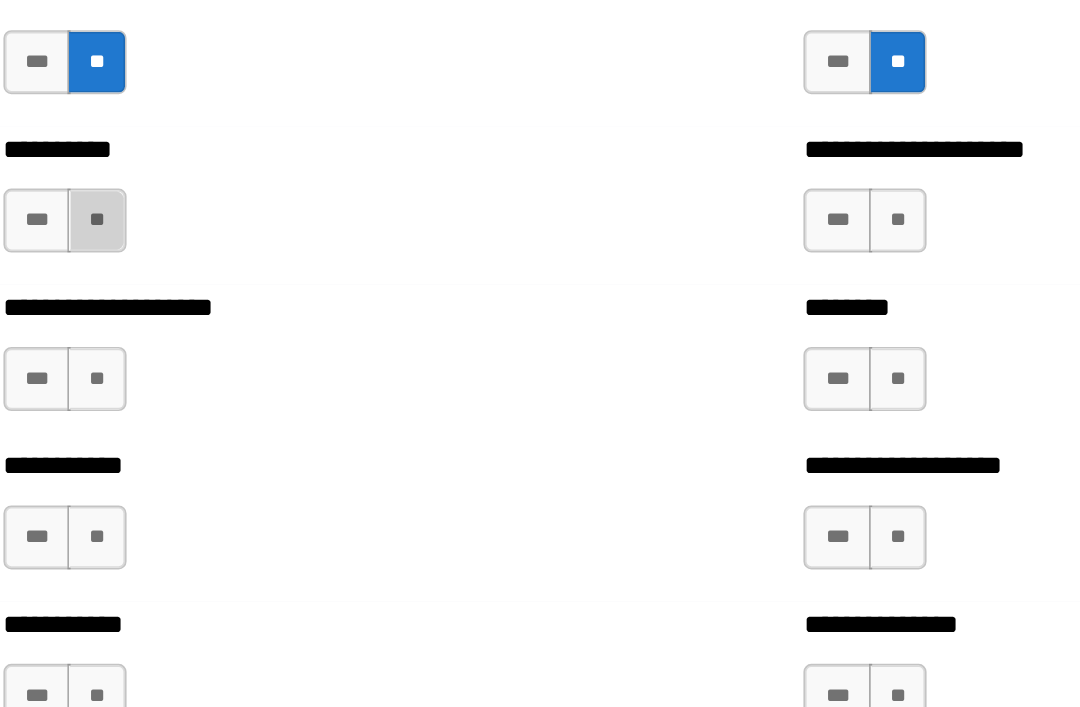 click on "**" at bounding box center (163, 246) 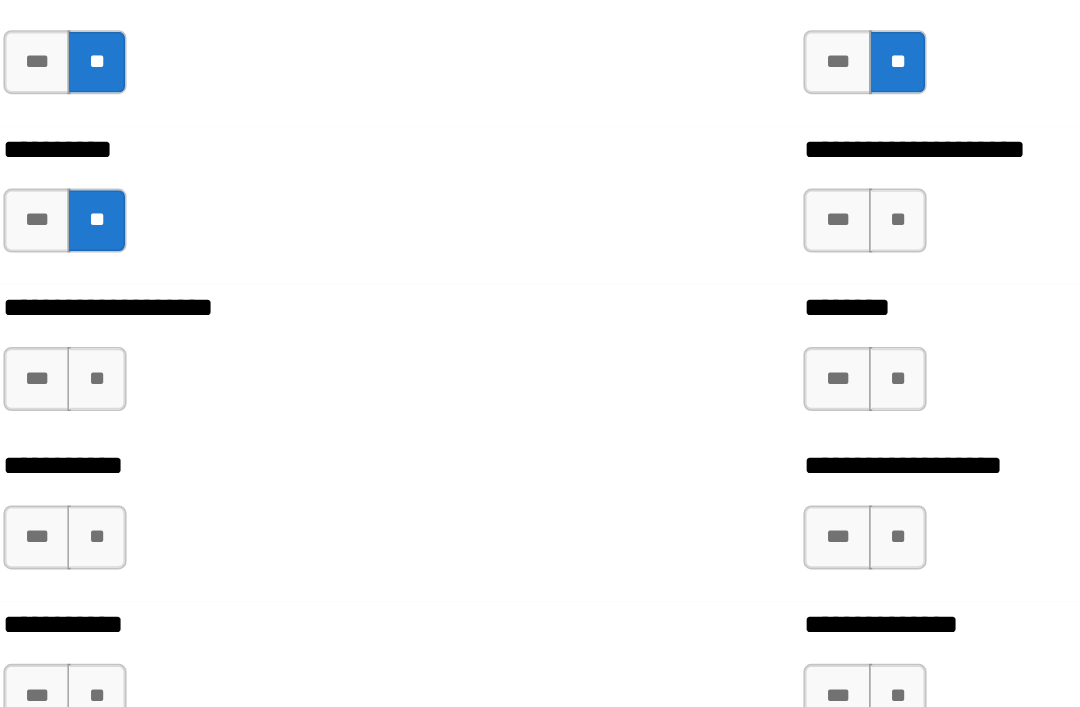 click on "**" at bounding box center [163, 345] 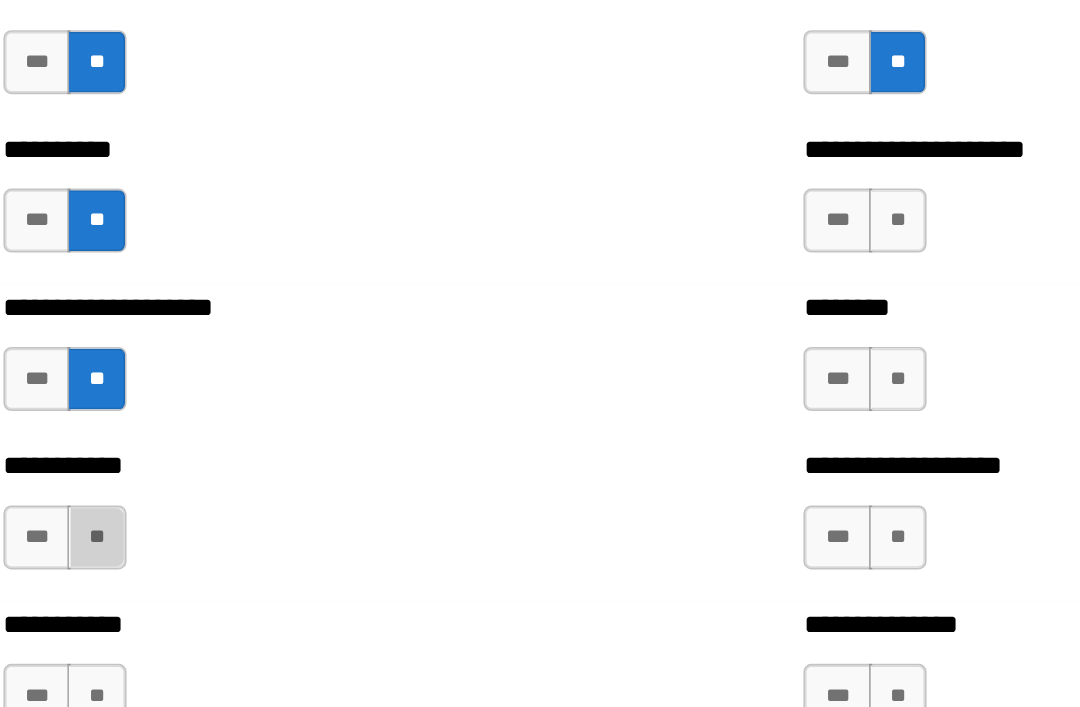 click on "**" at bounding box center (163, 444) 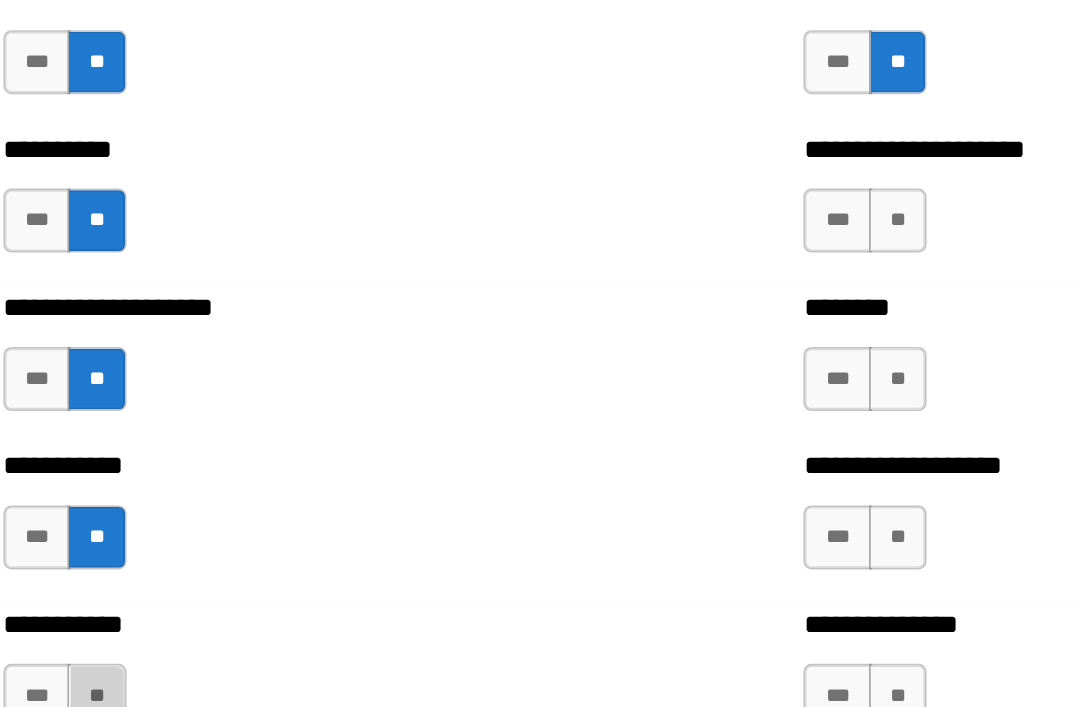 click on "**" at bounding box center (163, 543) 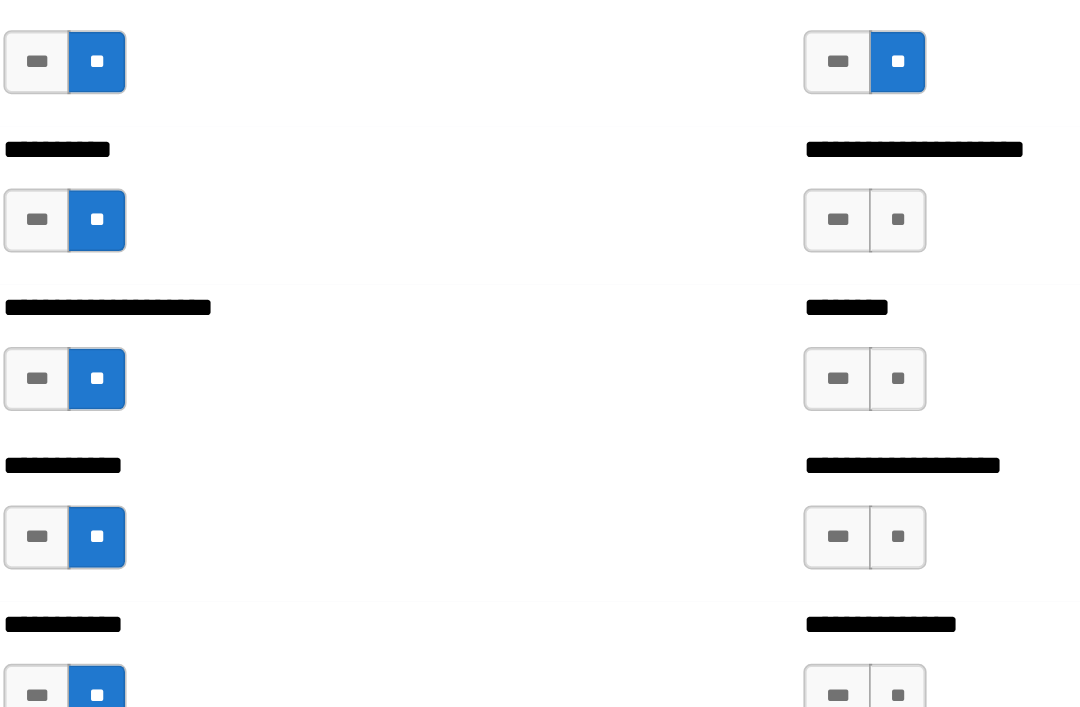 click on "**" at bounding box center [664, 246] 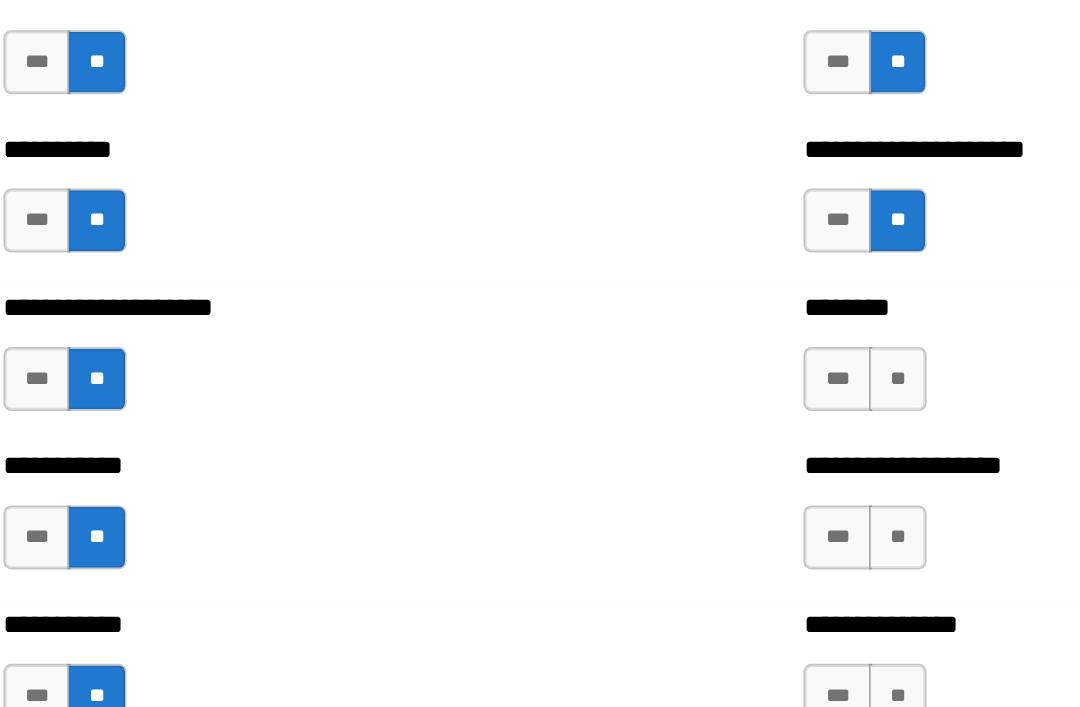 click on "**" at bounding box center [664, 345] 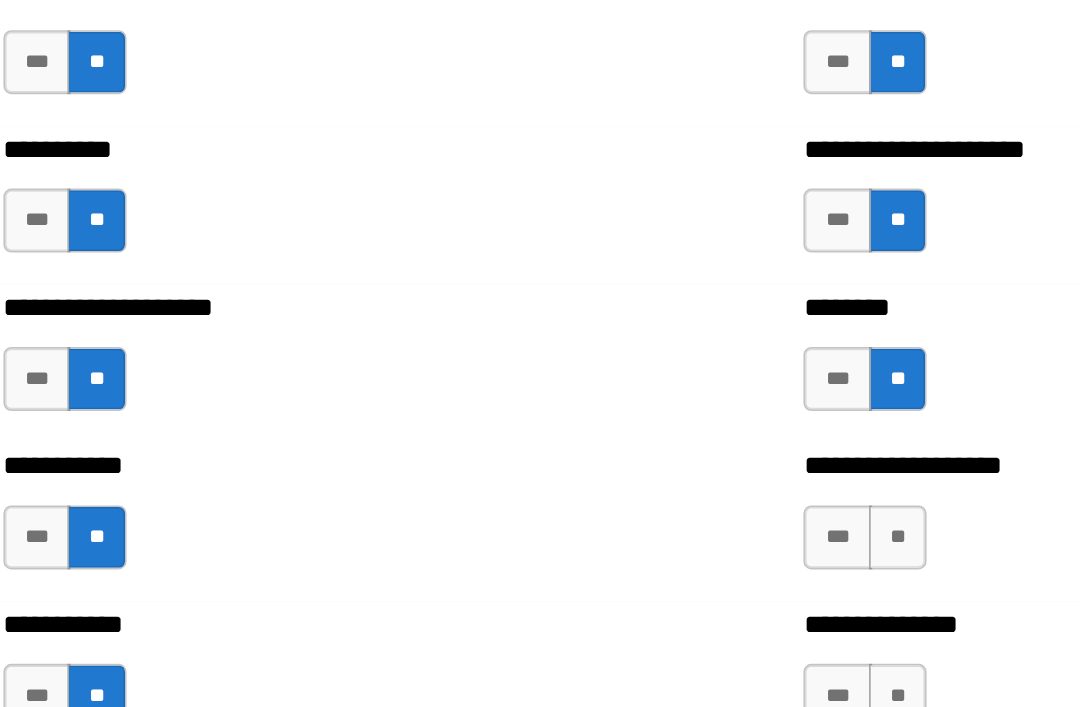click on "**" at bounding box center (664, 444) 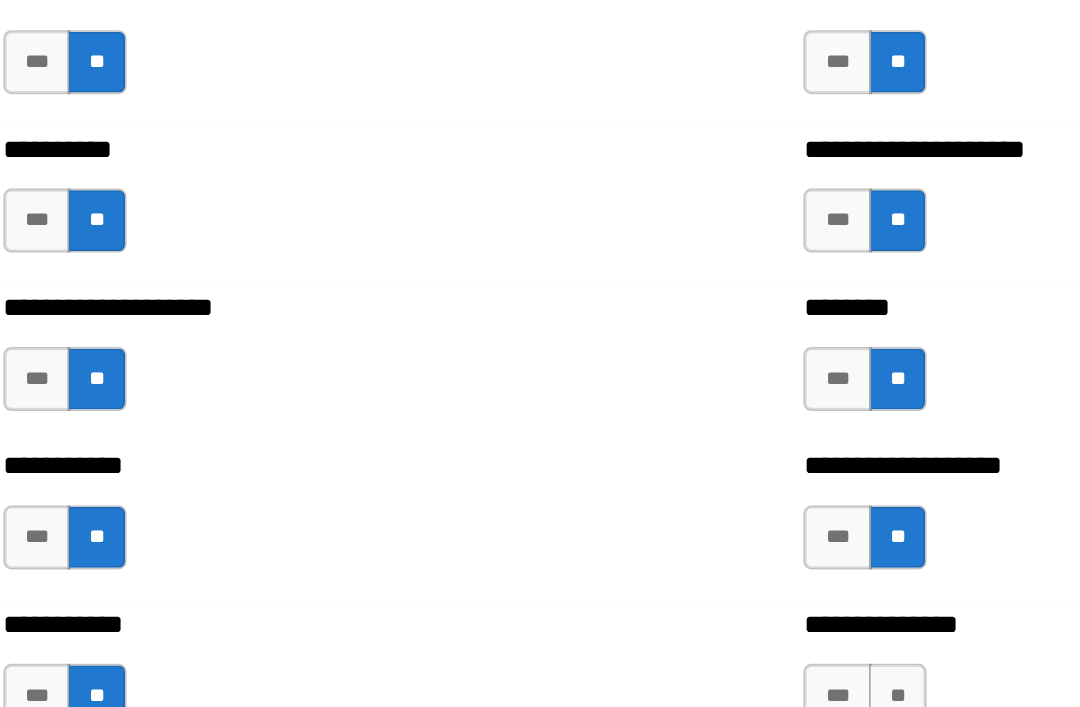 click on "**" at bounding box center (664, 543) 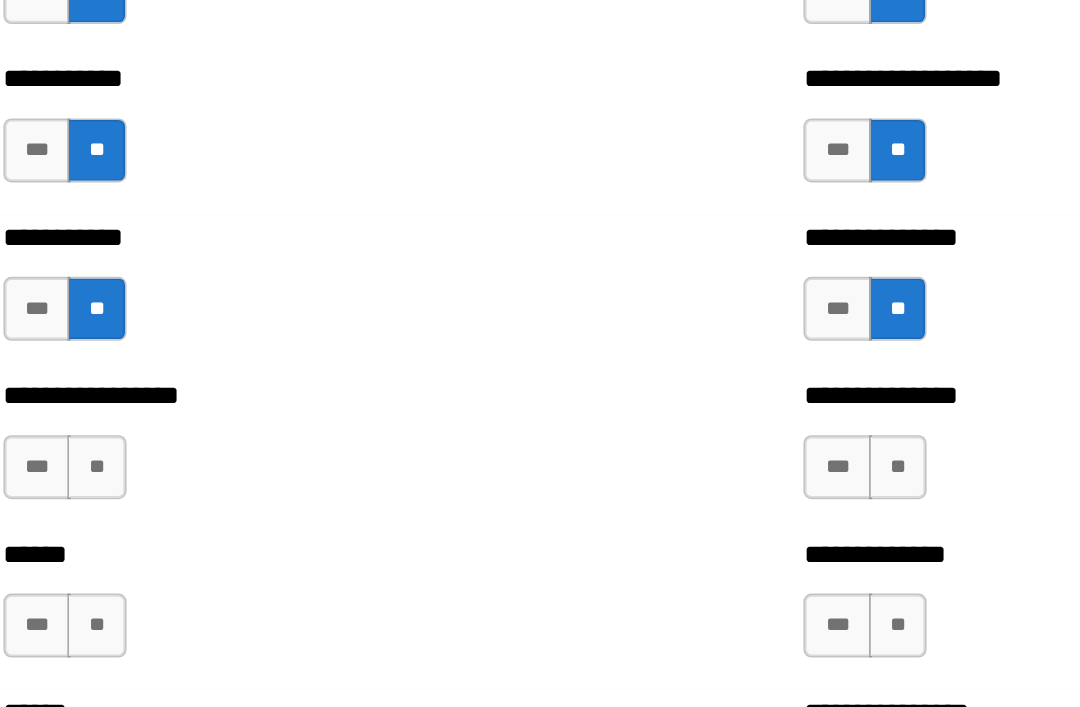 scroll, scrollTop: 2619, scrollLeft: 0, axis: vertical 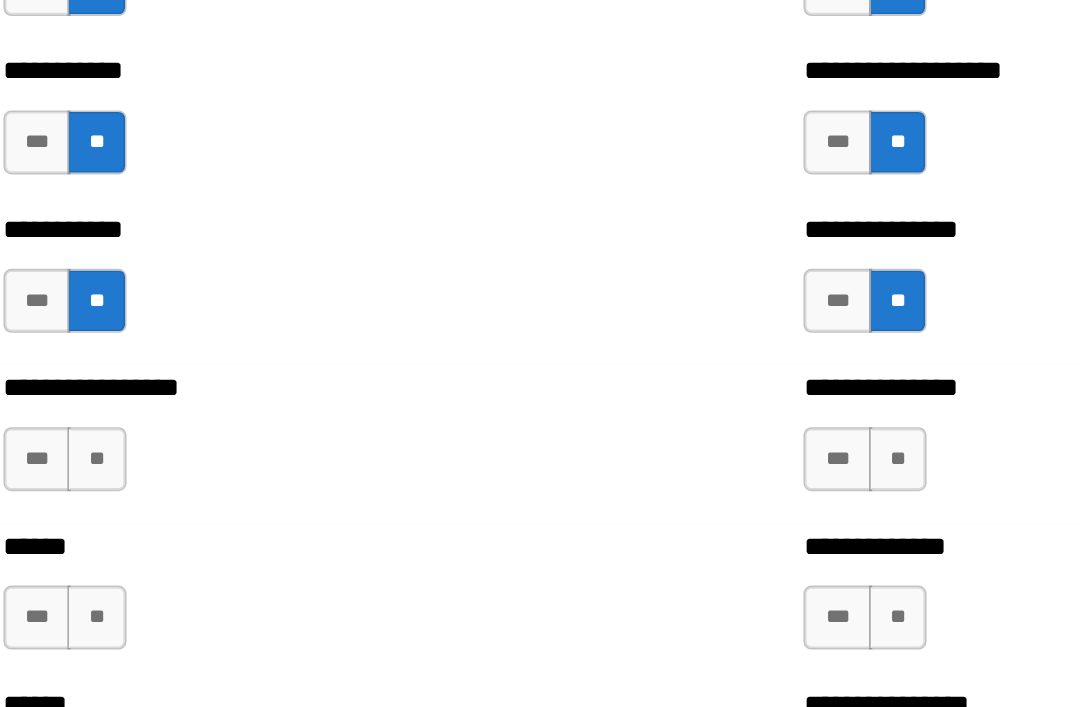 click on "**" at bounding box center (163, 395) 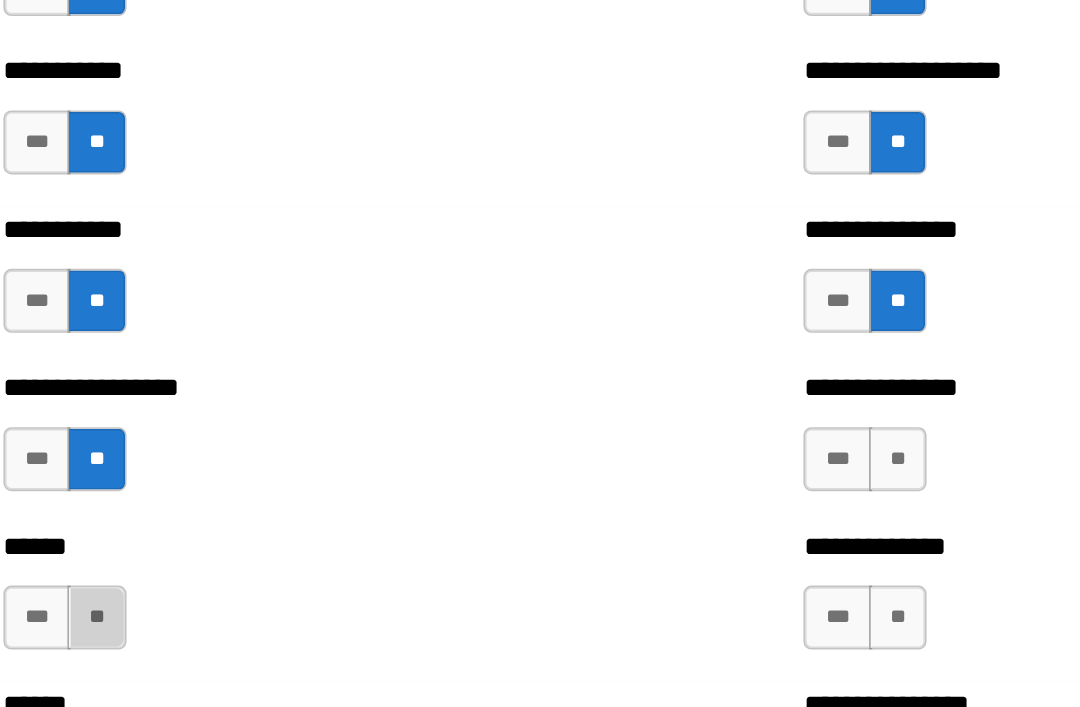 click on "**" at bounding box center [163, 494] 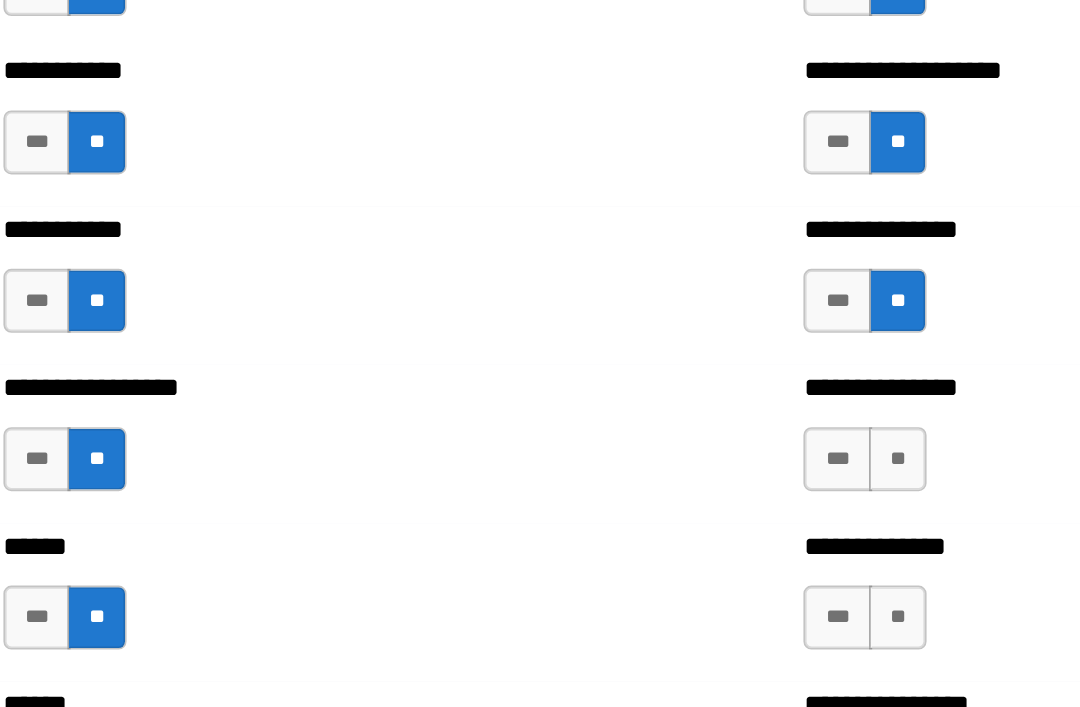 click on "**" at bounding box center (664, 395) 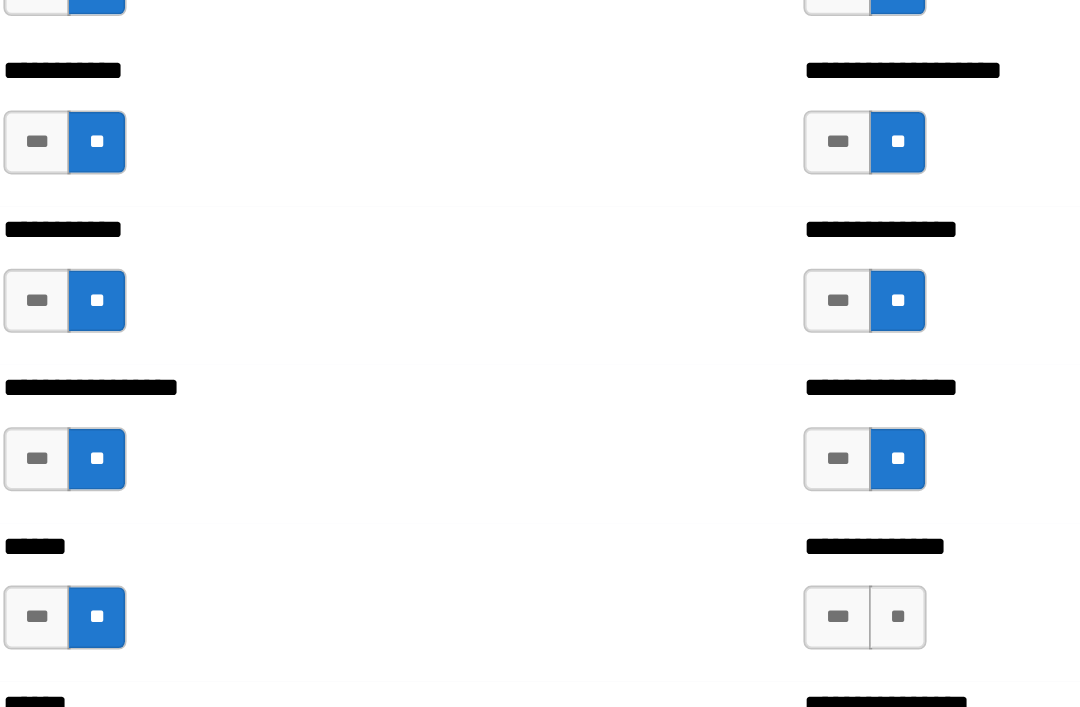 click on "**" at bounding box center [664, 494] 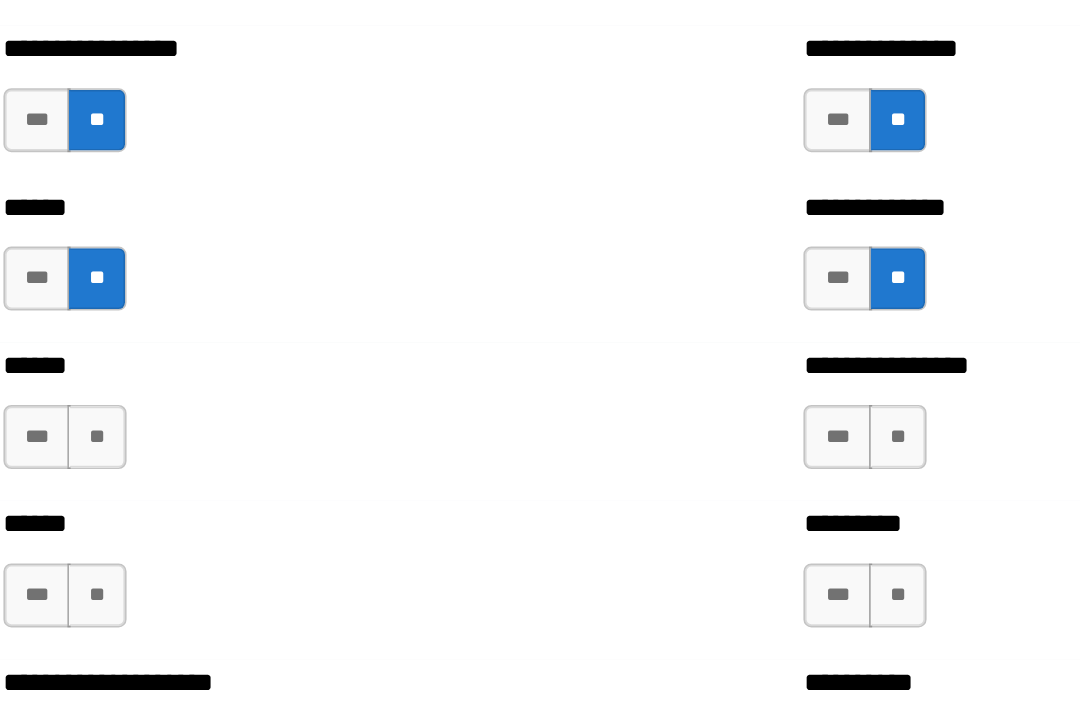 scroll, scrollTop: 2854, scrollLeft: 0, axis: vertical 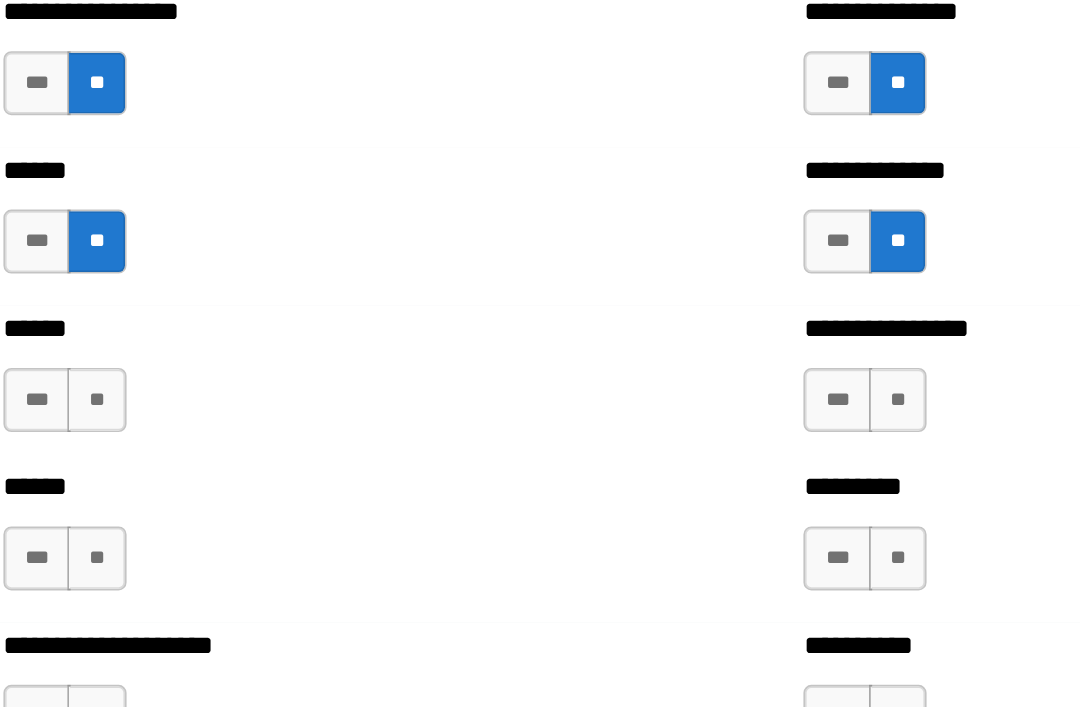 click on "**" at bounding box center (163, 358) 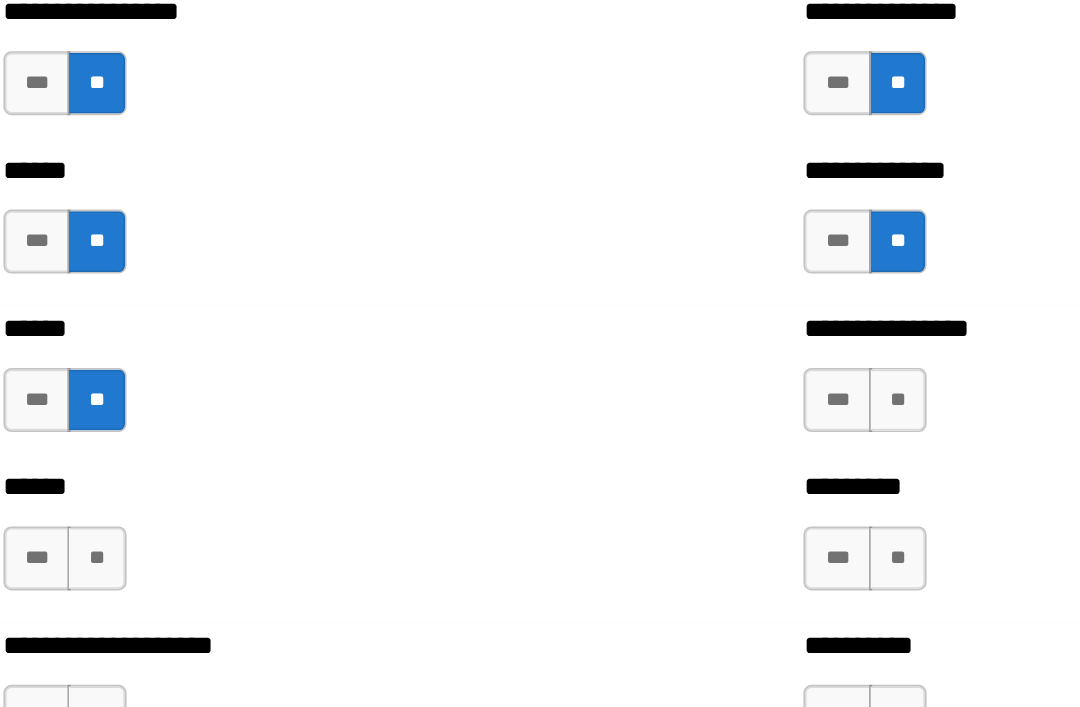 click on "**" at bounding box center (163, 457) 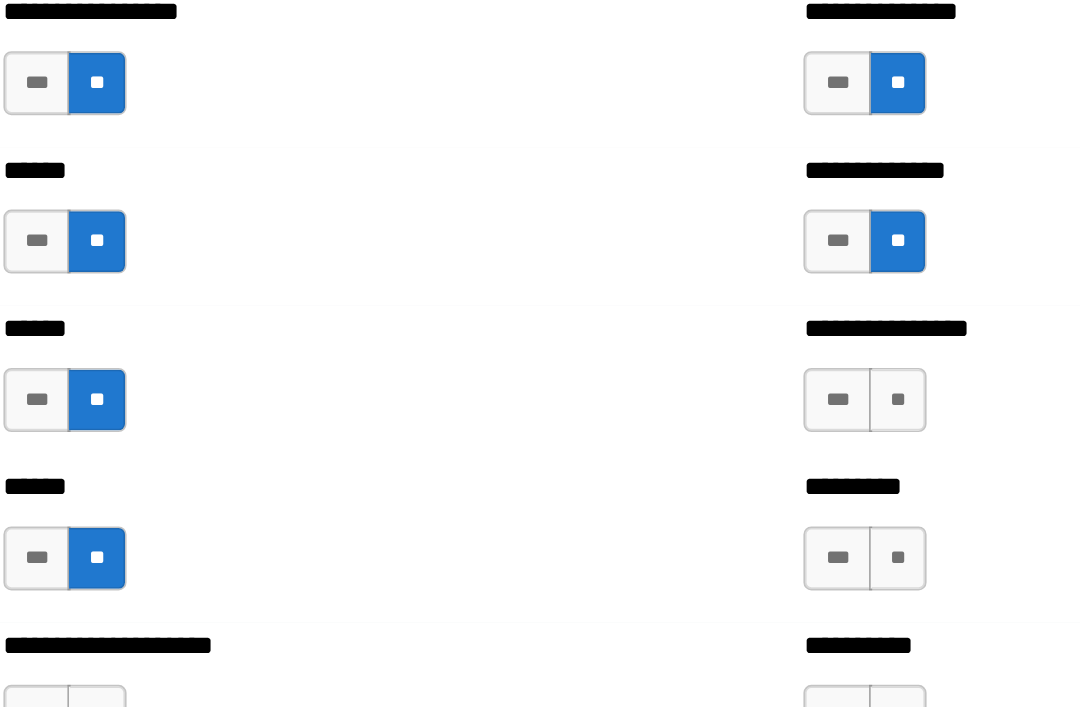 click on "**" at bounding box center (664, 358) 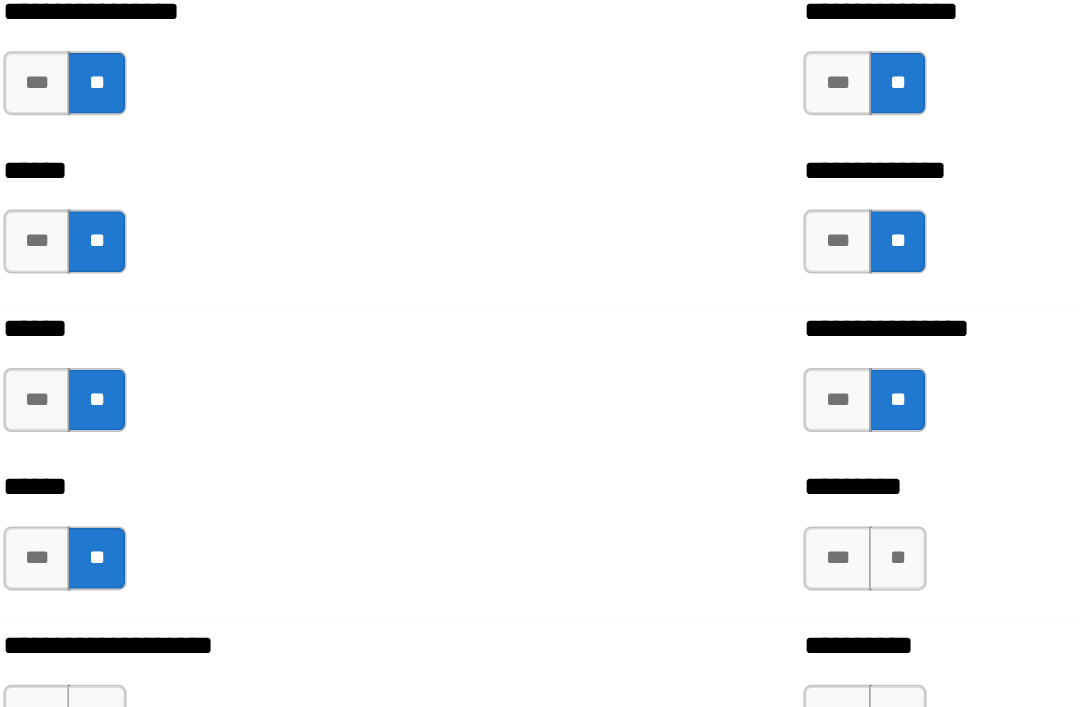 click on "**" at bounding box center (664, 457) 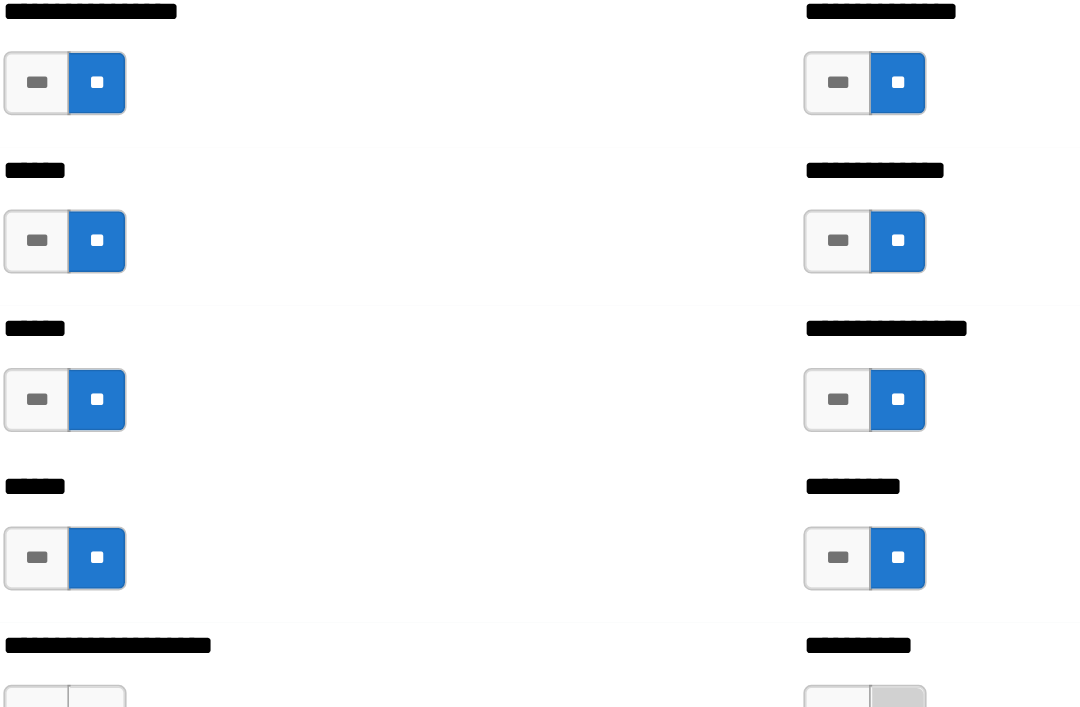 click on "**" at bounding box center [664, 556] 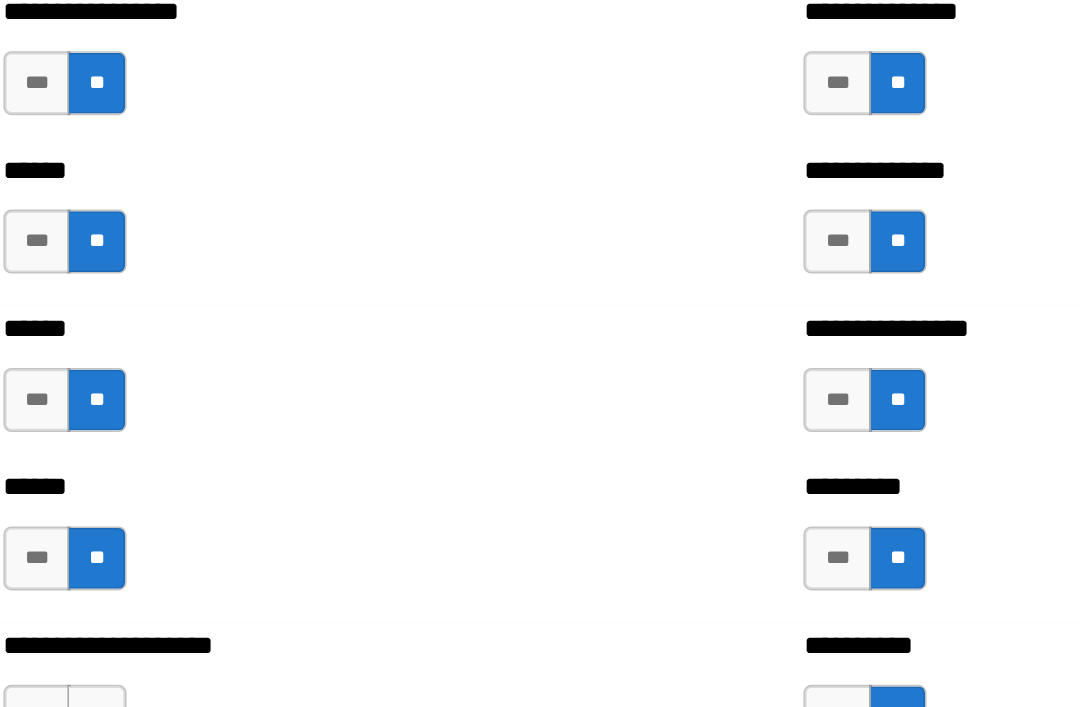 click on "**" at bounding box center [163, 556] 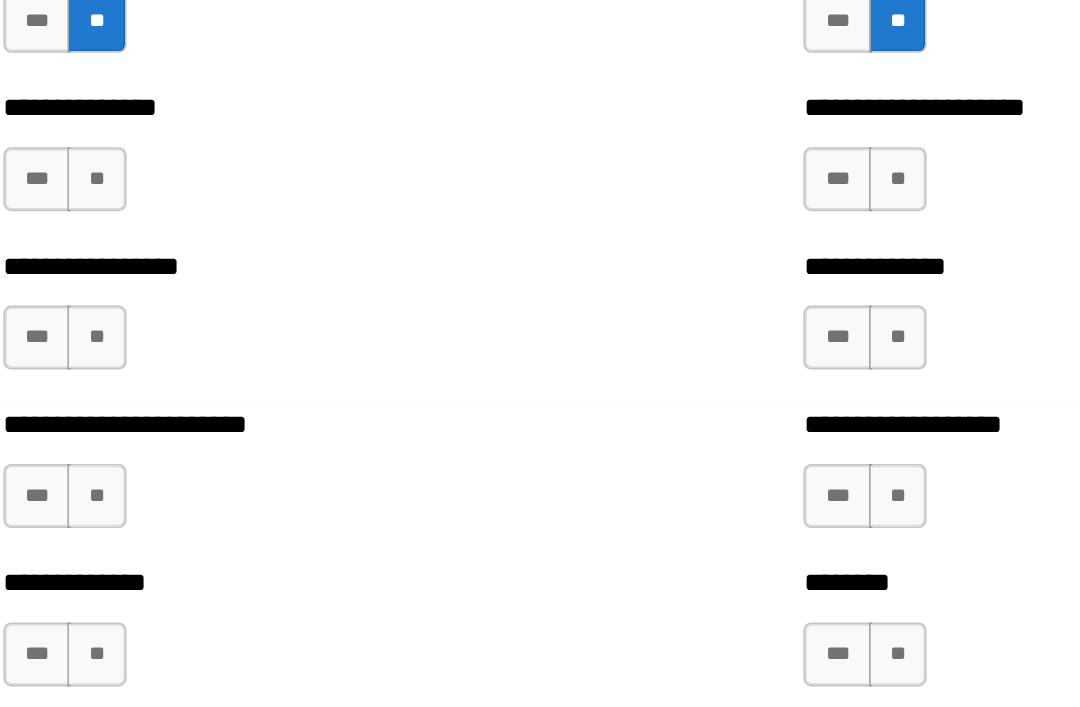 scroll, scrollTop: 3296, scrollLeft: 0, axis: vertical 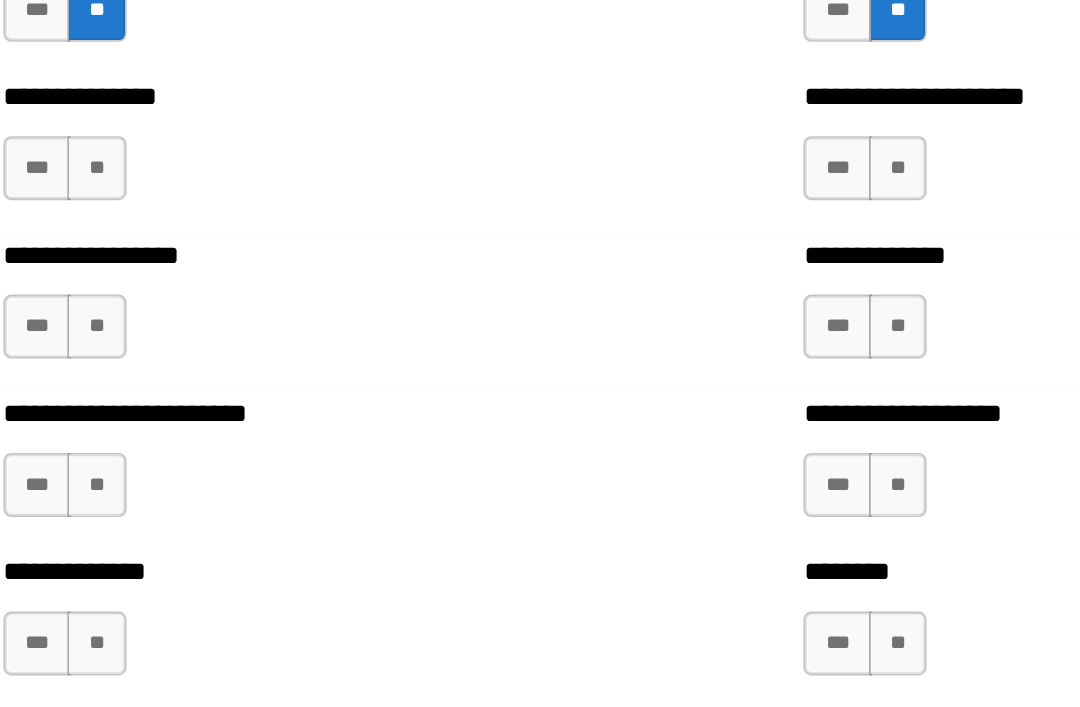 click on "**" at bounding box center (163, 213) 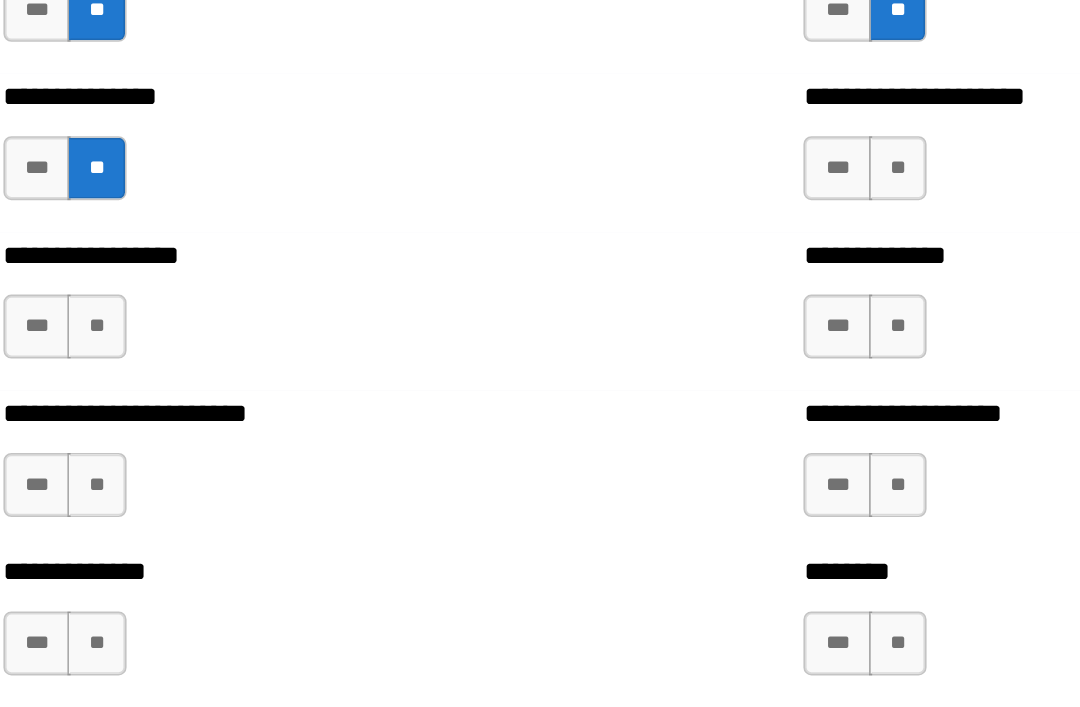 click on "**" at bounding box center [664, 213] 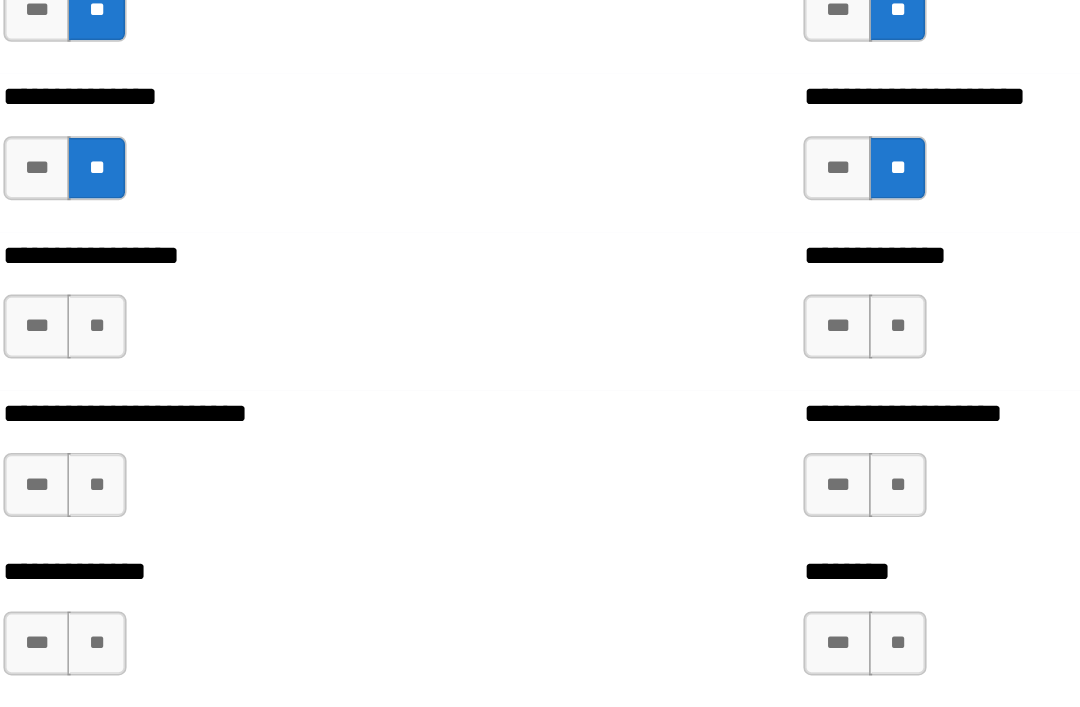 click on "**" at bounding box center (664, 312) 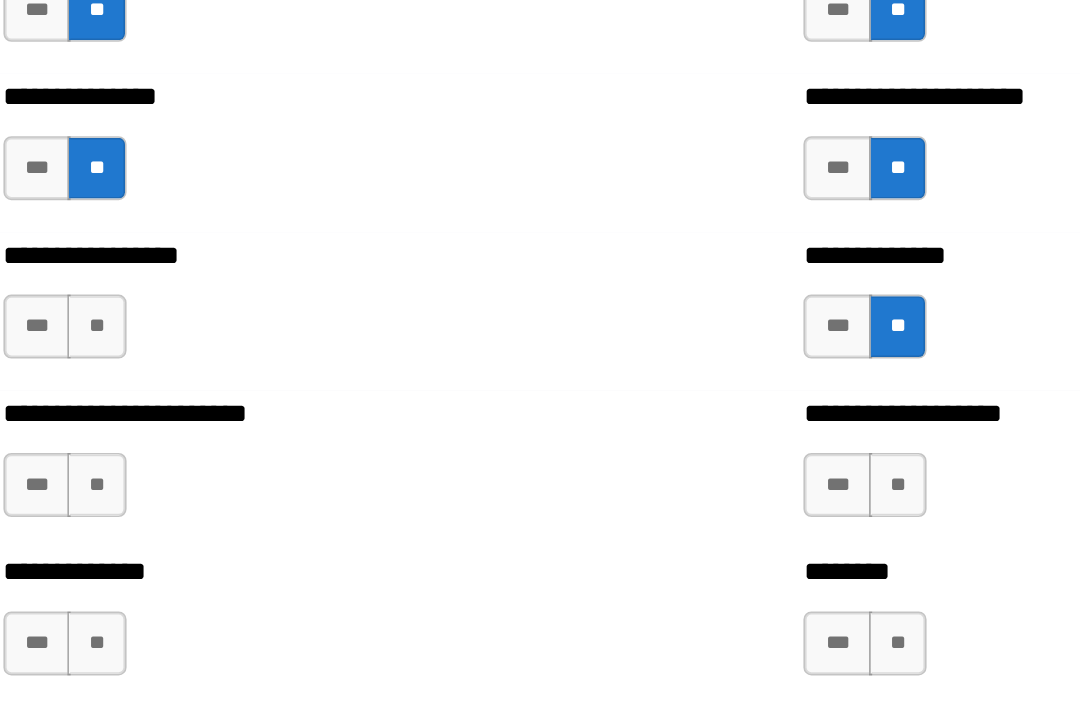 click on "**" at bounding box center [163, 312] 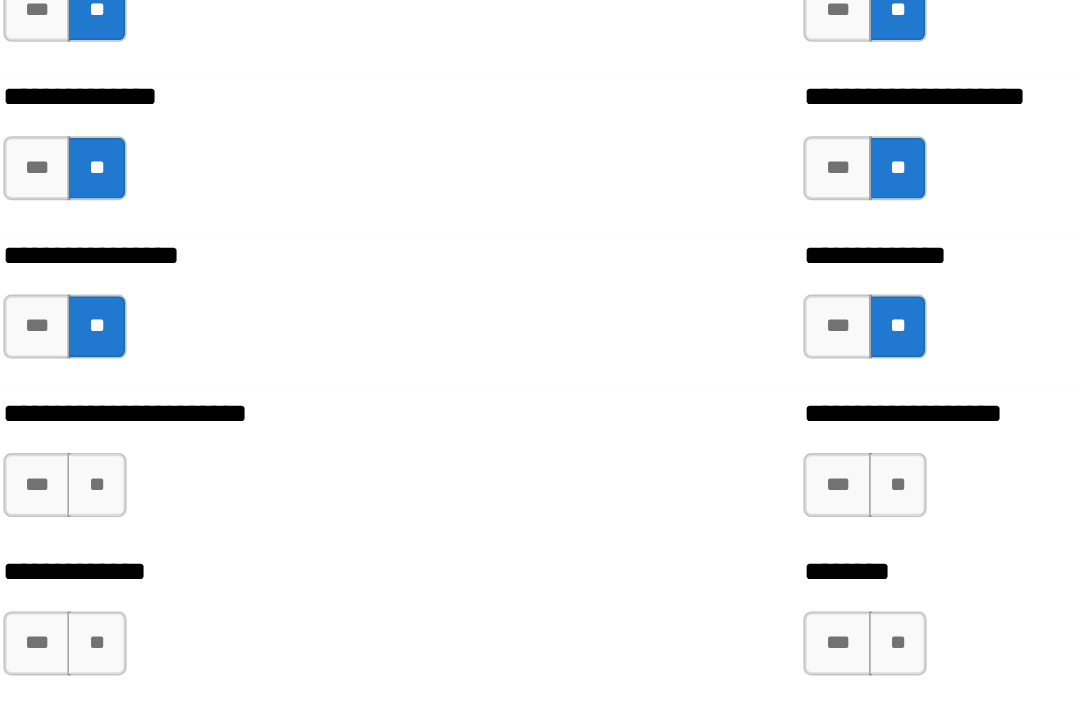 click on "**" at bounding box center [163, 411] 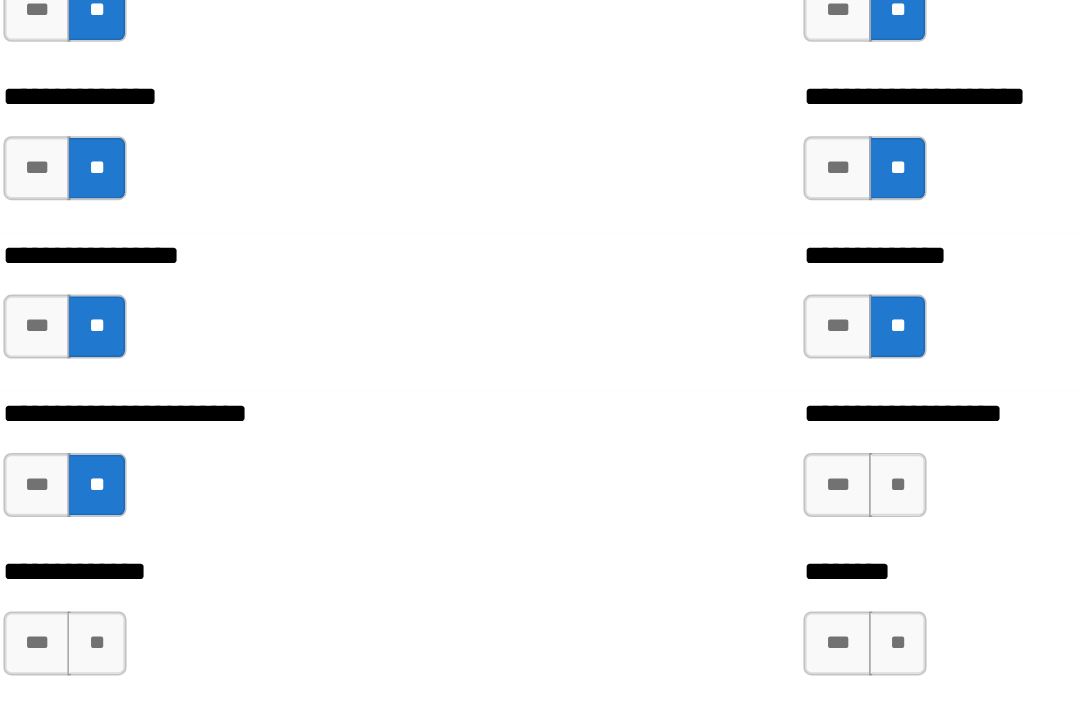 click on "**" at bounding box center (664, 411) 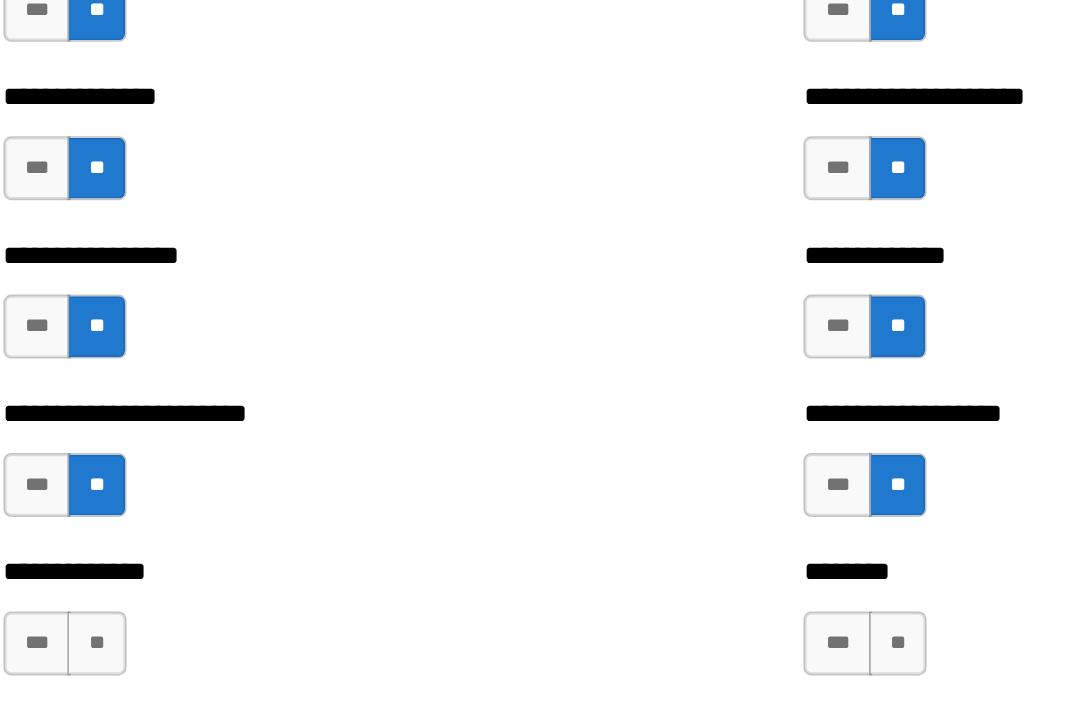 click on "**" at bounding box center [664, 510] 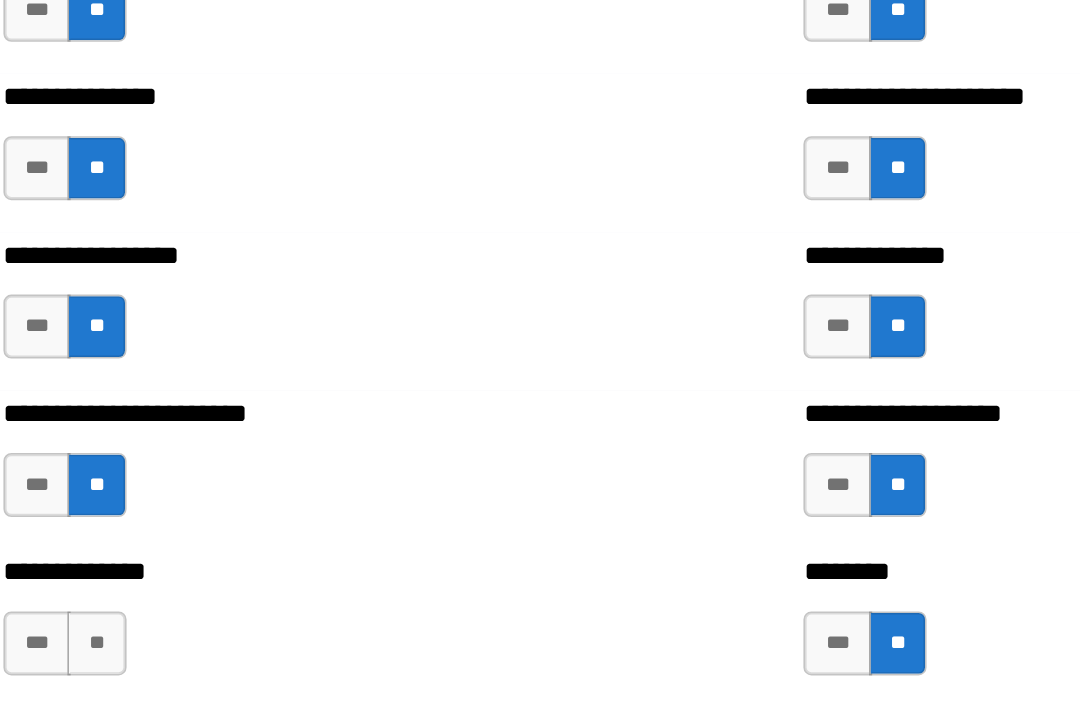 click on "**" at bounding box center (163, 510) 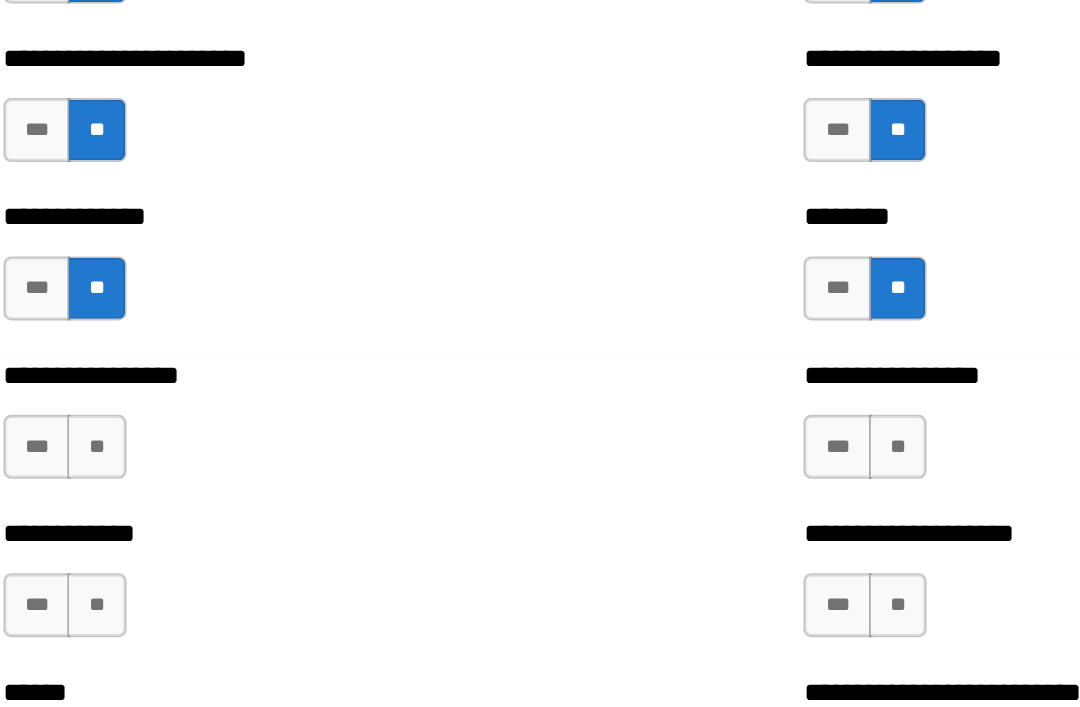 scroll, scrollTop: 3520, scrollLeft: 0, axis: vertical 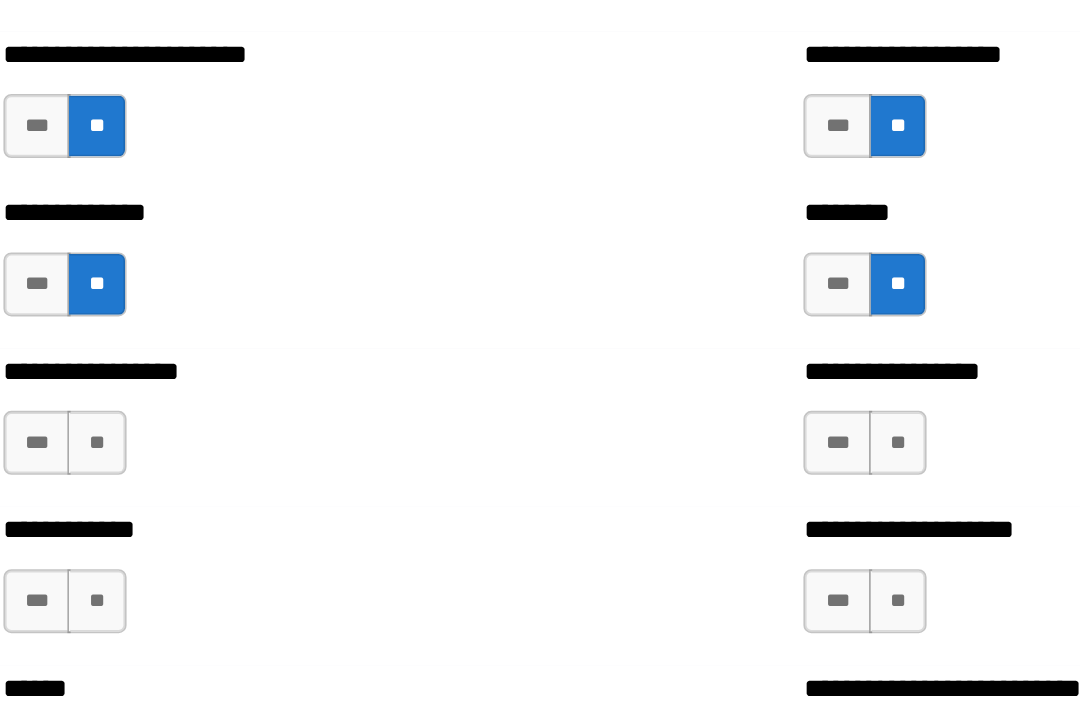click on "**" at bounding box center [163, 385] 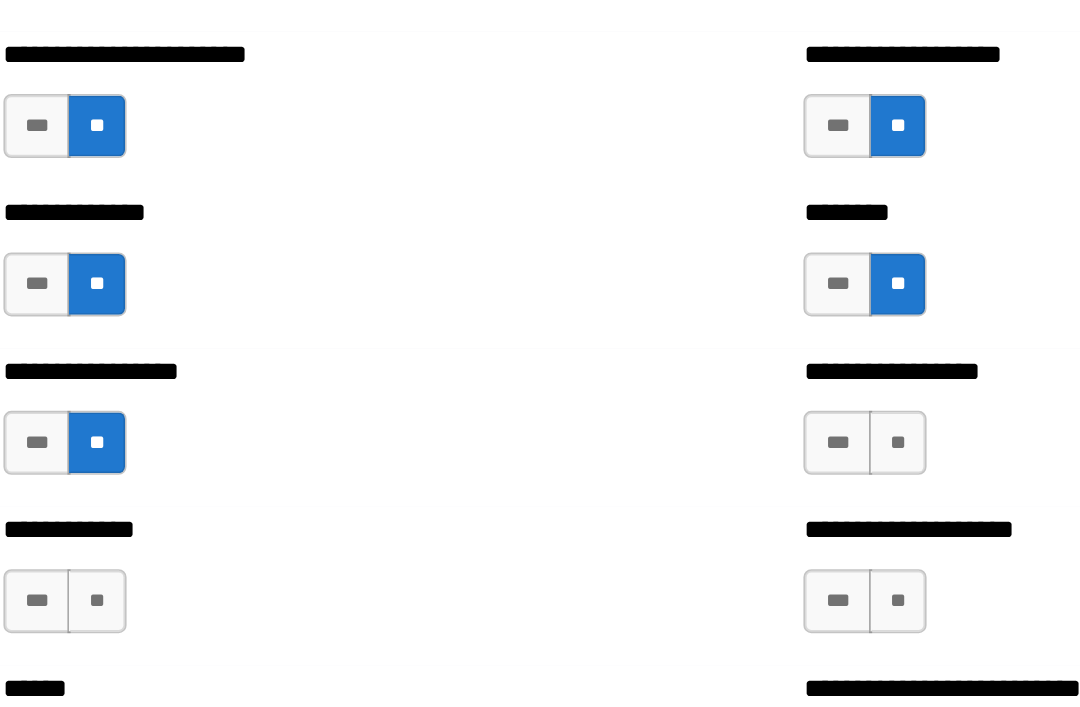 click on "**" at bounding box center [664, 385] 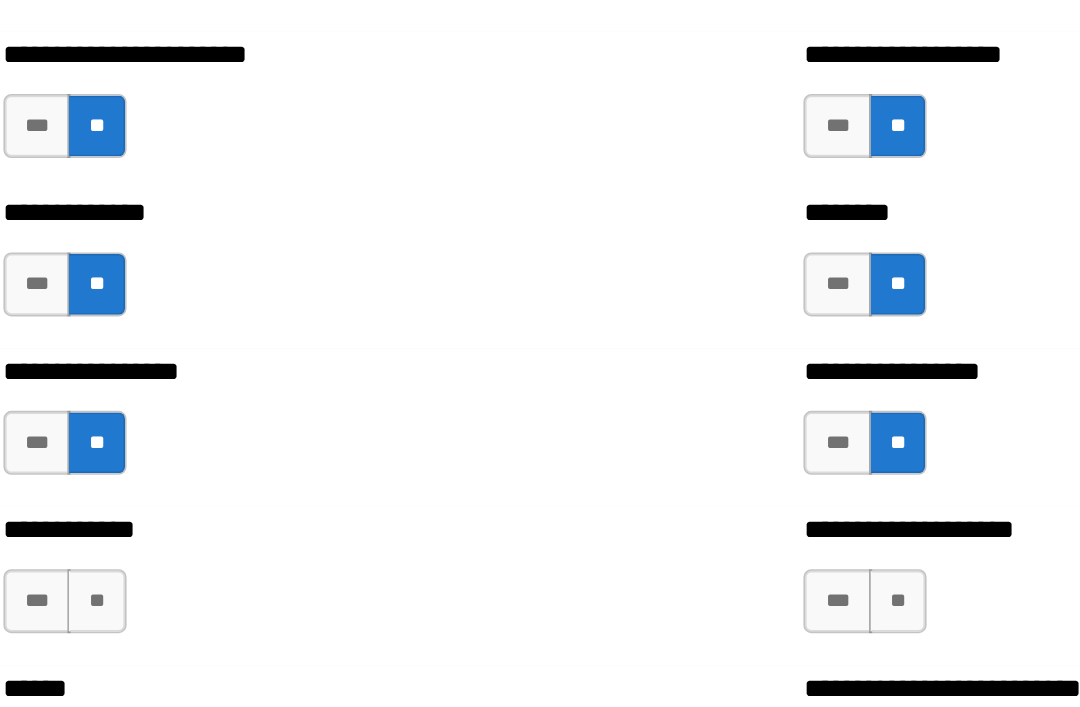 click on "**" at bounding box center [664, 484] 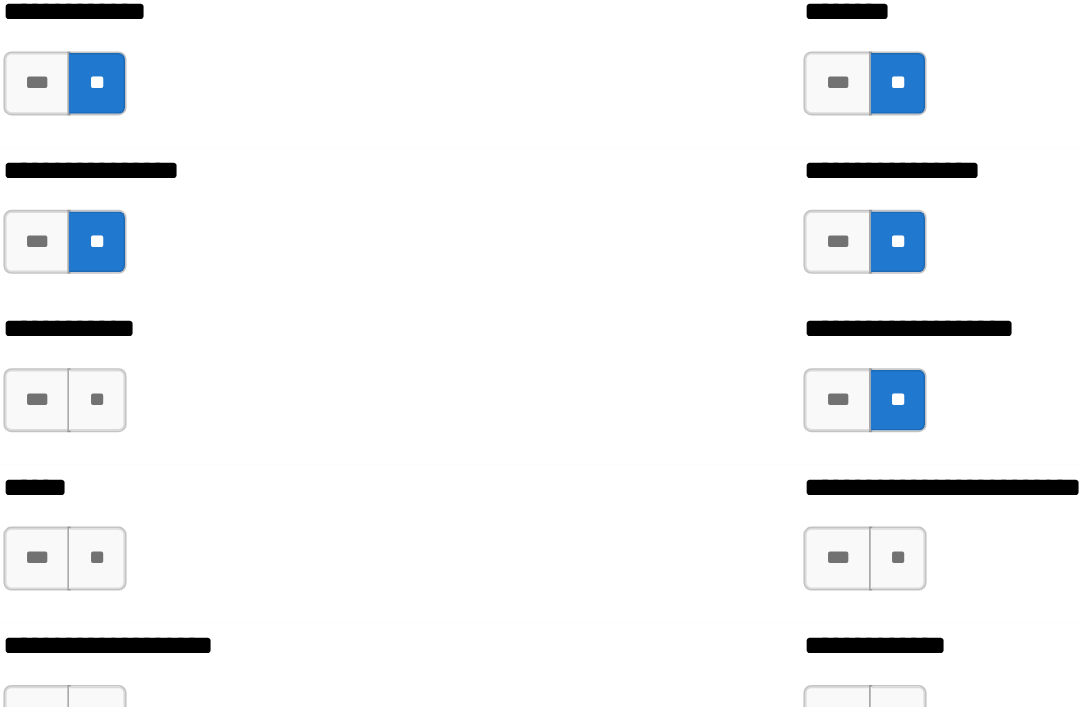 scroll, scrollTop: 3714, scrollLeft: 0, axis: vertical 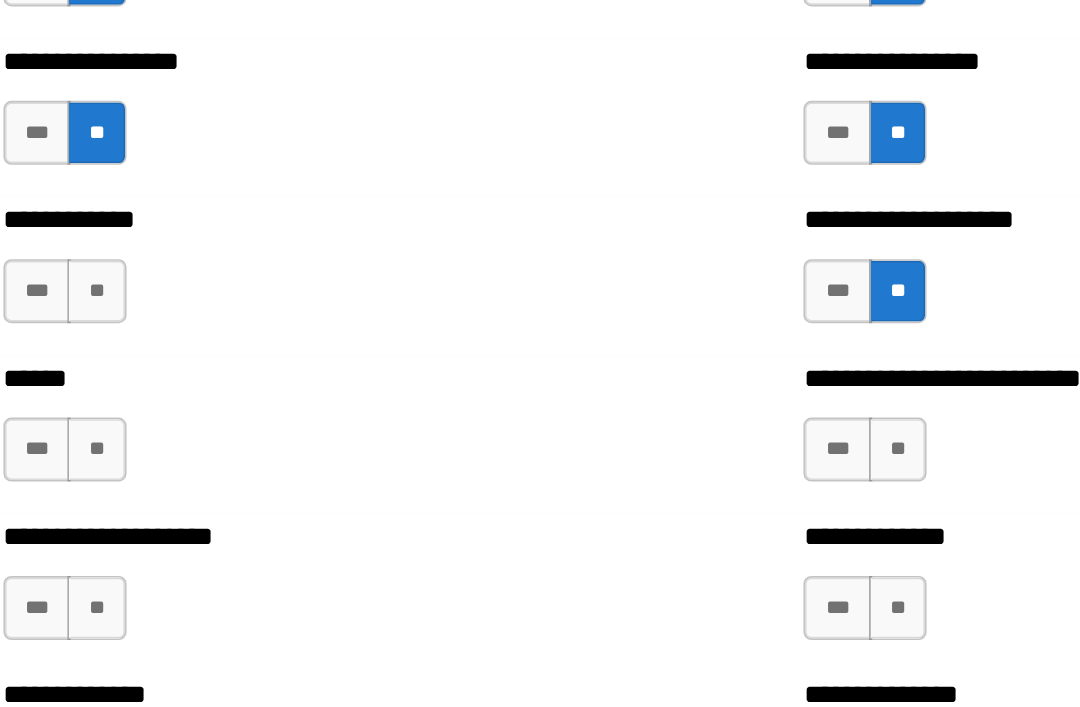 click on "**" at bounding box center (163, 290) 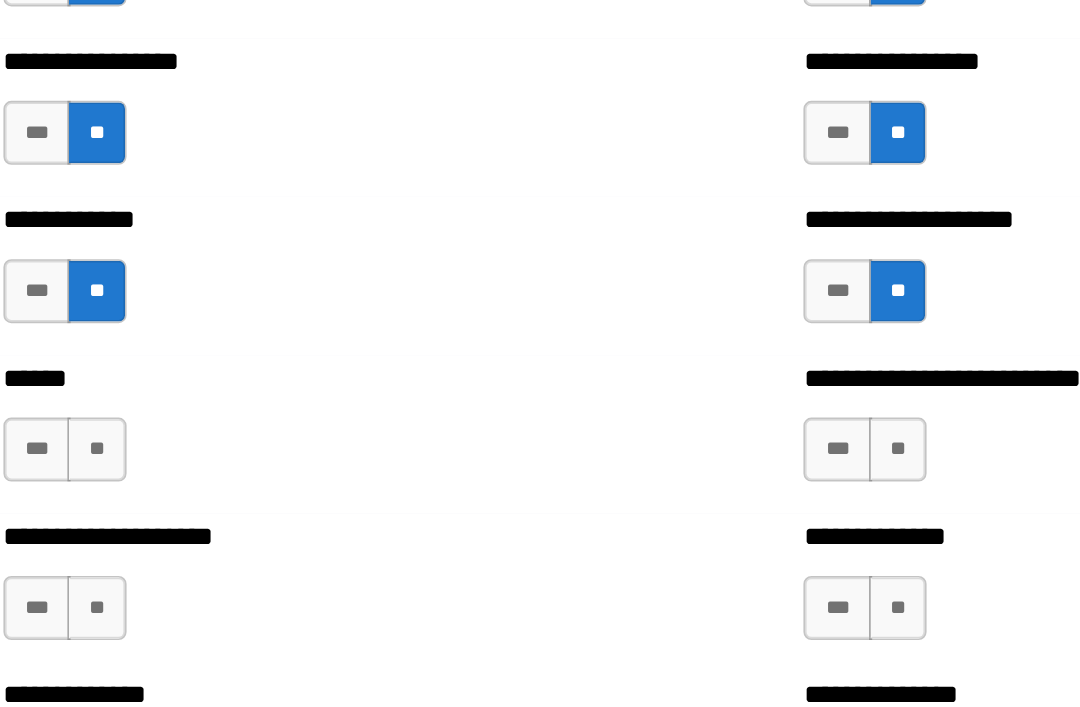 click on "**" at bounding box center [163, 389] 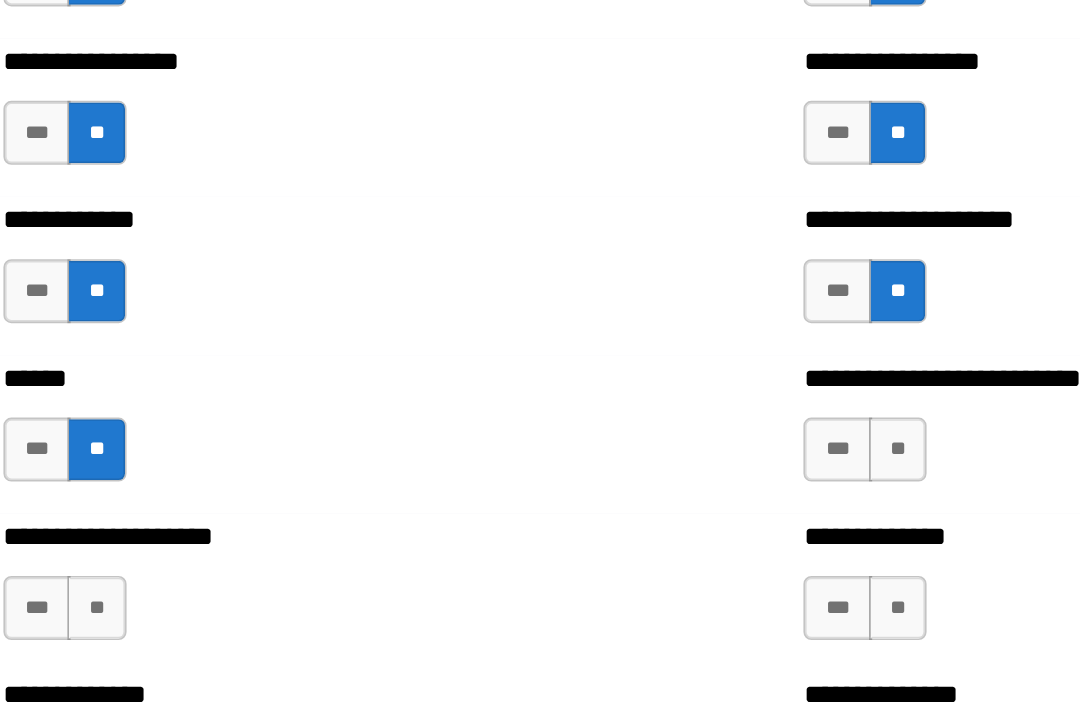 click on "**" at bounding box center [664, 389] 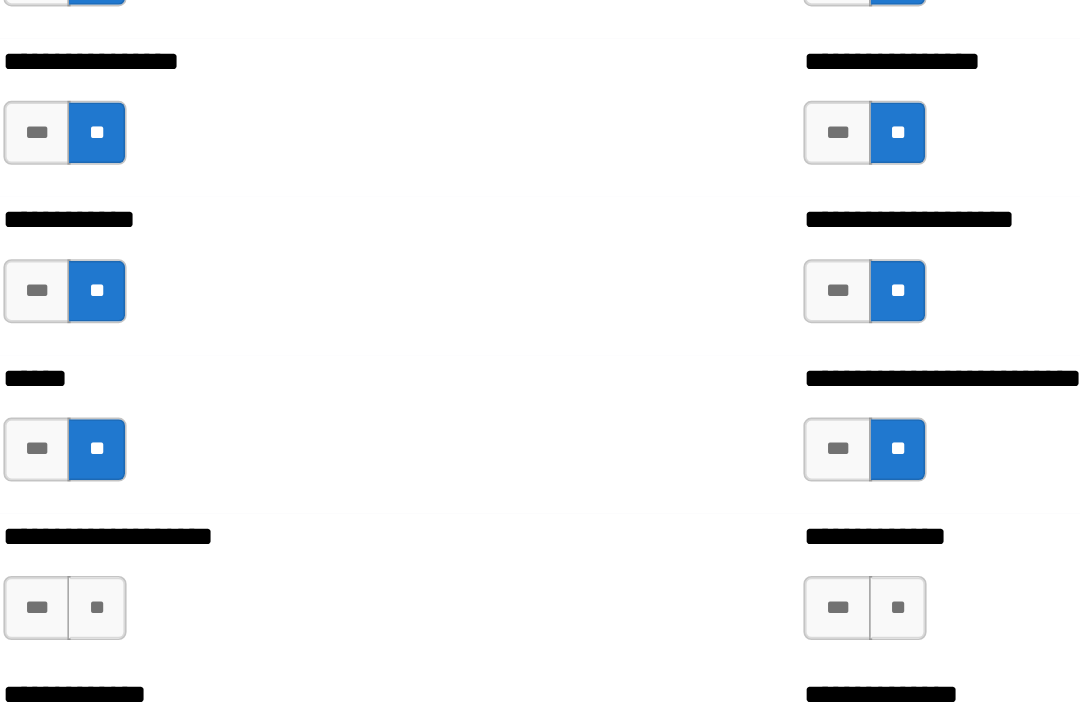 click on "**" at bounding box center [664, 488] 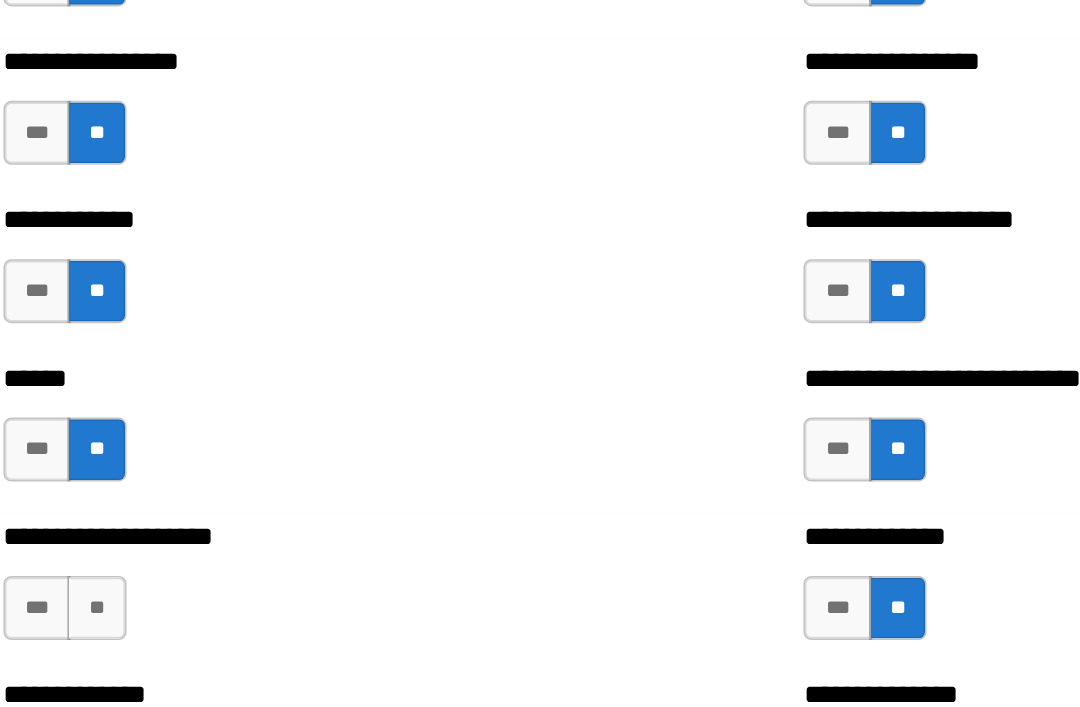 click on "**" at bounding box center (163, 488) 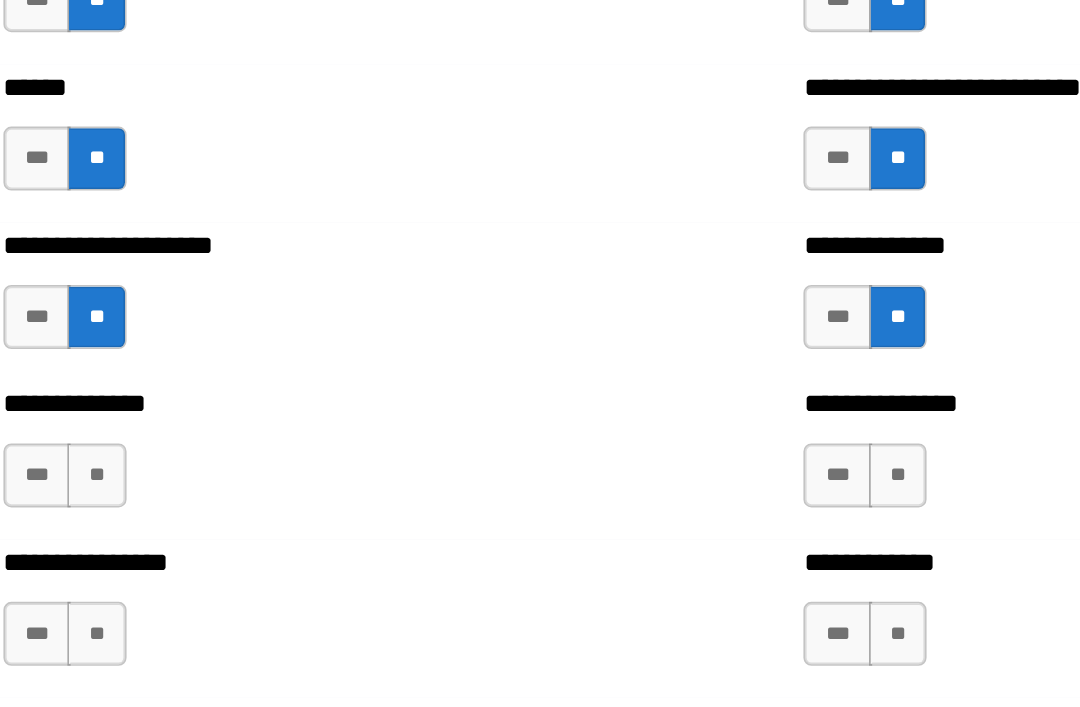 scroll, scrollTop: 3916, scrollLeft: 0, axis: vertical 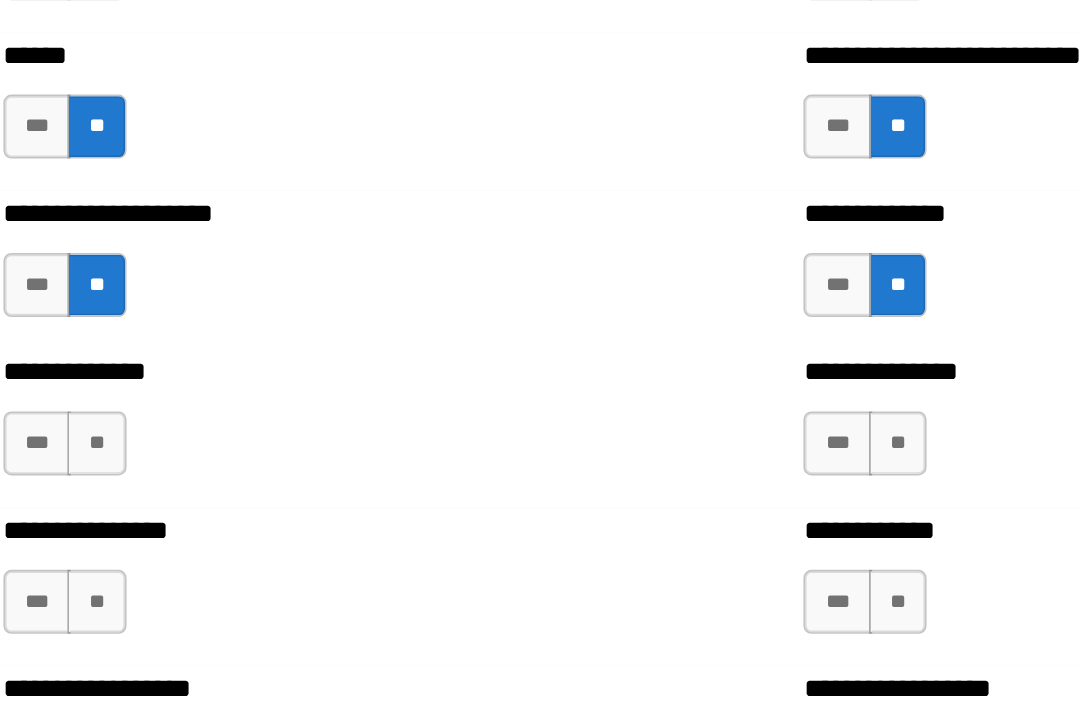 click on "**" at bounding box center (163, 385) 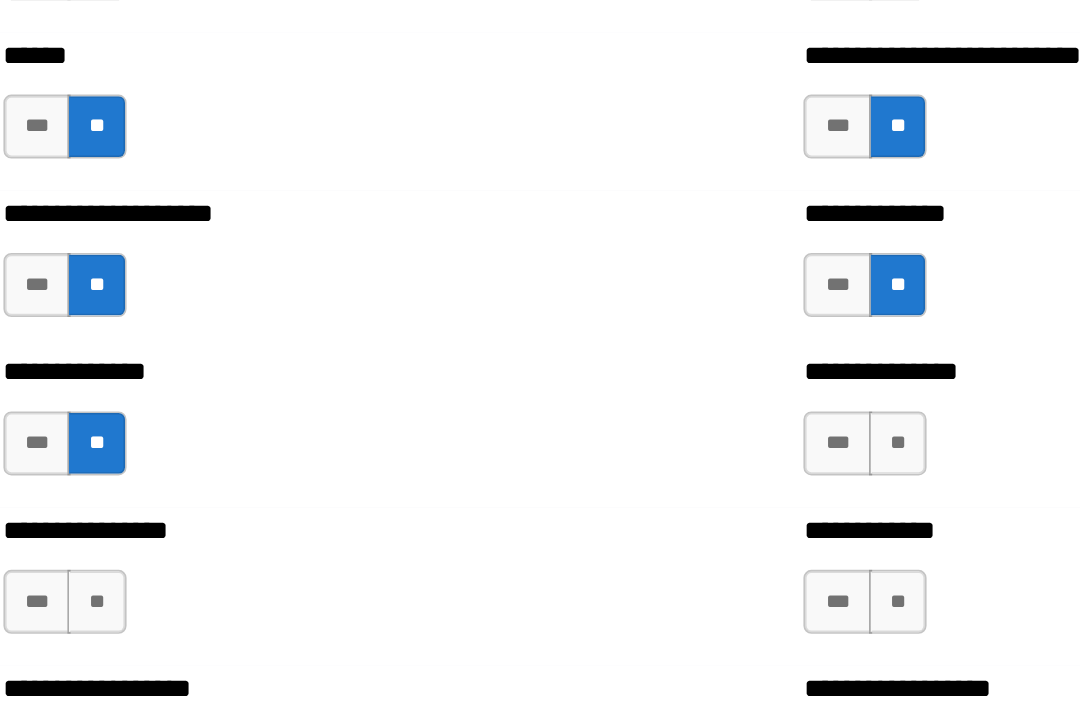 click on "**" at bounding box center [664, 385] 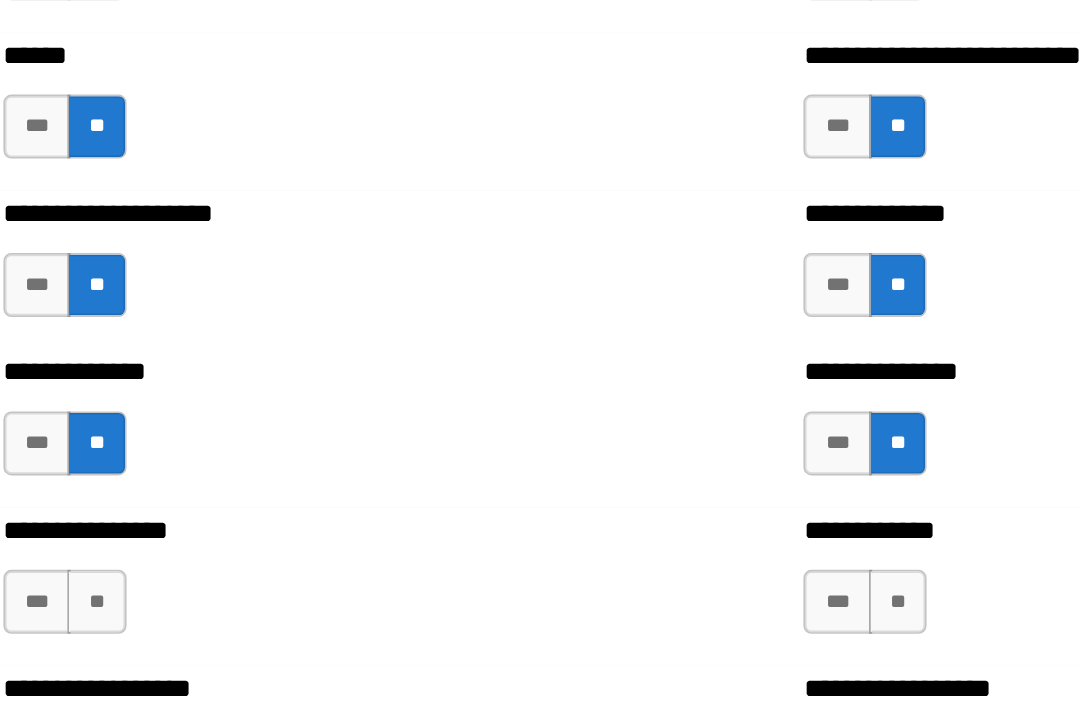 click on "**" at bounding box center [664, 484] 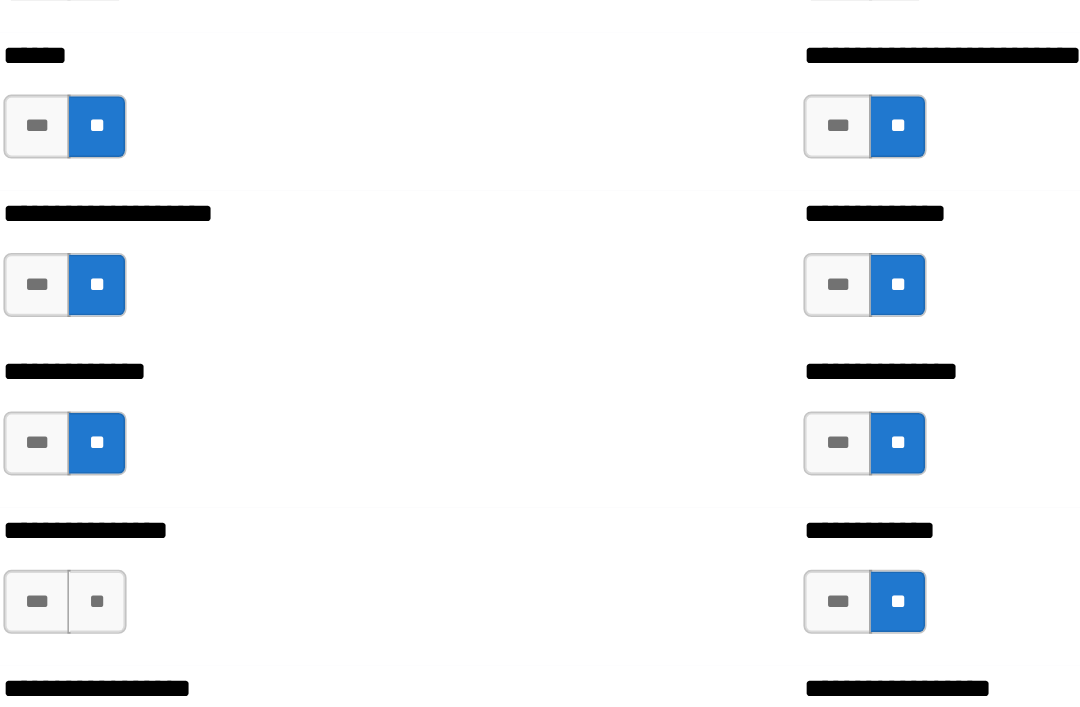 click on "**" at bounding box center (163, 484) 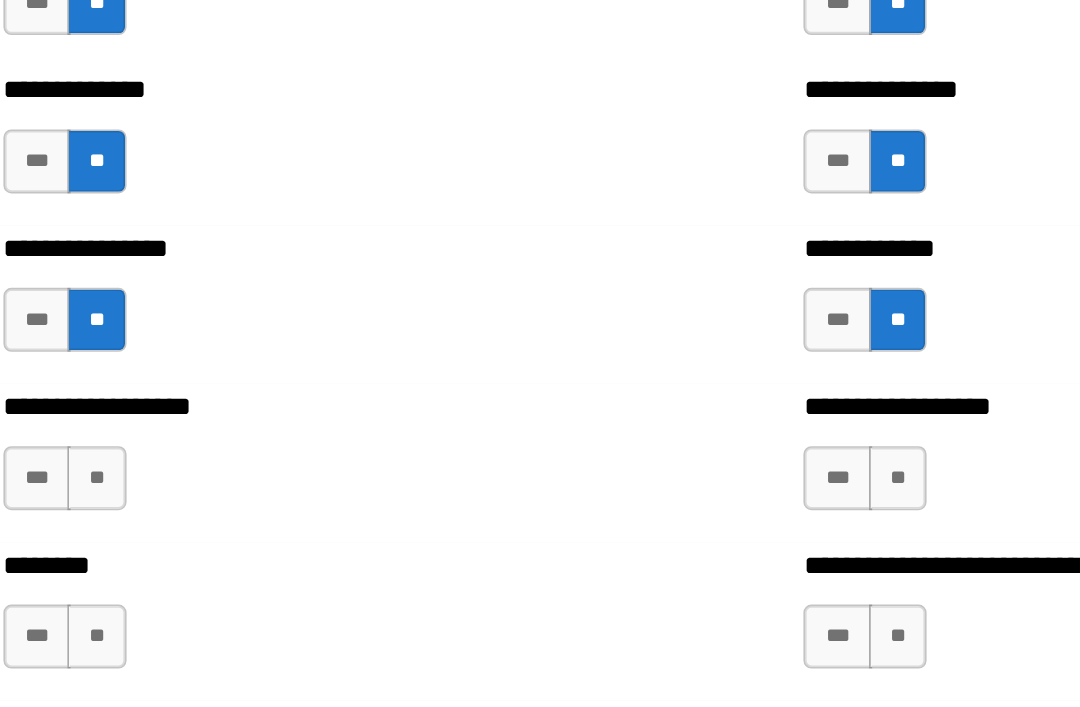 scroll, scrollTop: 4120, scrollLeft: 0, axis: vertical 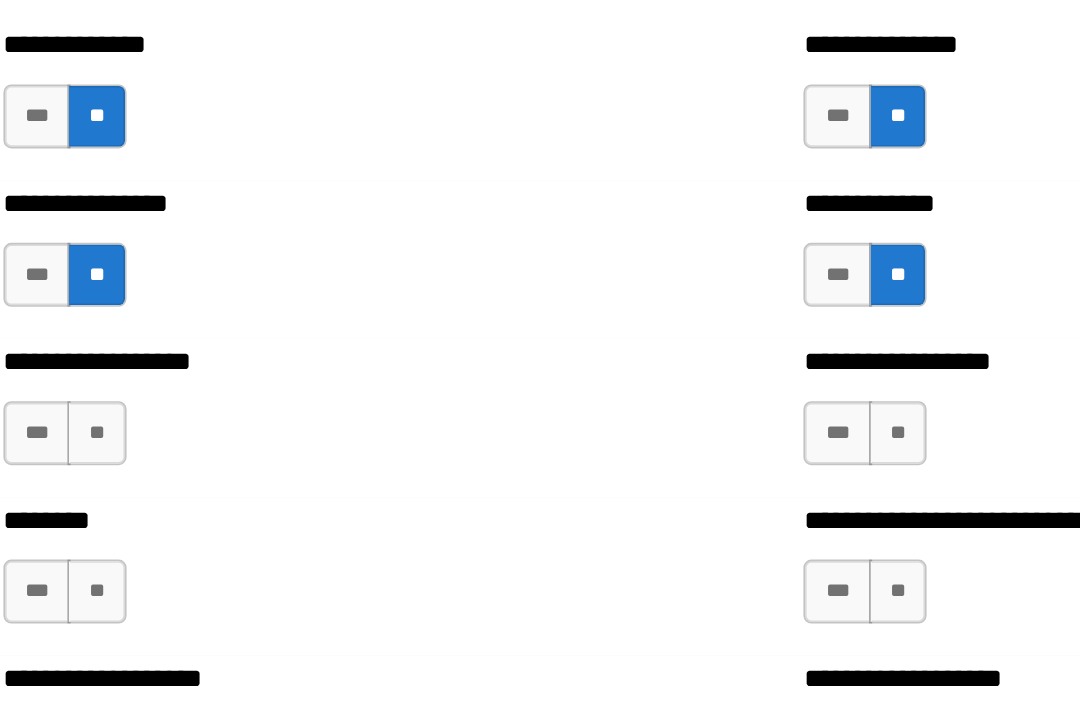 click on "**" at bounding box center [163, 379] 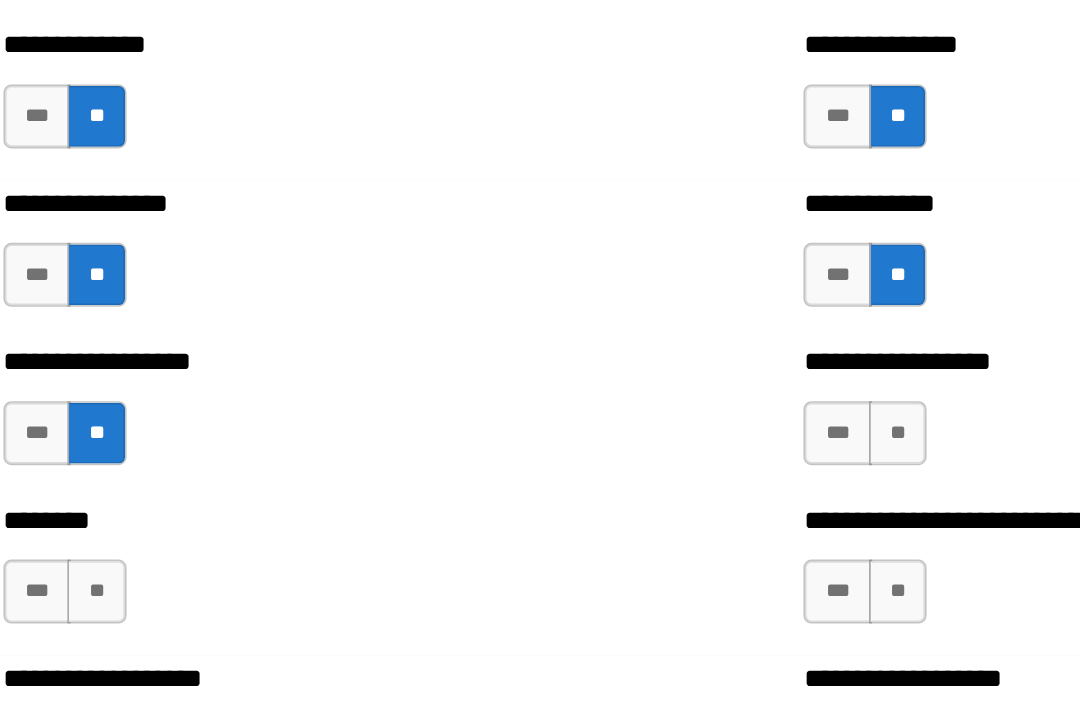 click on "**" at bounding box center [664, 379] 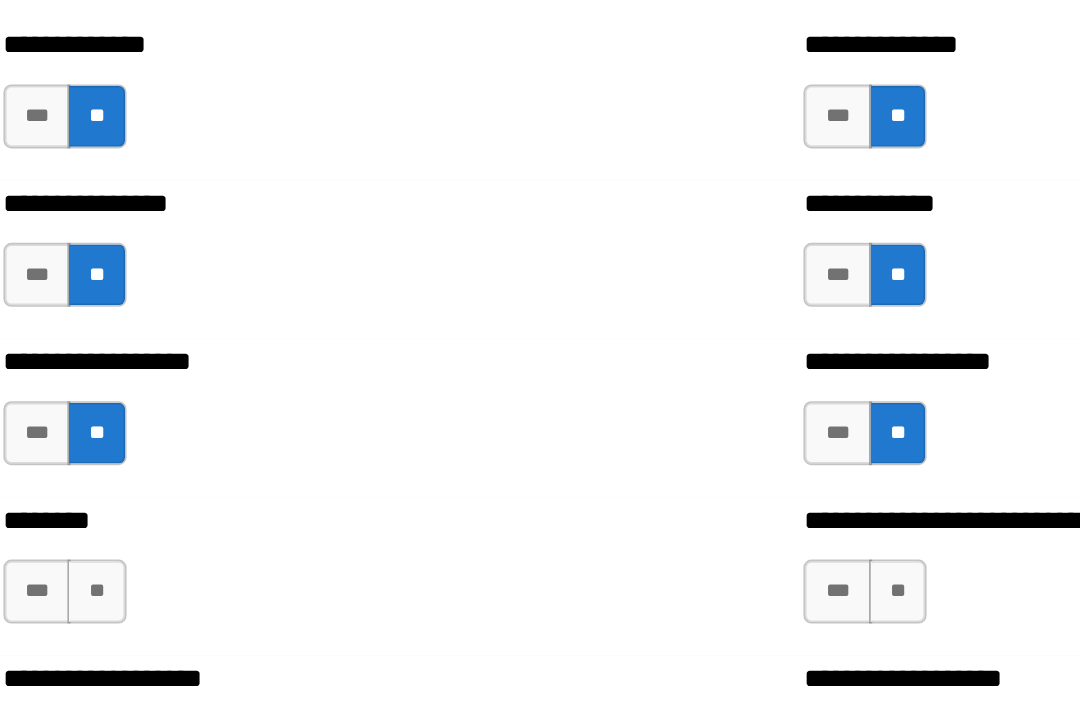 click on "**" at bounding box center (664, 478) 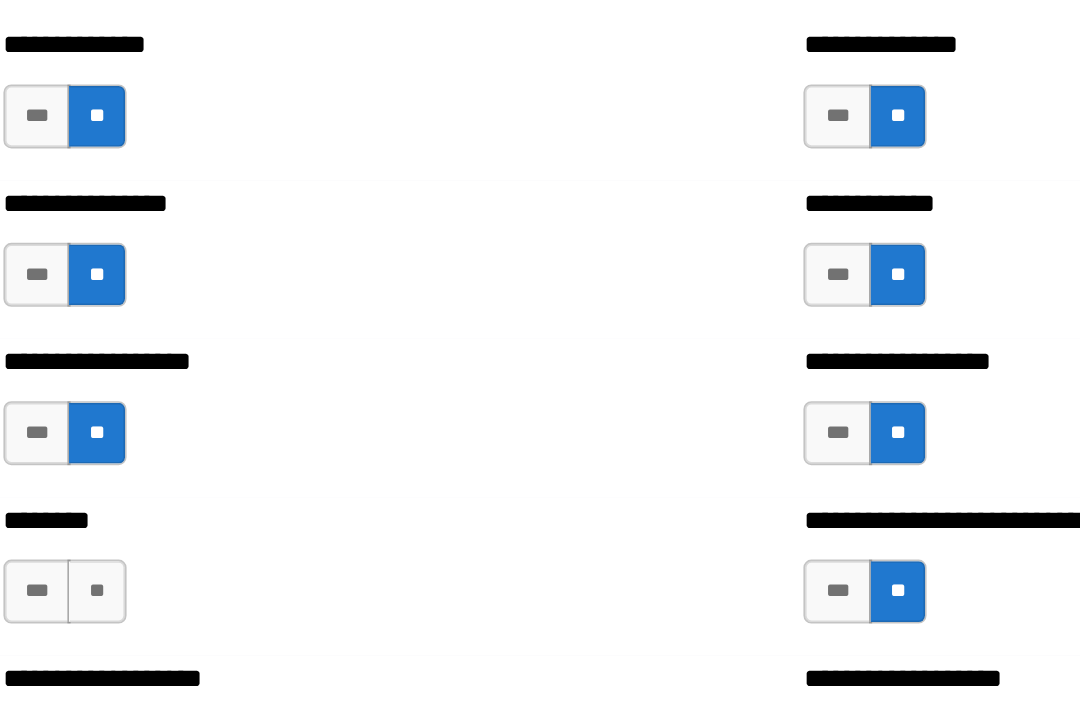 click on "**" at bounding box center (163, 478) 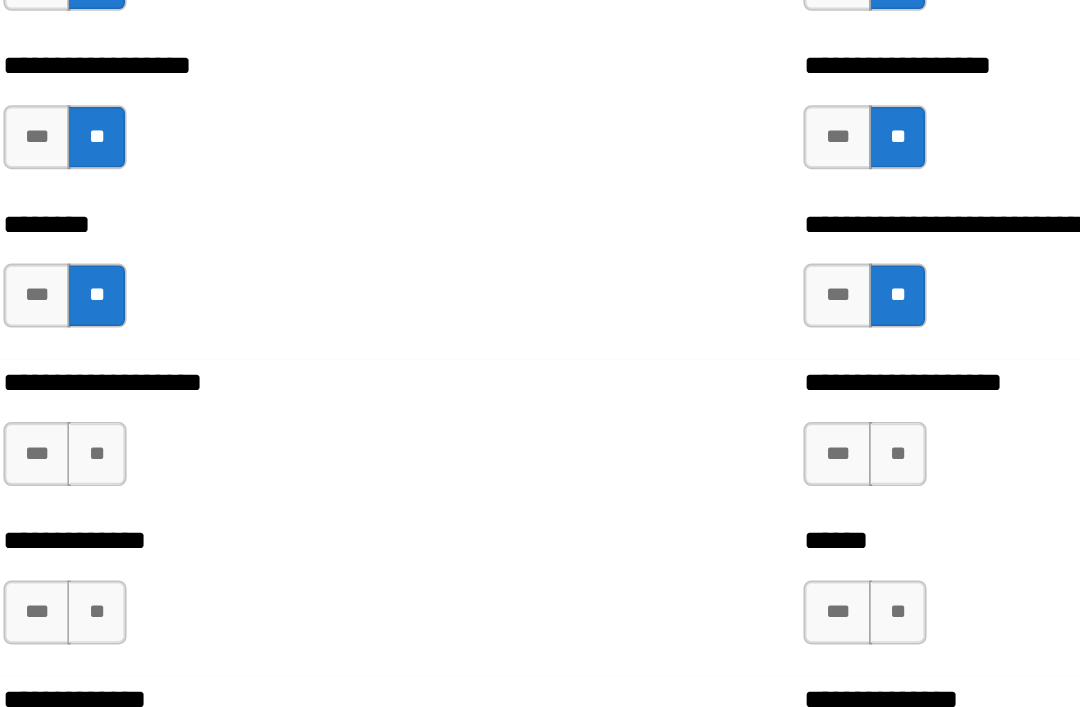 scroll, scrollTop: 4317, scrollLeft: 0, axis: vertical 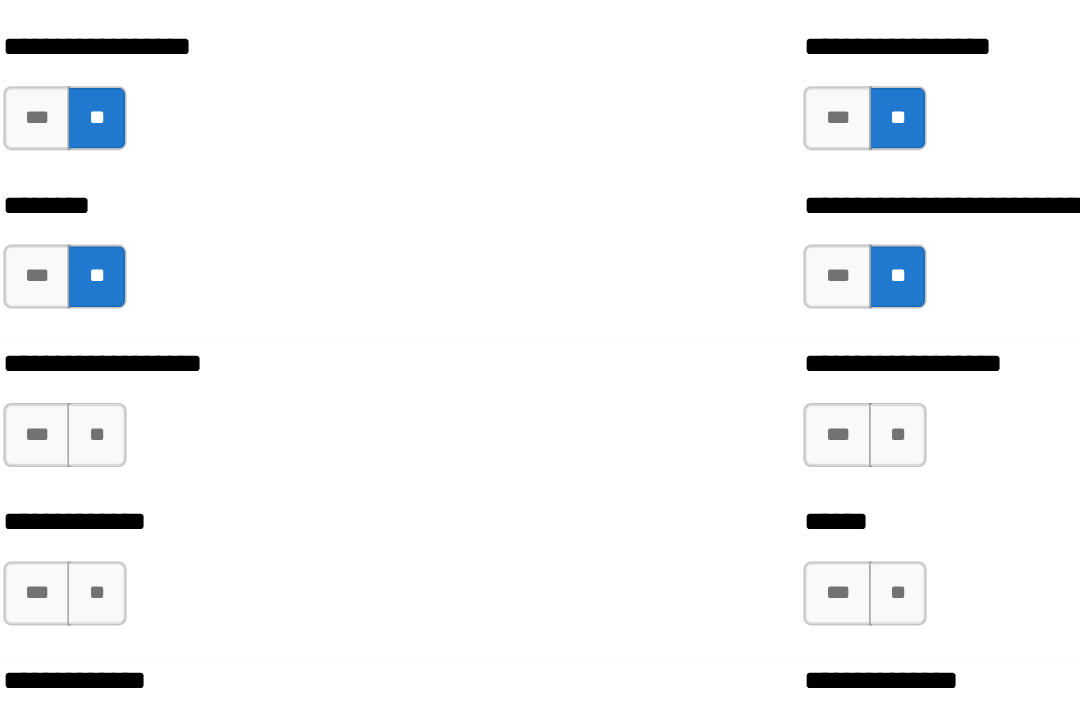click on "**" at bounding box center (163, 380) 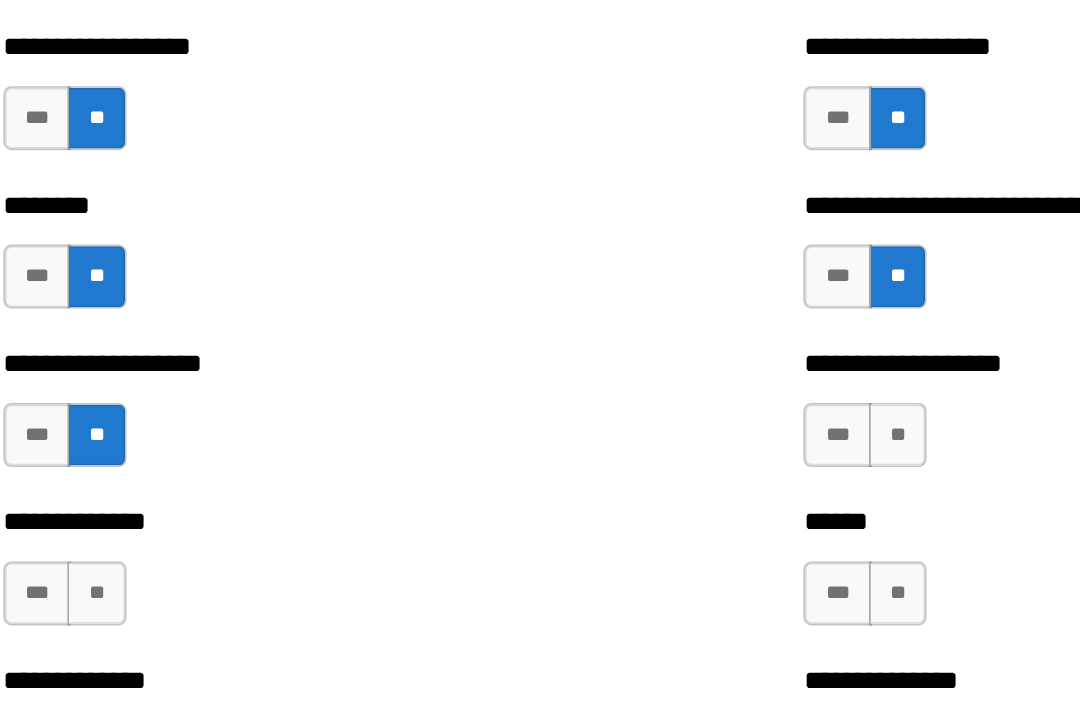 click on "**" at bounding box center (664, 380) 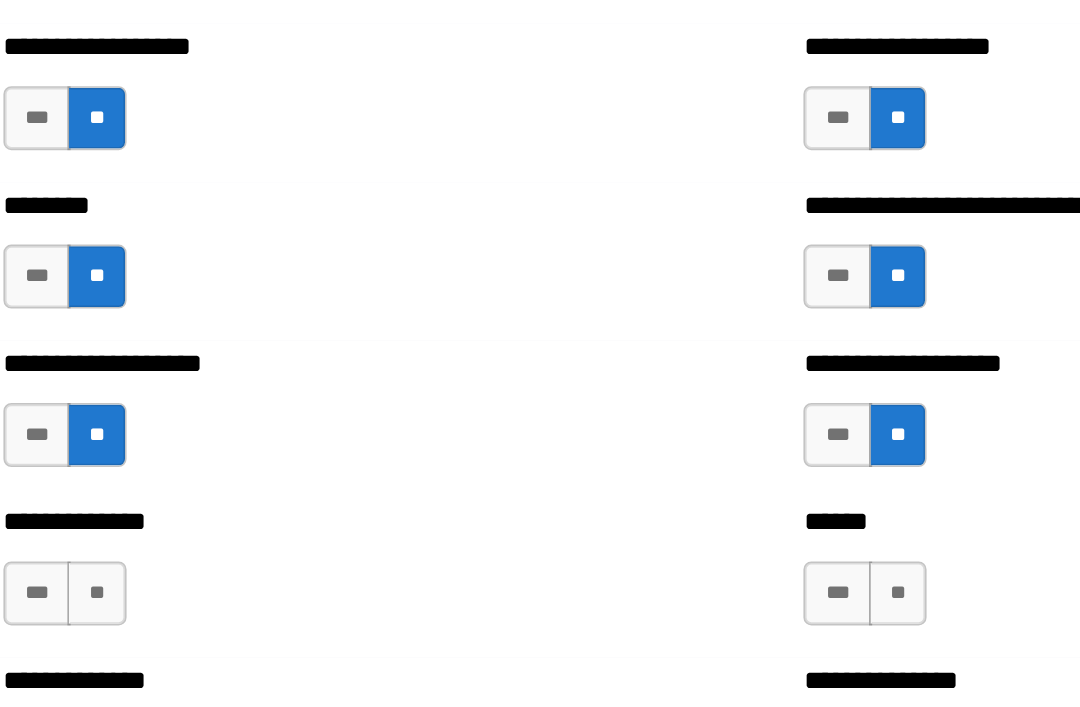 click on "**" at bounding box center [664, 479] 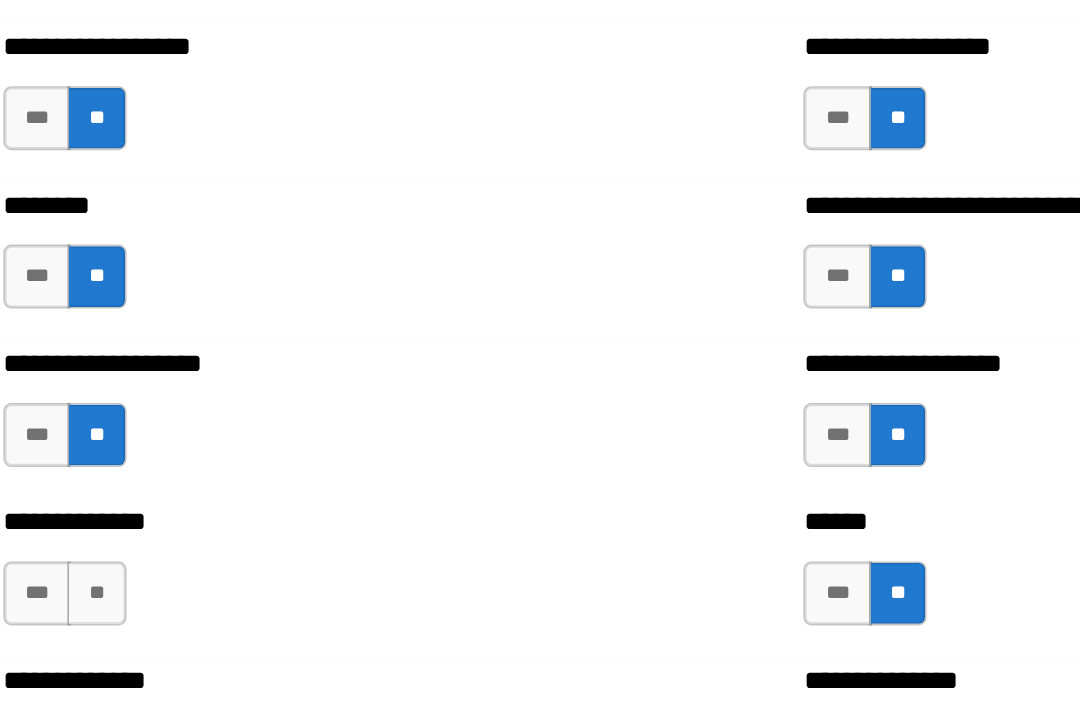 click on "**" at bounding box center (163, 479) 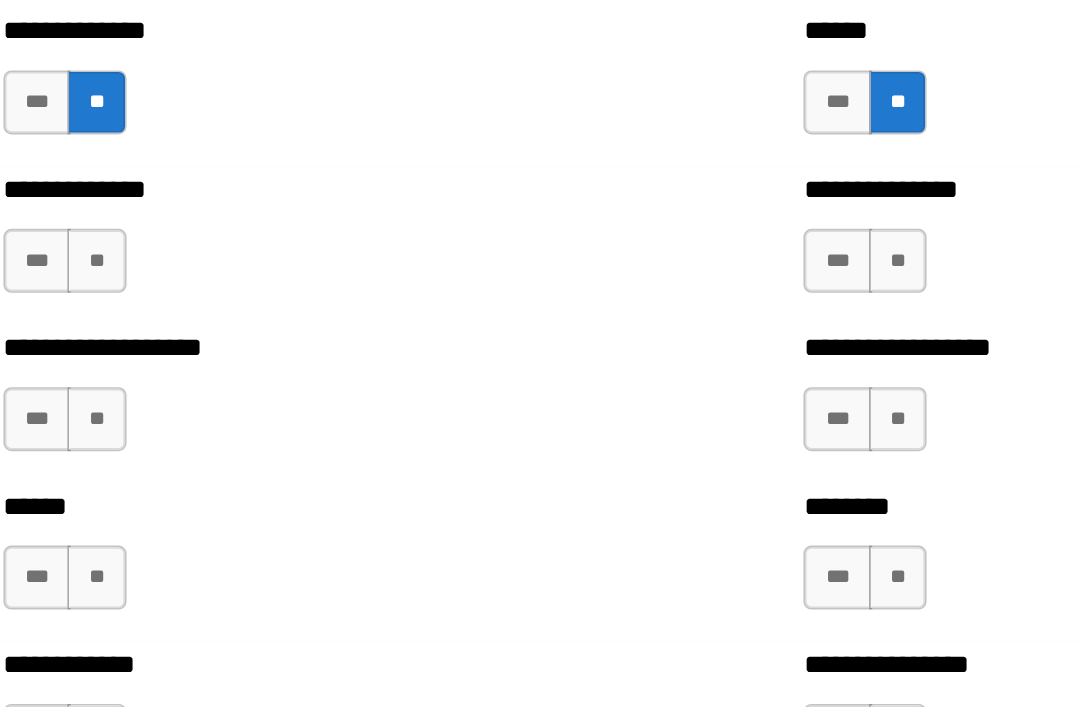 scroll, scrollTop: 4627, scrollLeft: 0, axis: vertical 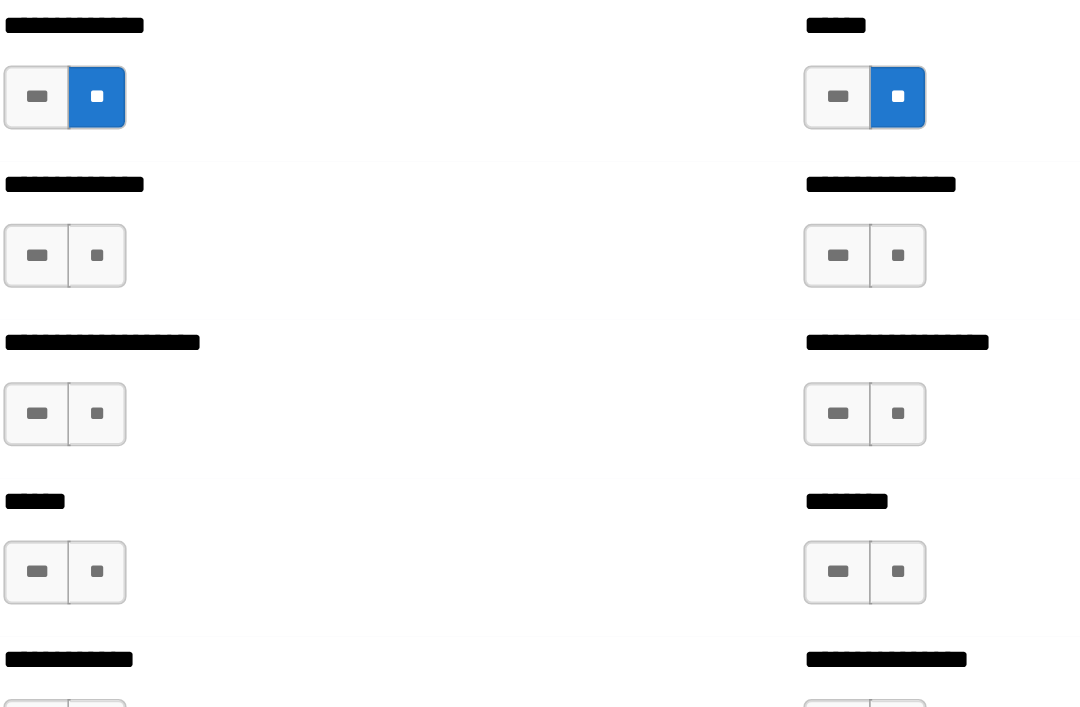 click on "**" at bounding box center (163, 268) 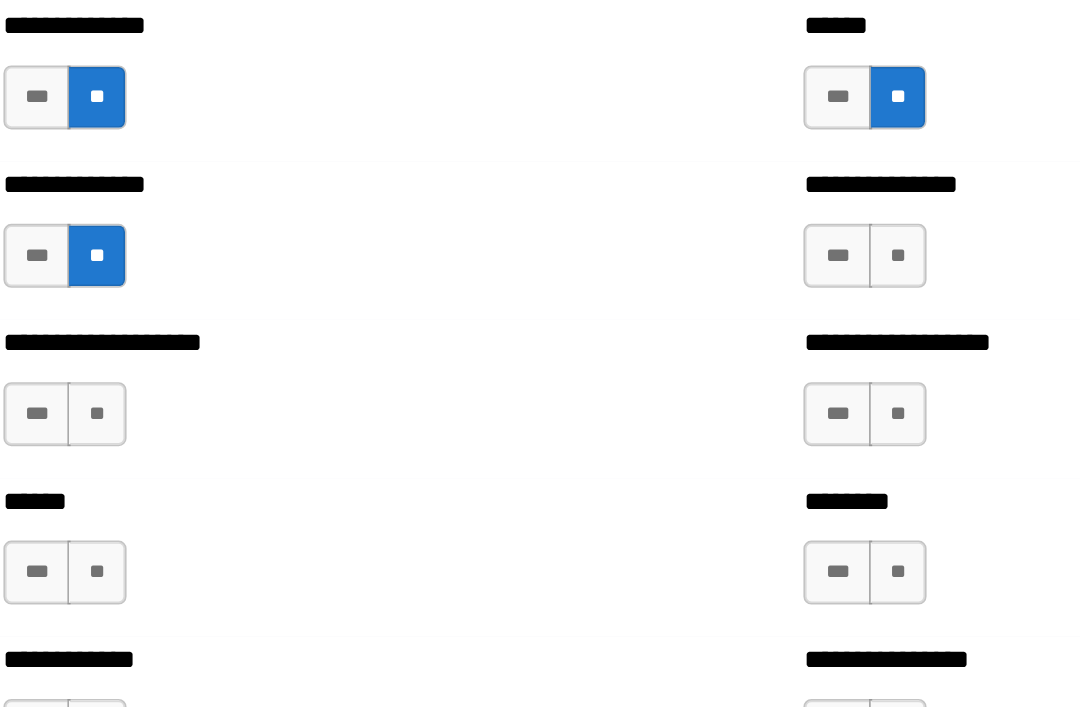 click on "**" at bounding box center [664, 268] 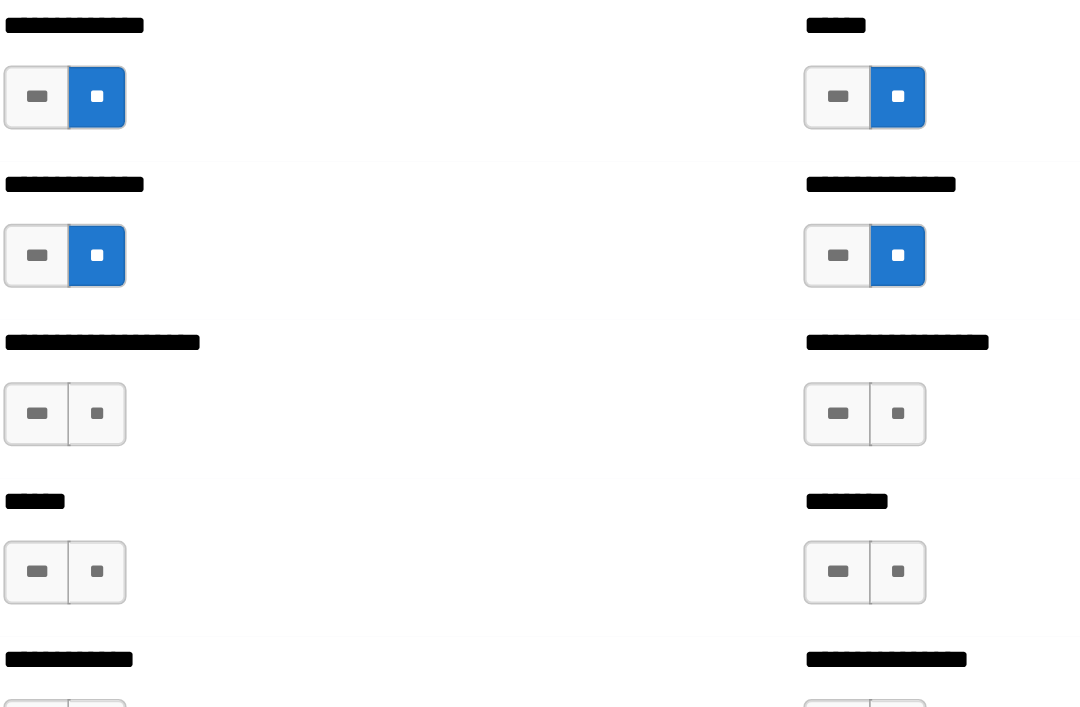 click on "**" at bounding box center [664, 367] 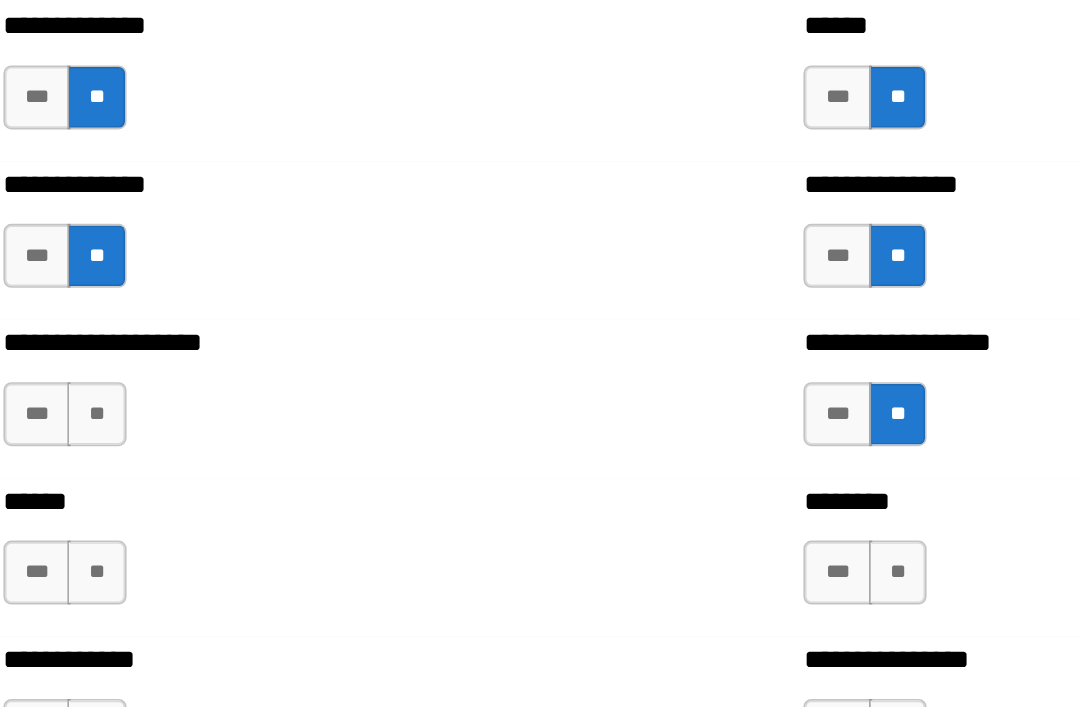 click on "**" at bounding box center [664, 466] 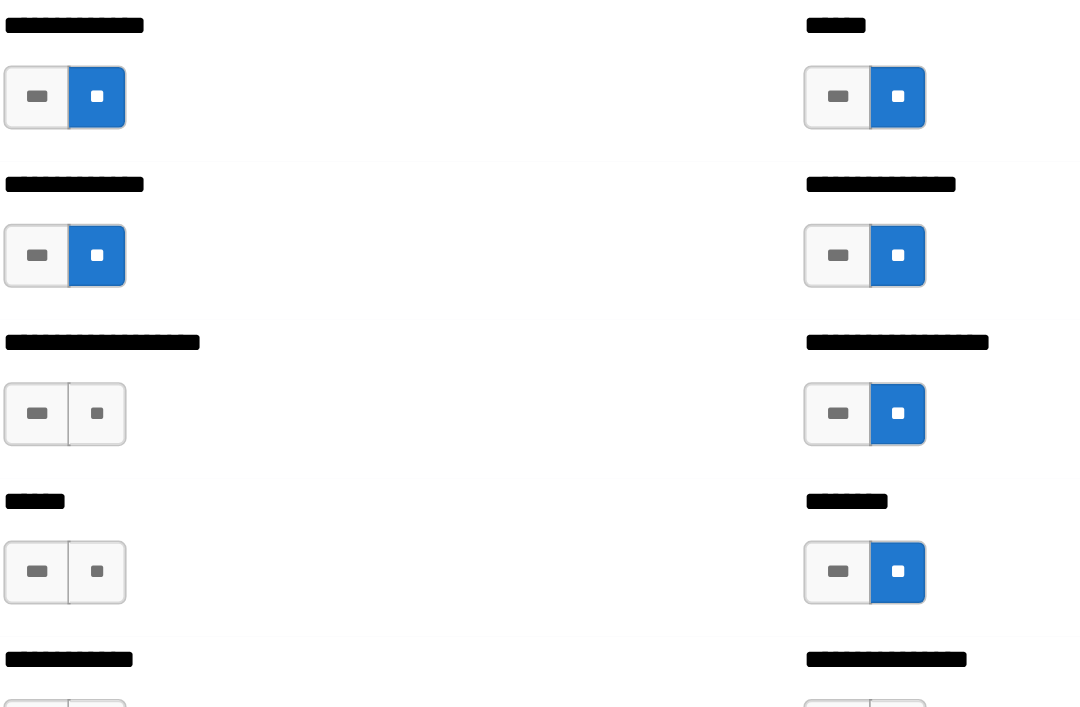 click on "**" at bounding box center (163, 367) 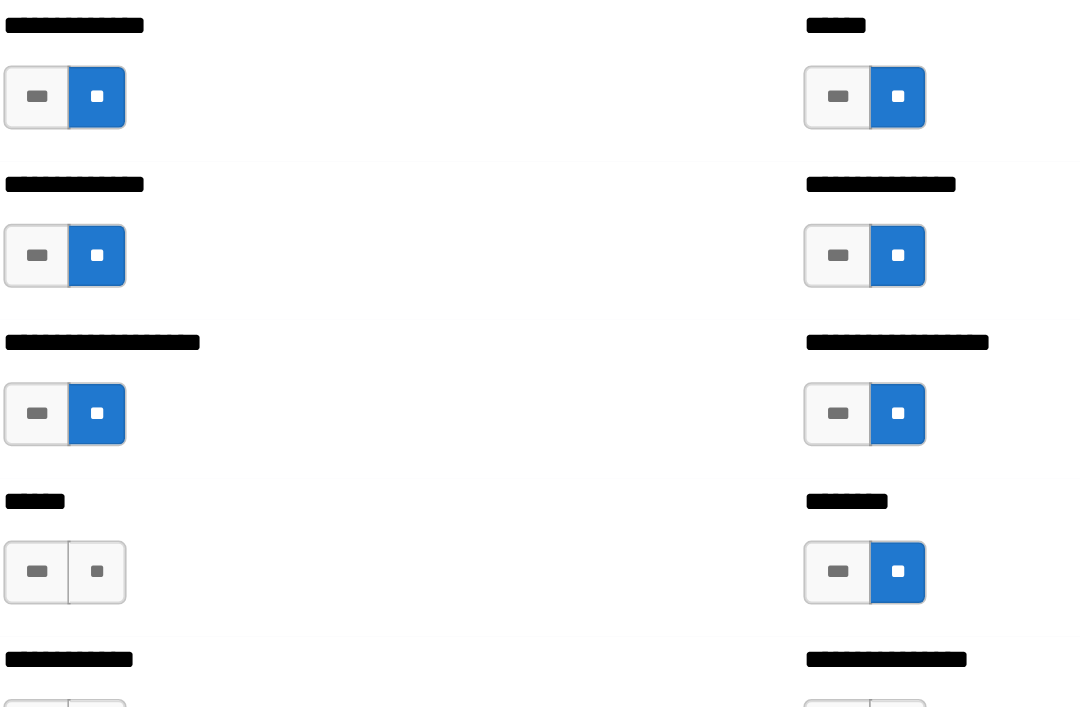 click on "**" at bounding box center [163, 466] 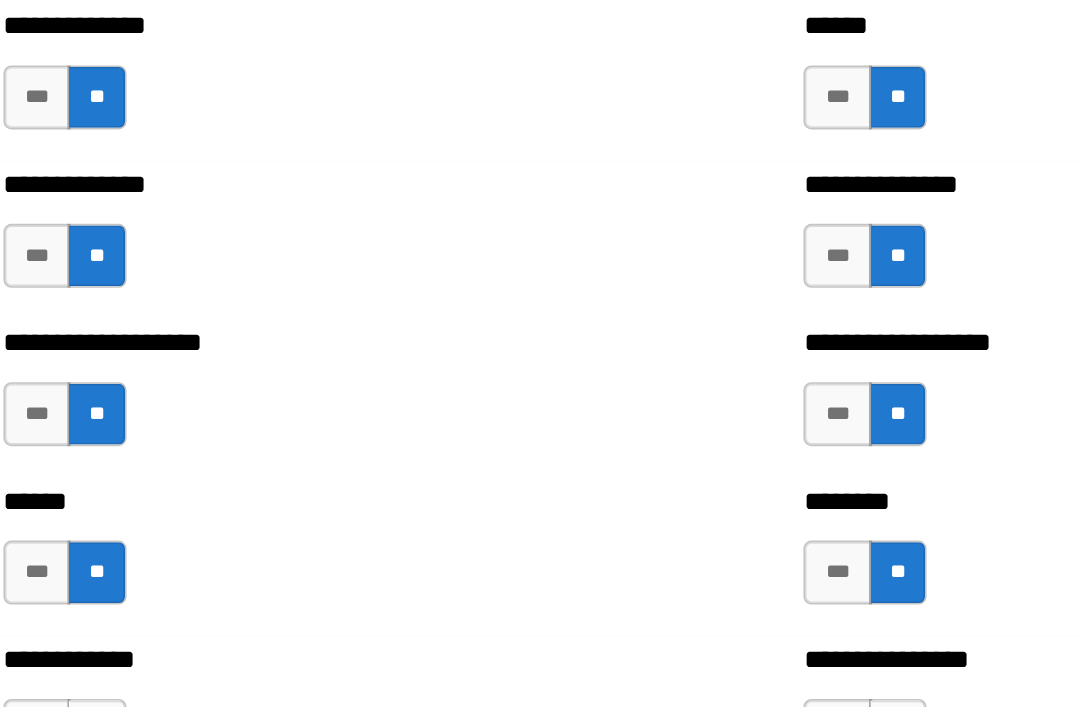click on "**" at bounding box center [163, 565] 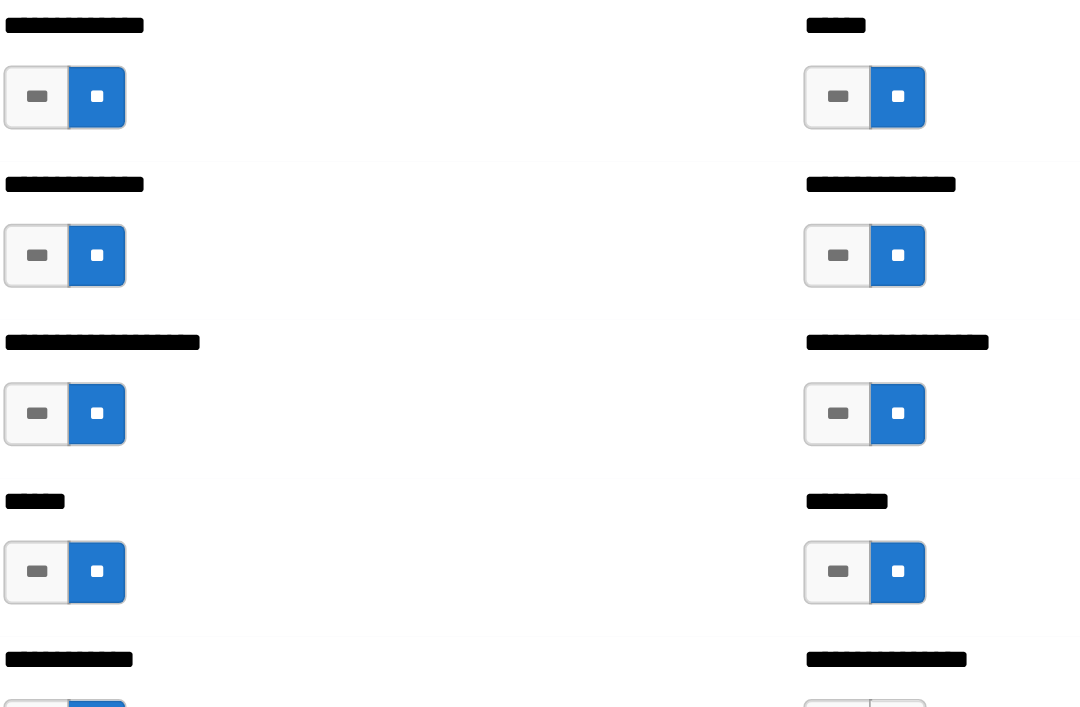 click on "**" at bounding box center [664, 565] 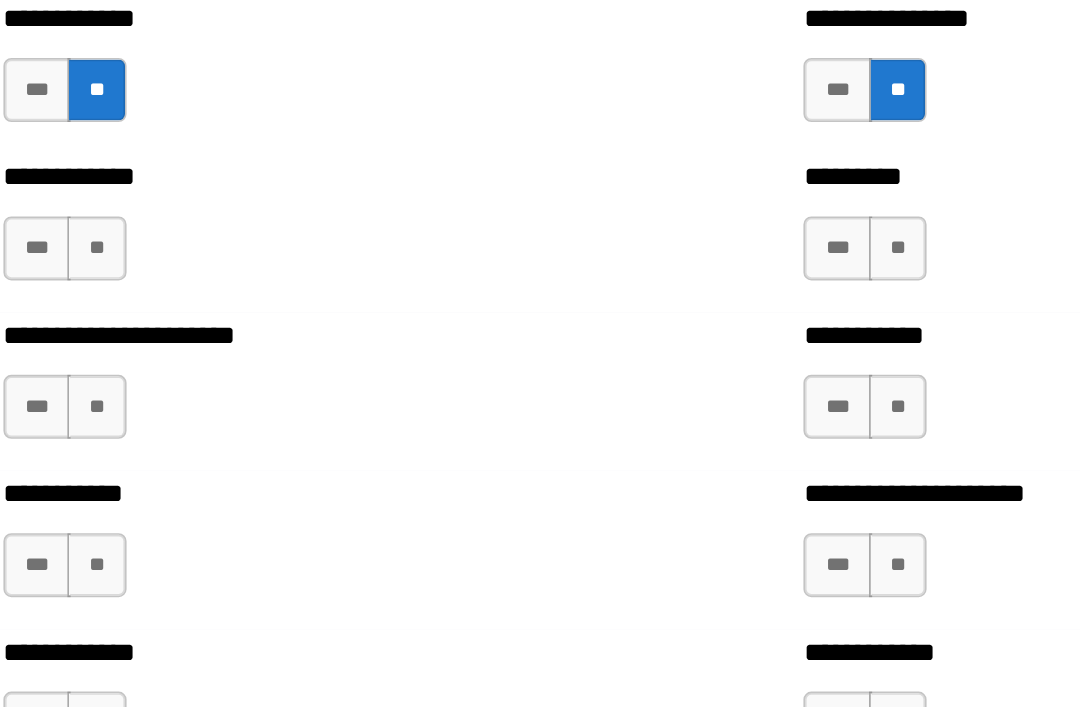 scroll, scrollTop: 5029, scrollLeft: 0, axis: vertical 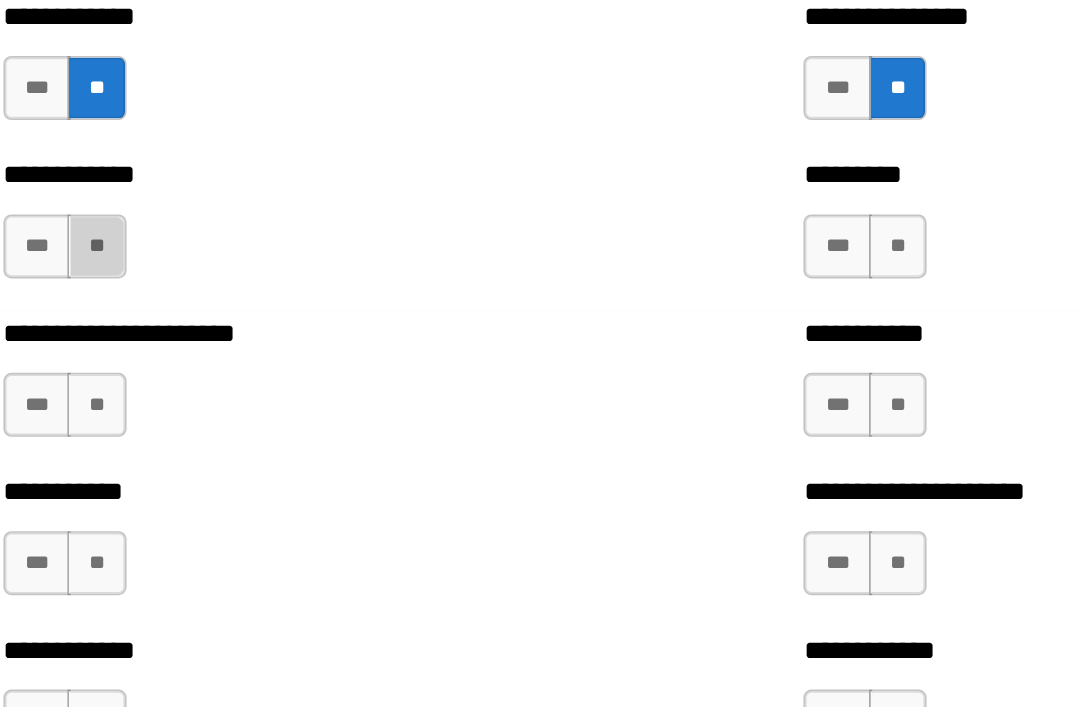 click on "**" at bounding box center [163, 262] 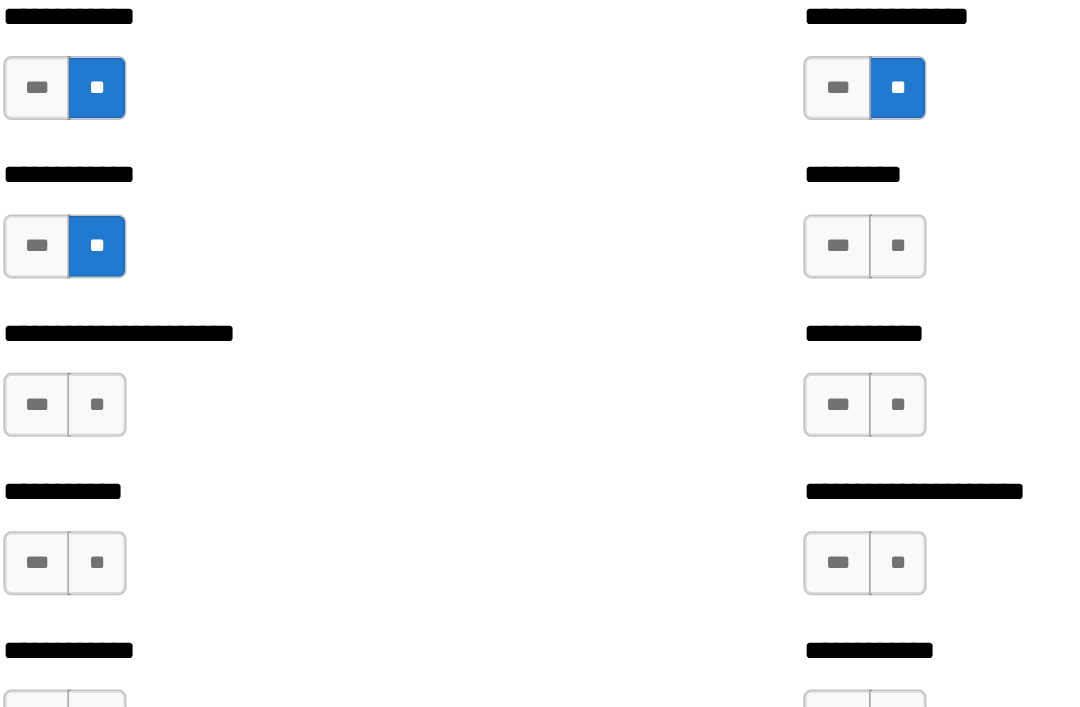 click on "**" at bounding box center (664, 262) 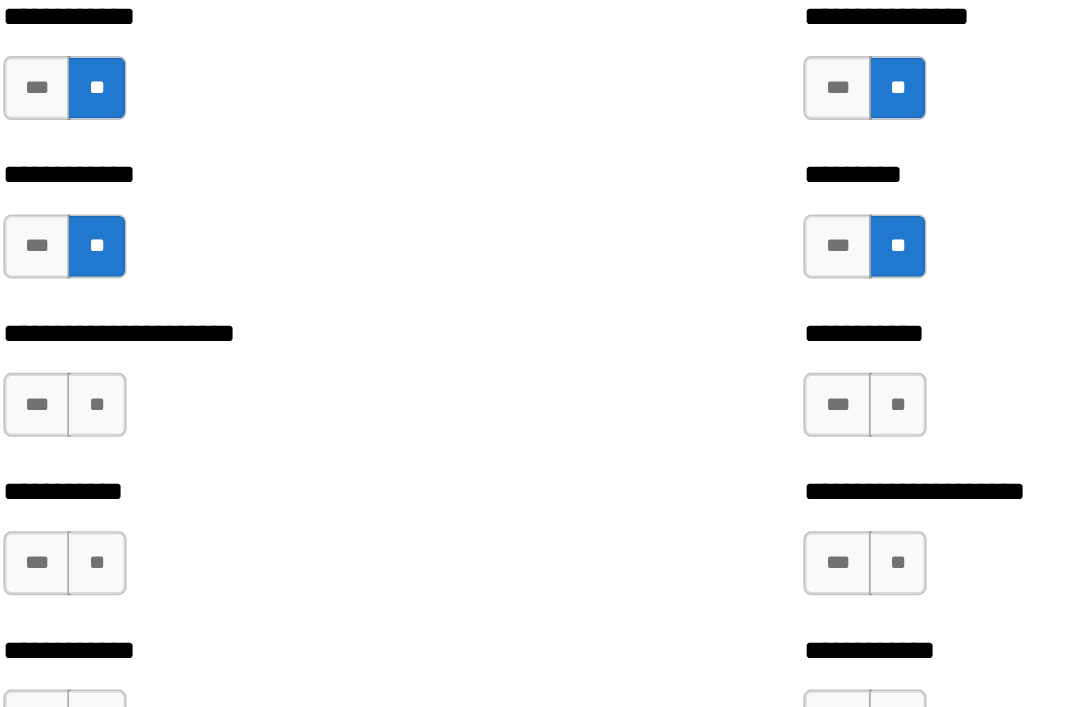 click on "**" at bounding box center [664, 361] 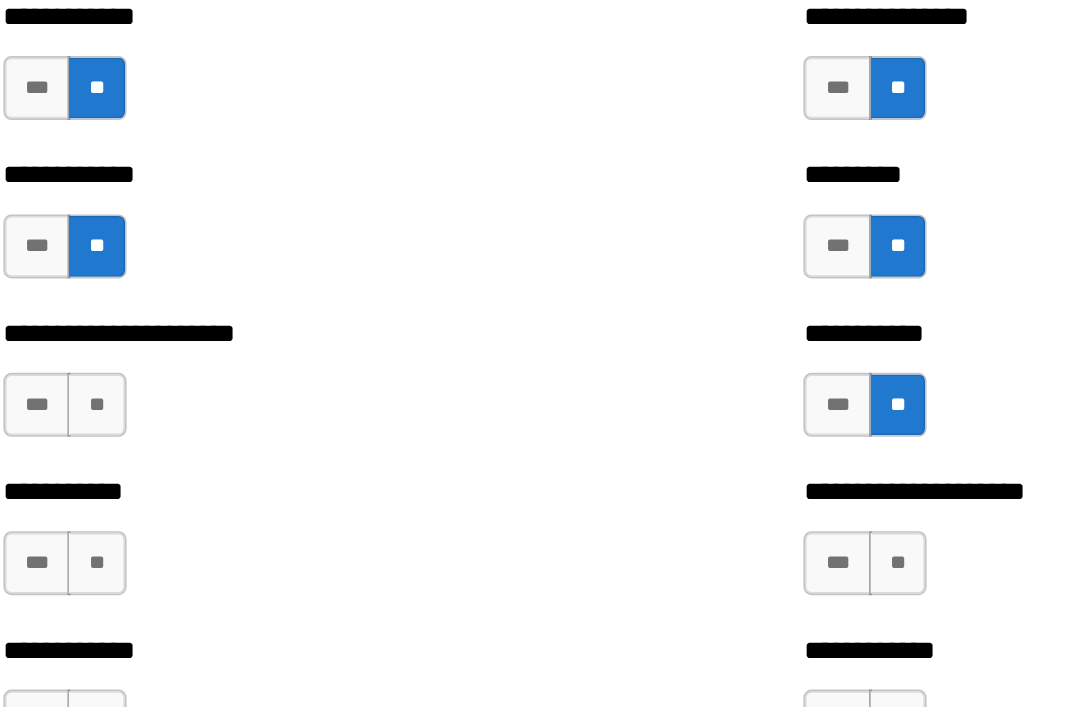 click on "**" at bounding box center (664, 460) 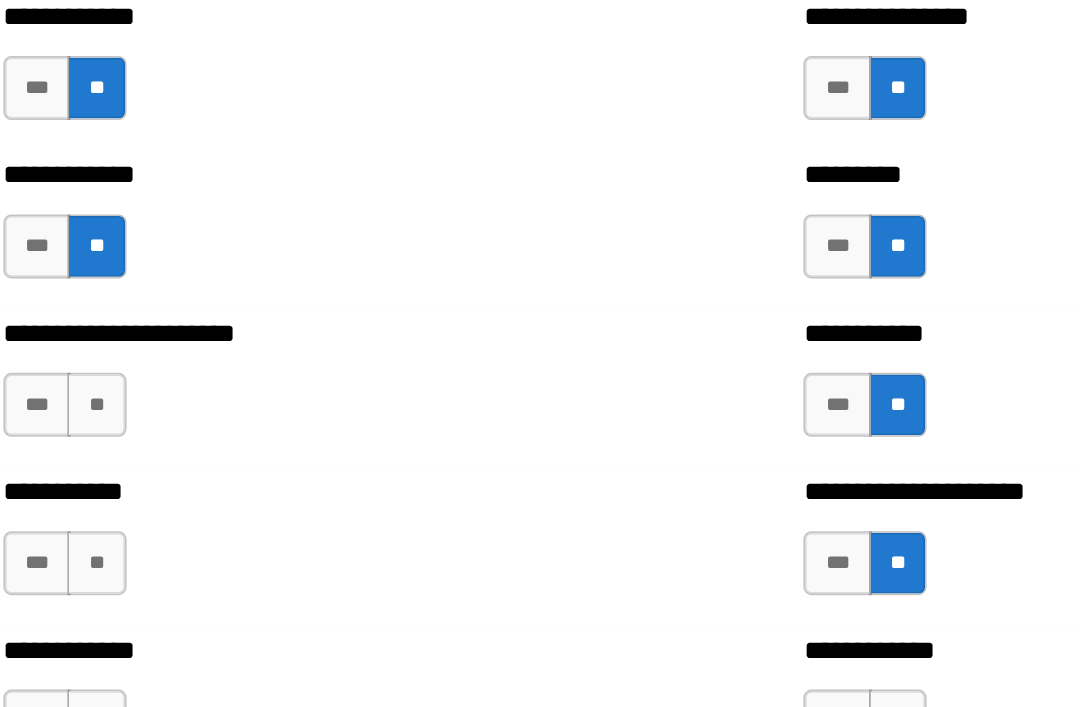 click on "**" at bounding box center (664, 559) 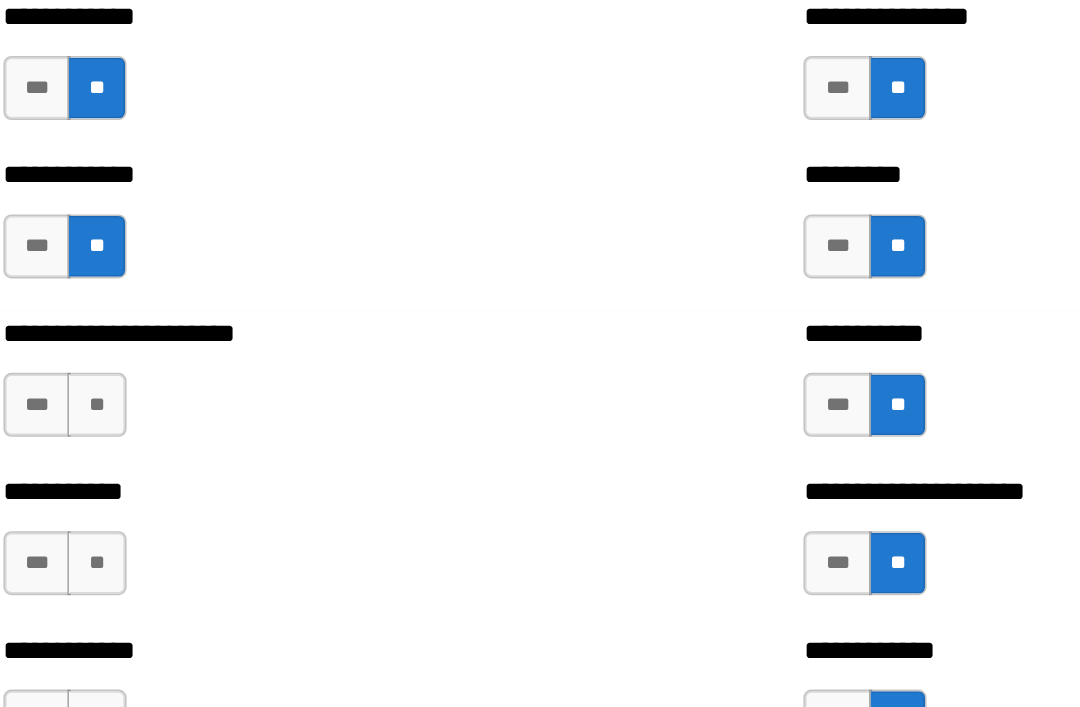 click on "**" at bounding box center [163, 559] 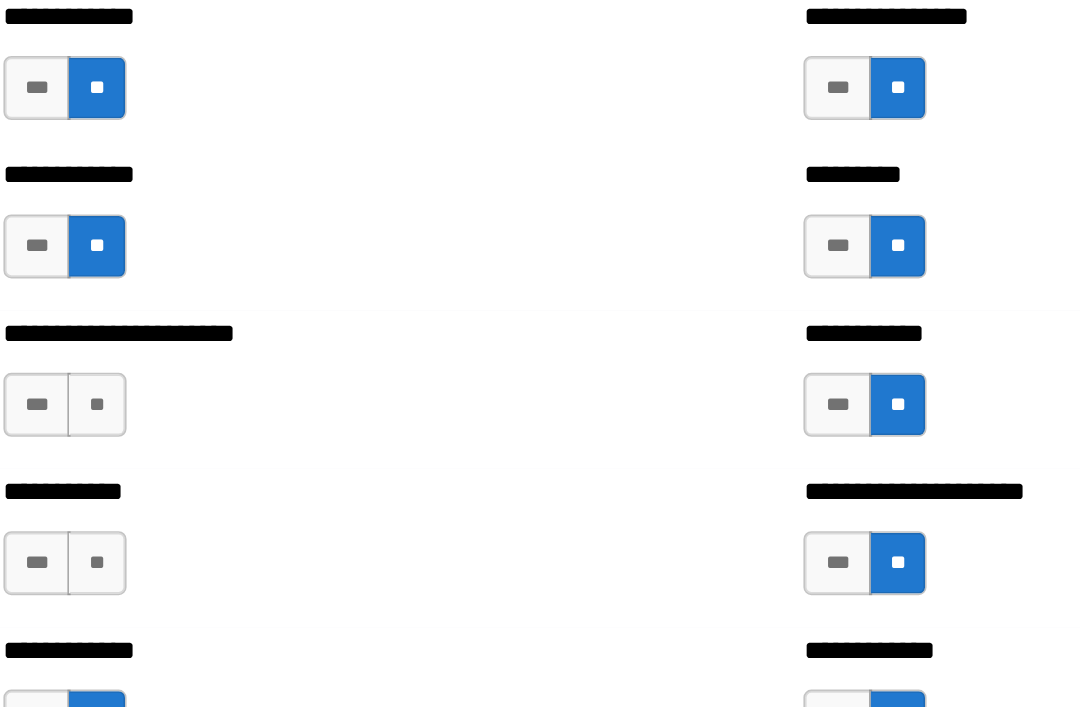 click on "**" at bounding box center [163, 460] 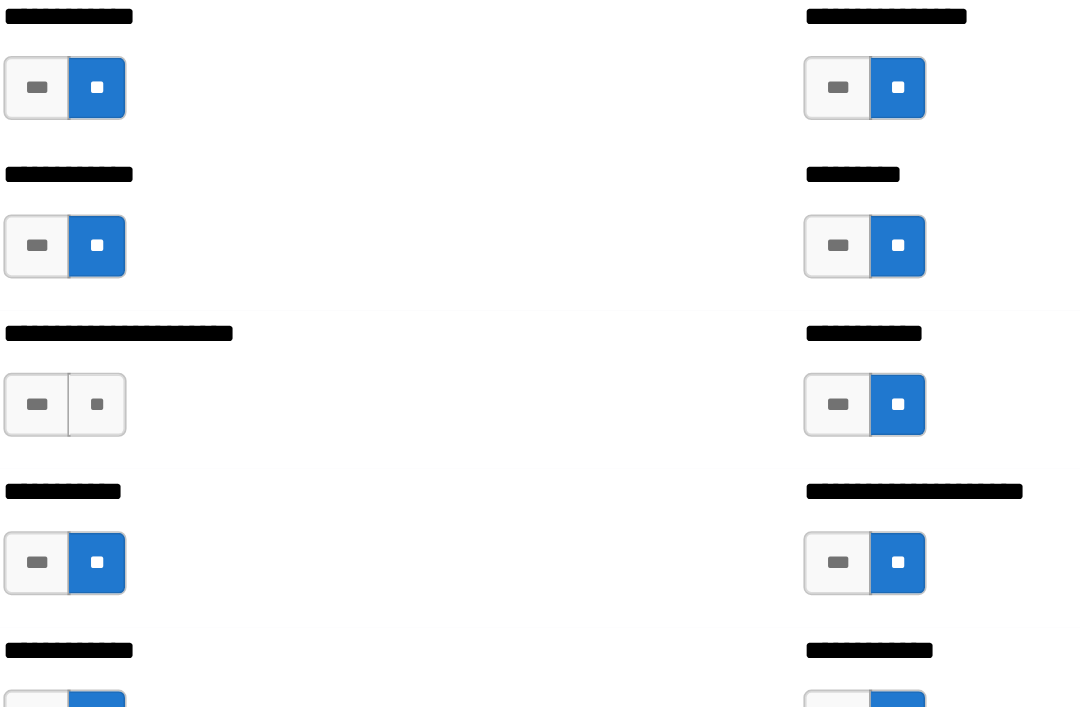 click on "**" at bounding box center (163, 361) 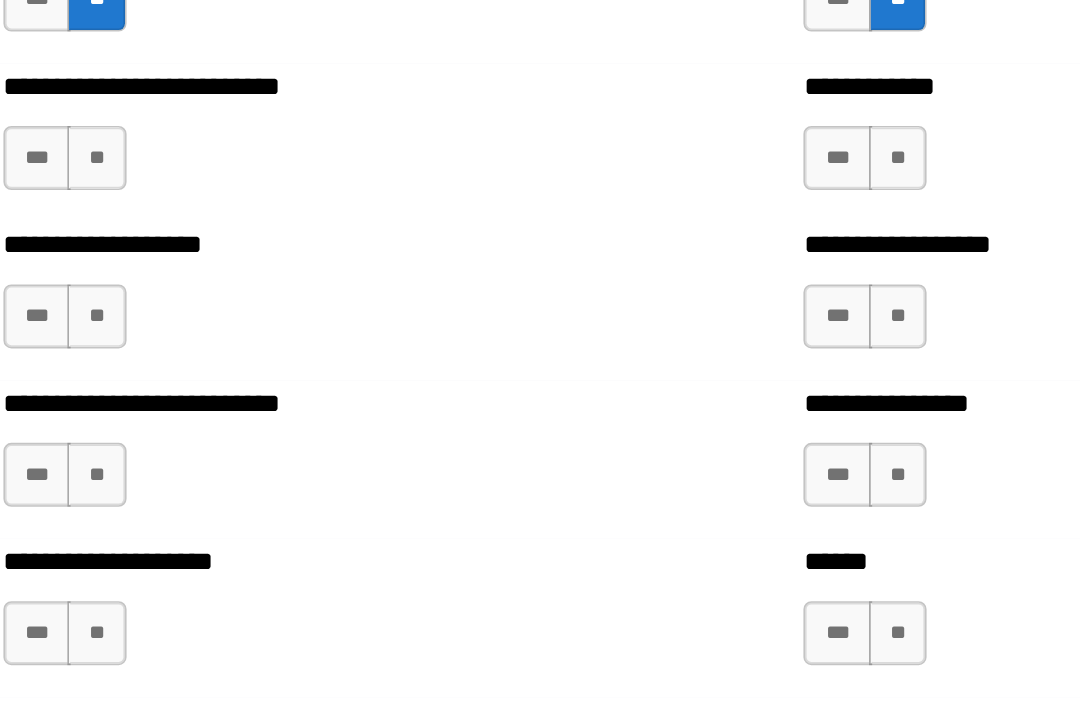 scroll, scrollTop: 5483, scrollLeft: 0, axis: vertical 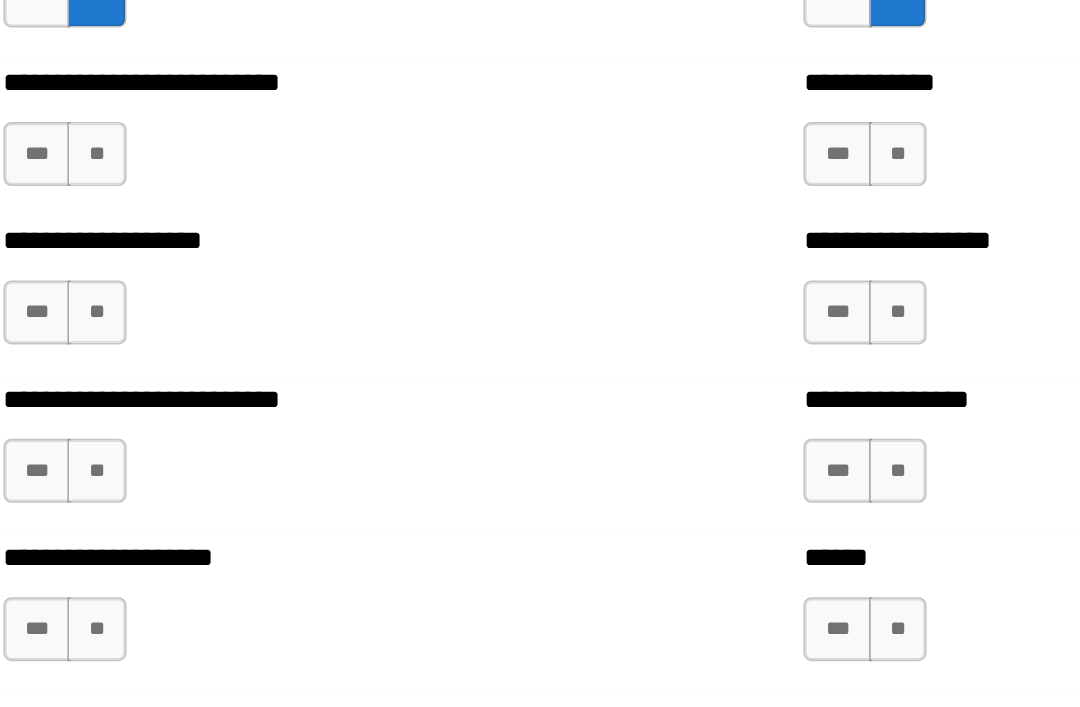 click on "**" at bounding box center (163, 204) 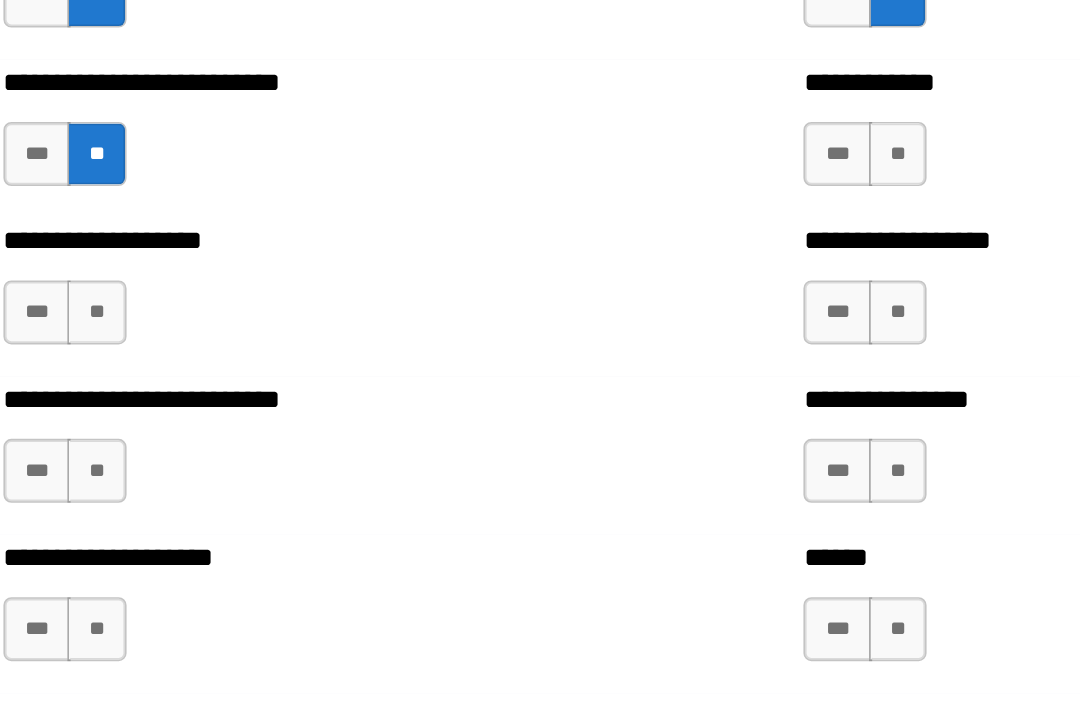 click on "**" at bounding box center (163, 303) 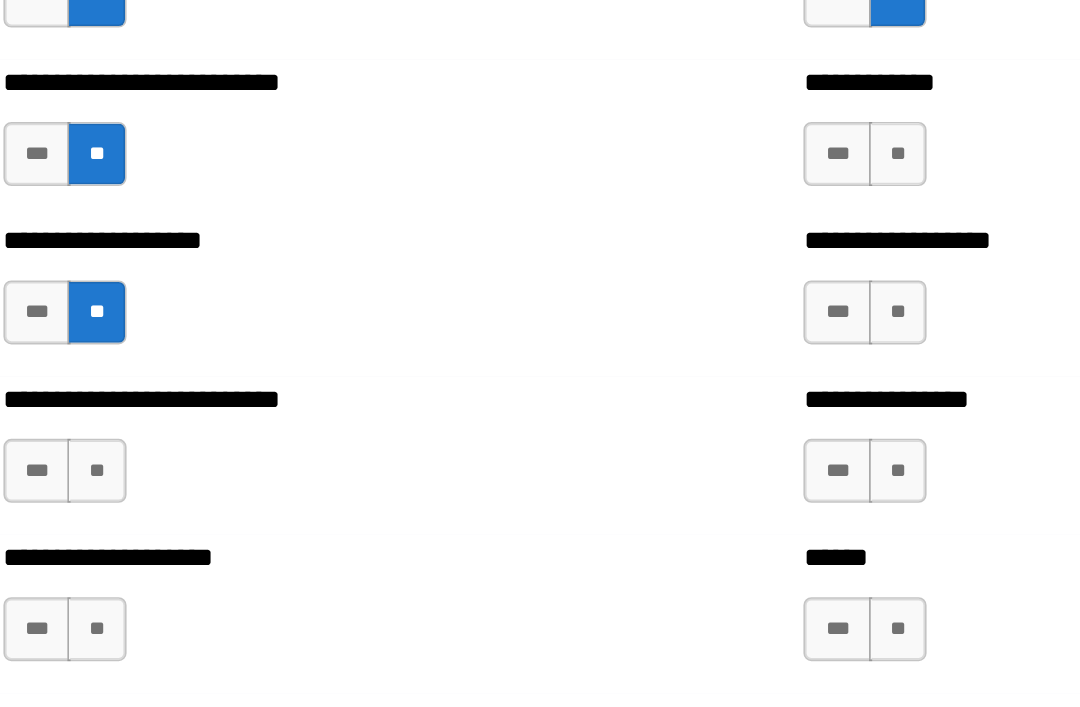 click on "**" at bounding box center (664, 303) 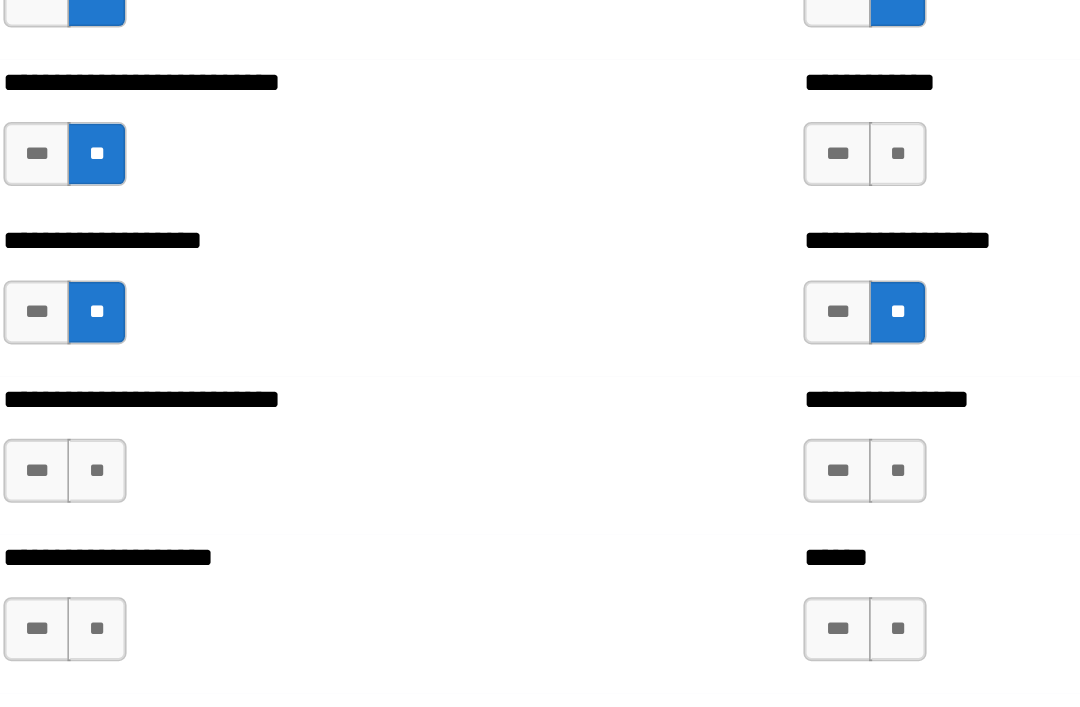 click on "**" at bounding box center (664, 204) 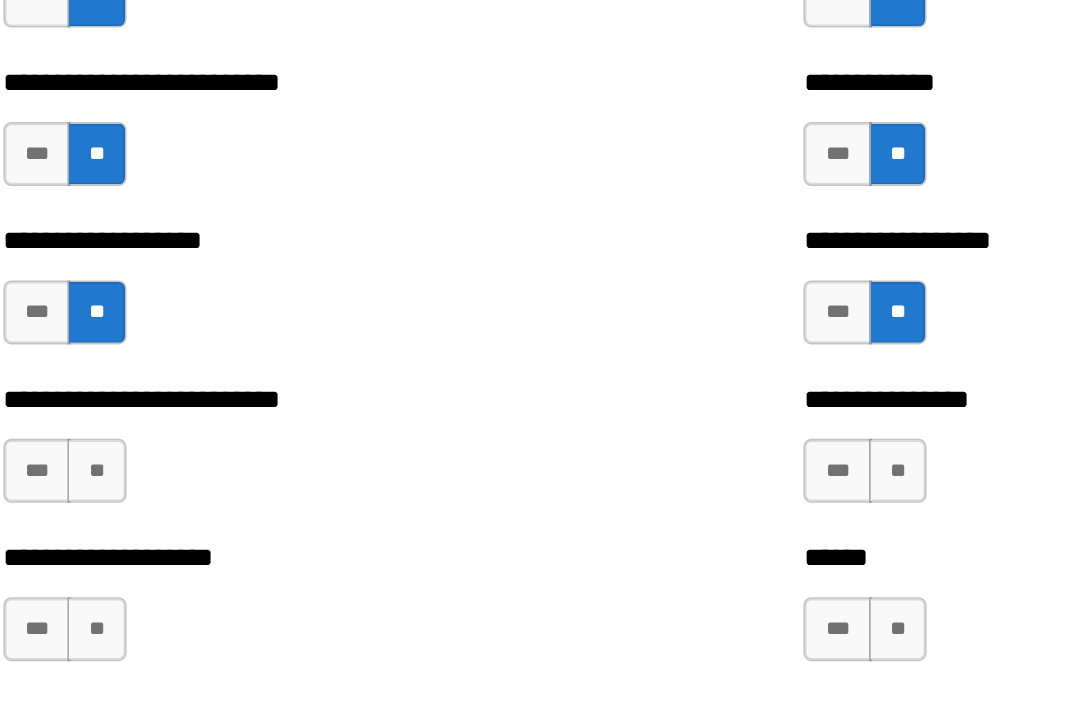 click on "**" at bounding box center [664, 402] 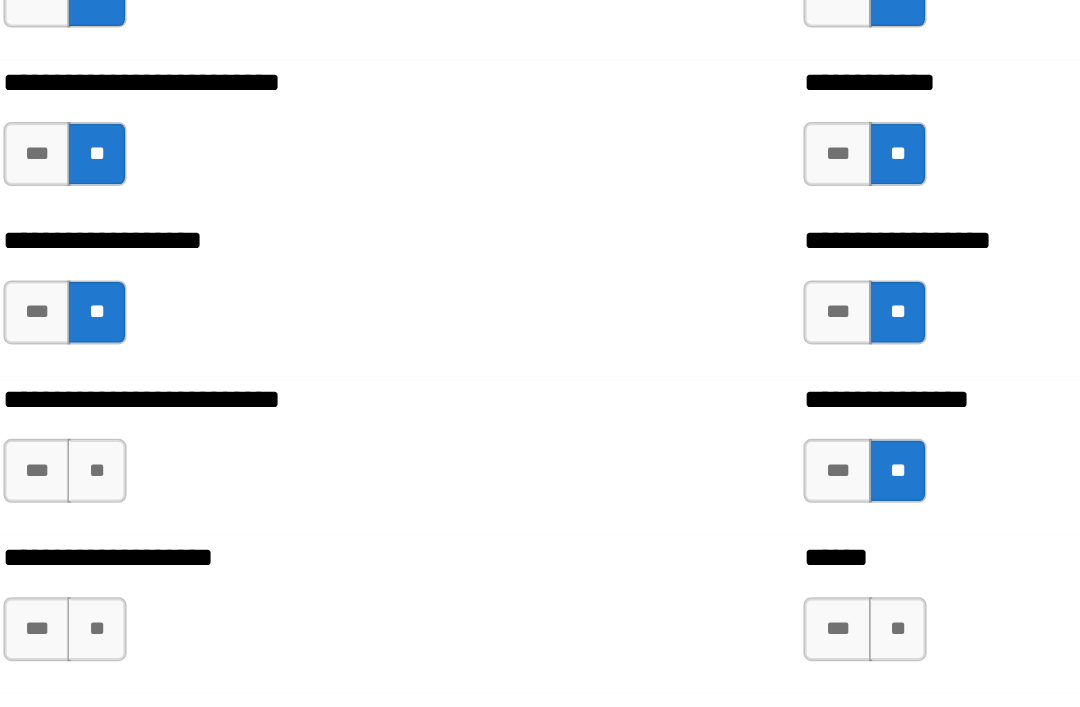 click on "**" at bounding box center (664, 501) 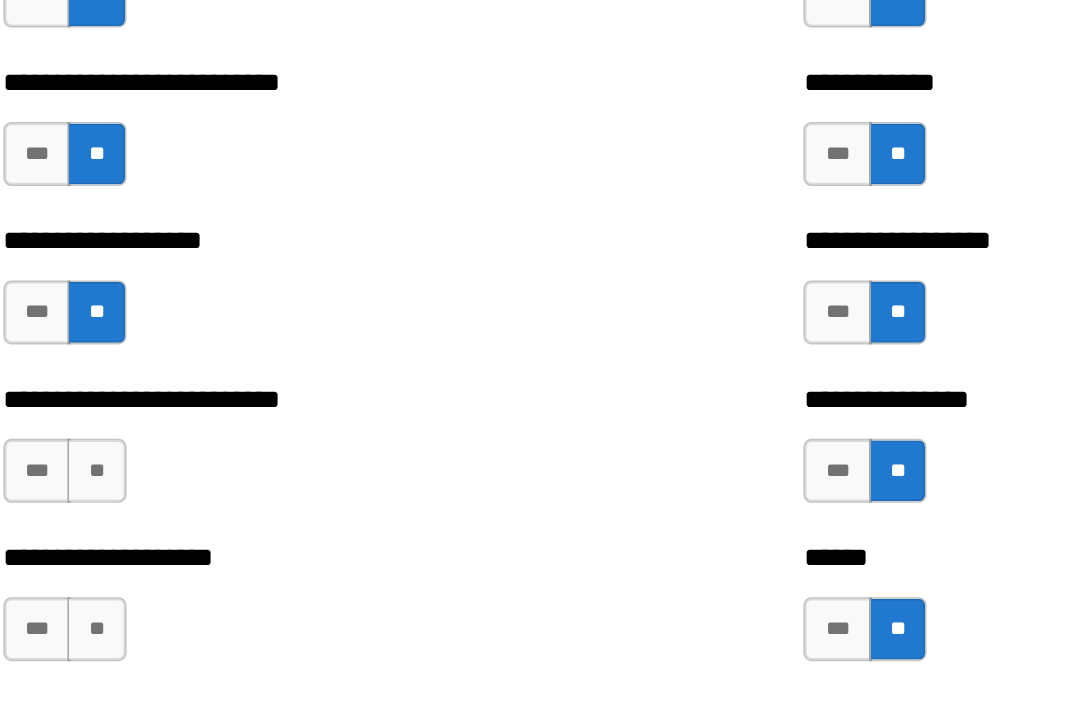 click on "**" at bounding box center [163, 402] 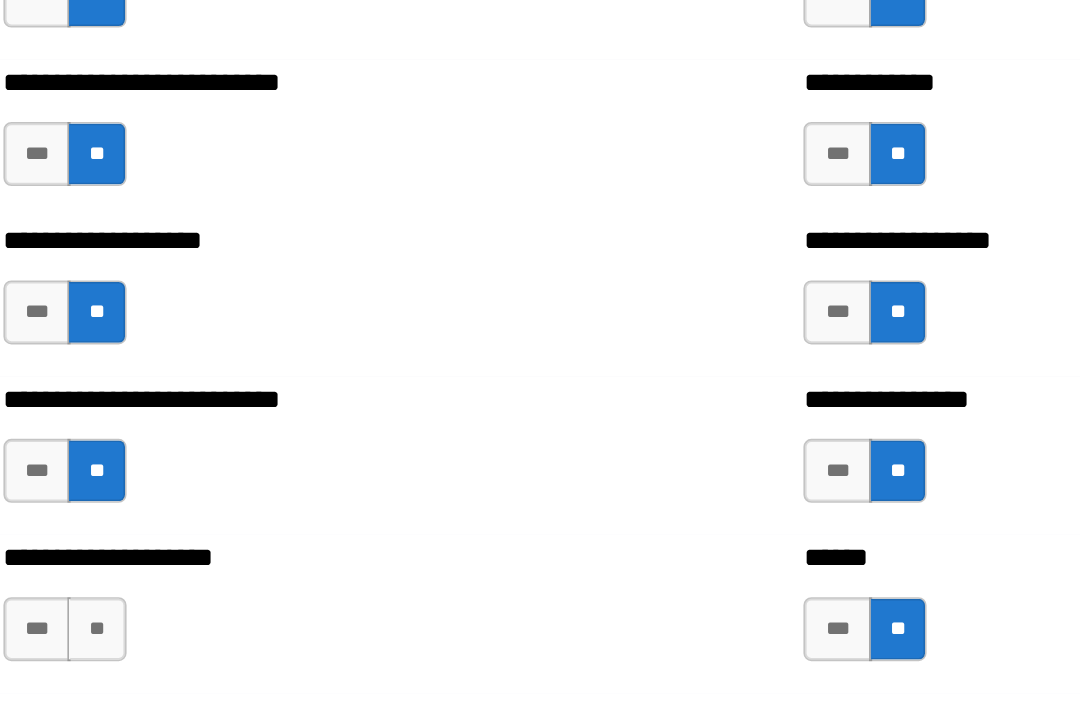 click on "**" at bounding box center (163, 501) 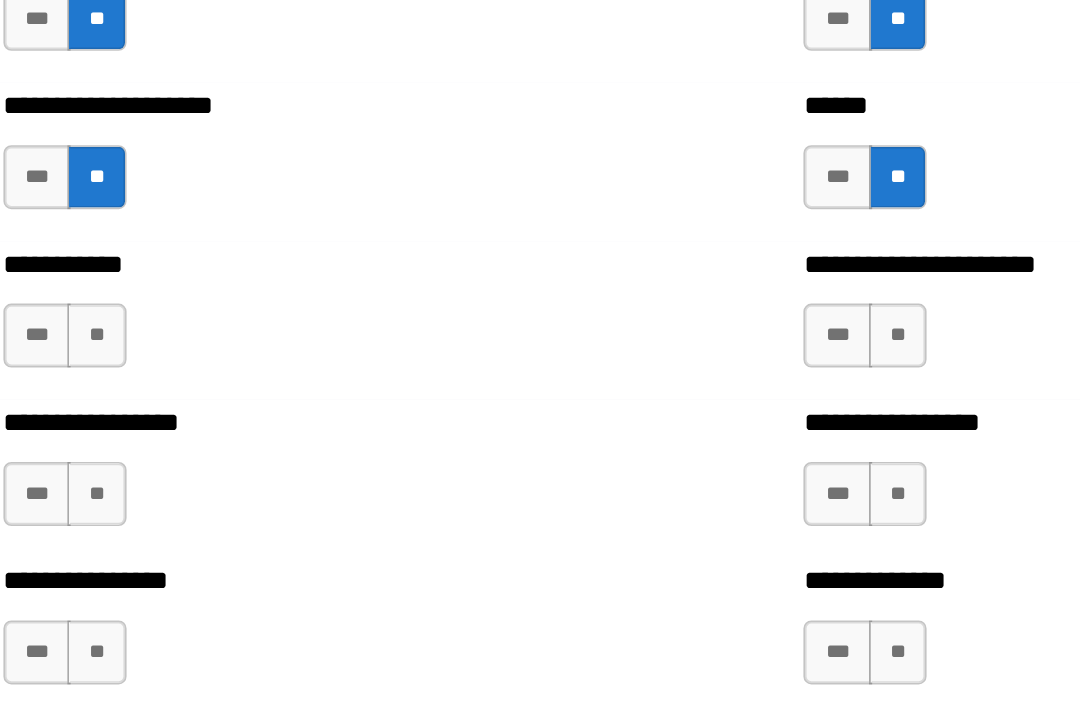scroll, scrollTop: 5768, scrollLeft: 0, axis: vertical 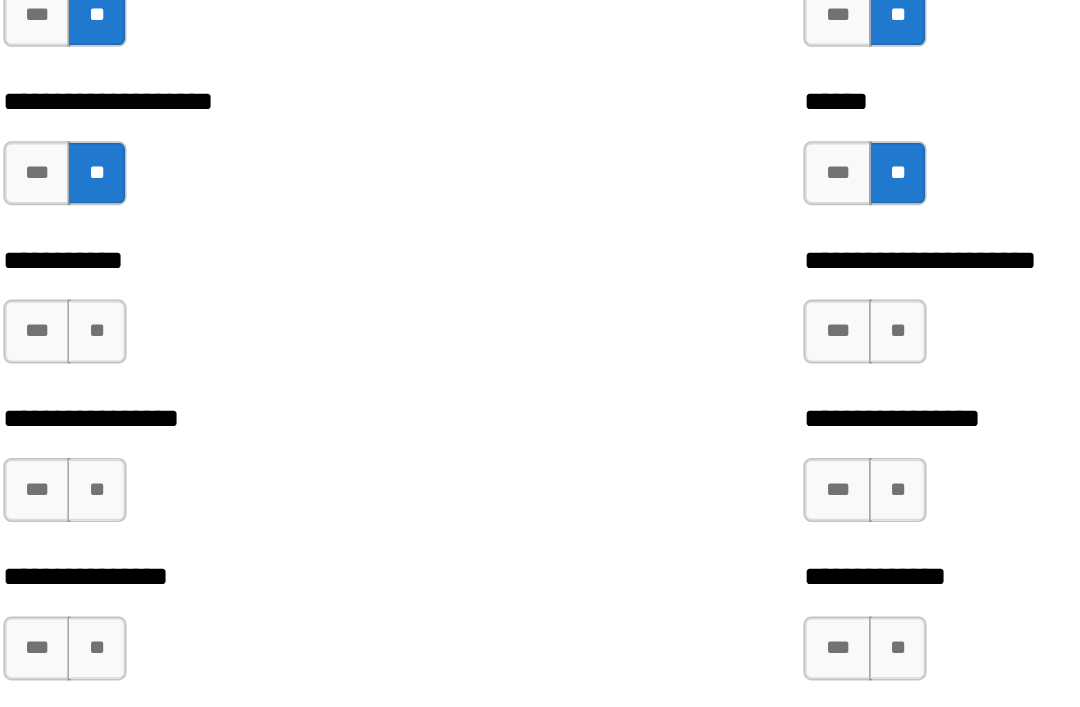 click on "**" at bounding box center [163, 315] 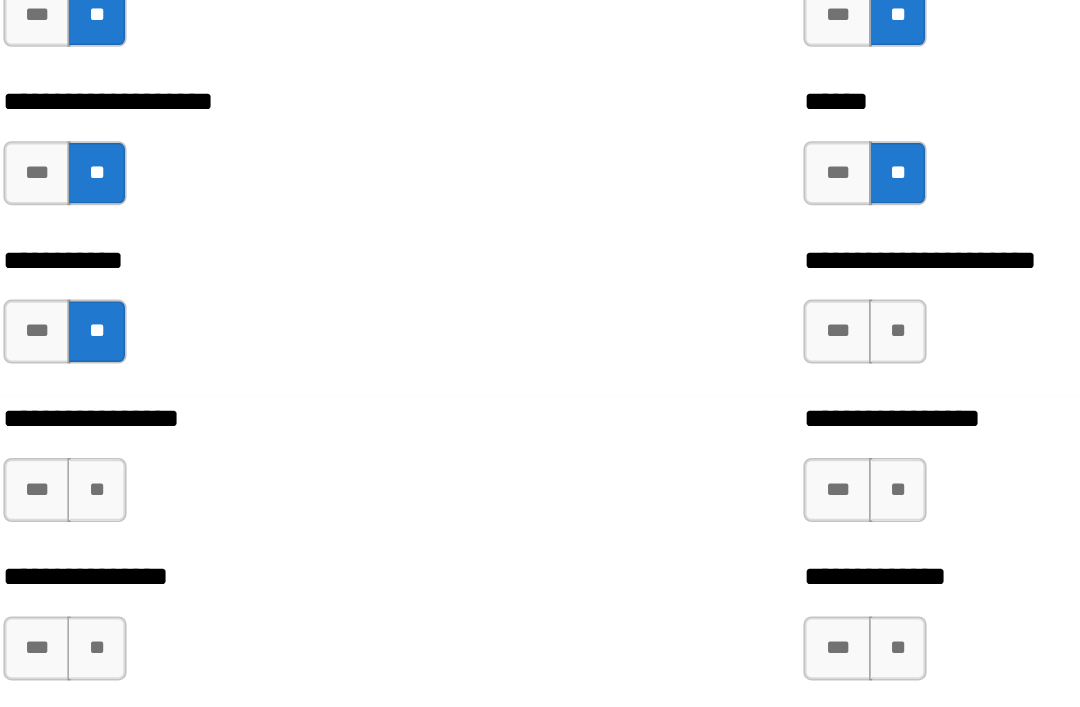 click on "**" at bounding box center [163, 414] 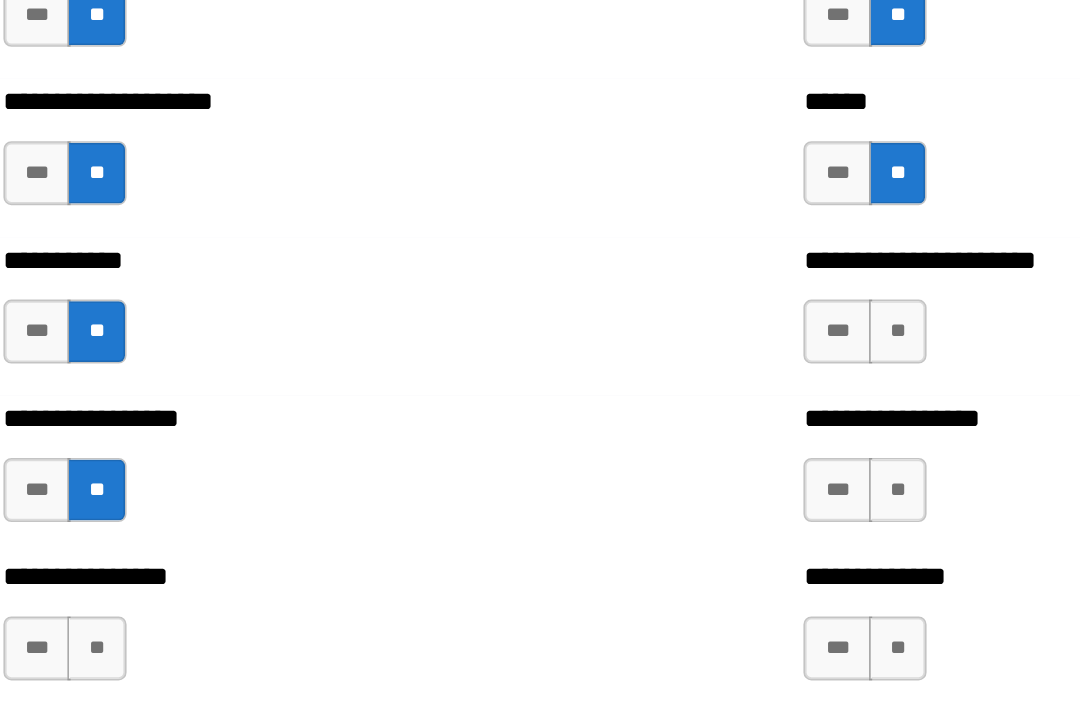 click on "**" at bounding box center (664, 315) 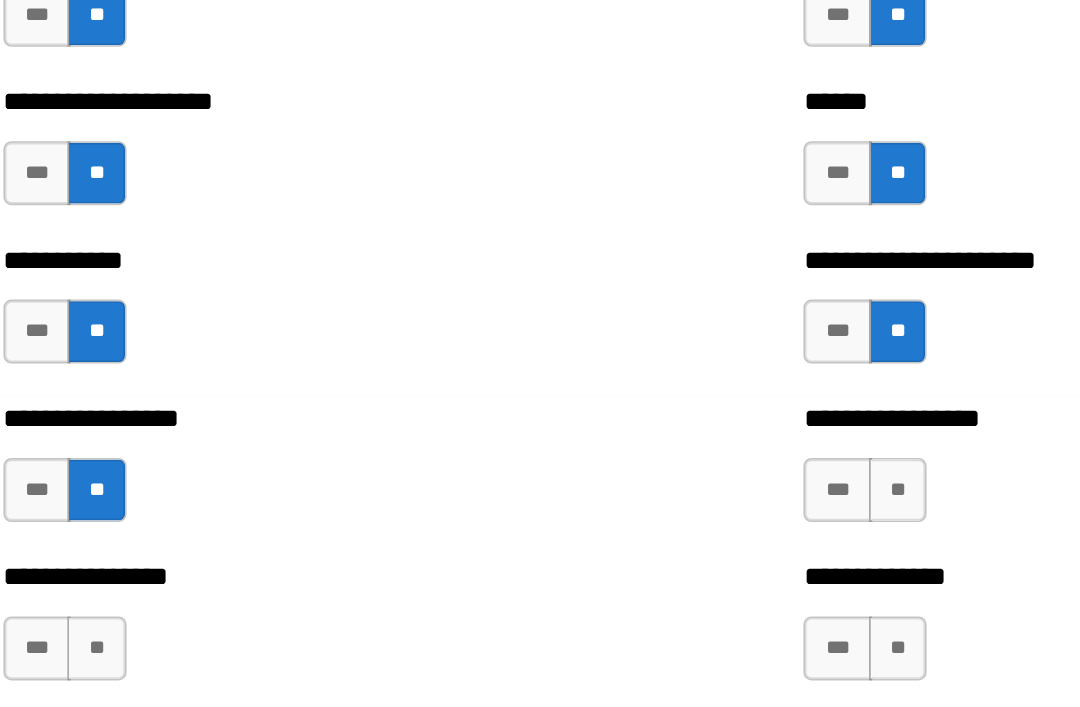 click on "**" at bounding box center (664, 414) 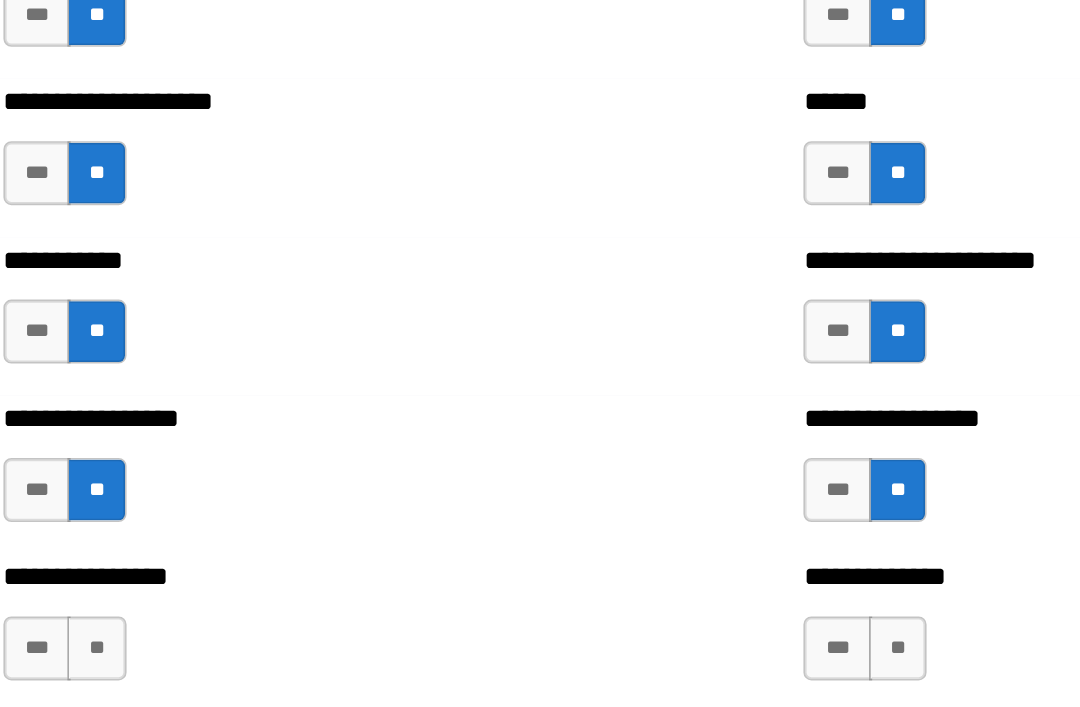 click on "**" at bounding box center [664, 513] 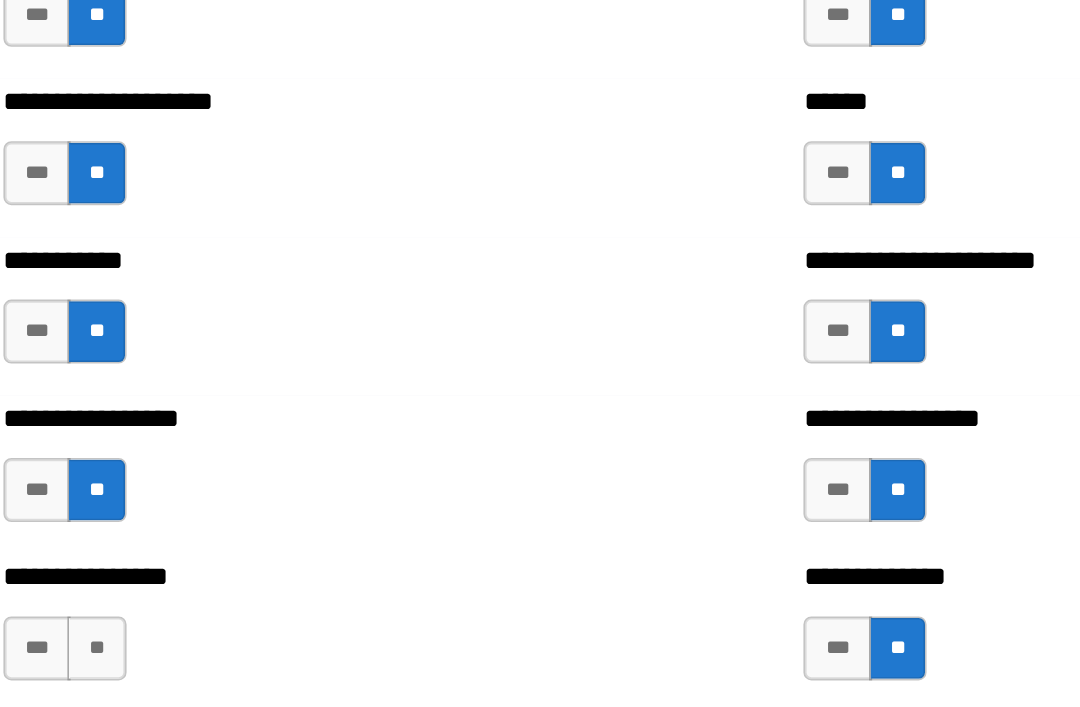 click on "**" at bounding box center [163, 513] 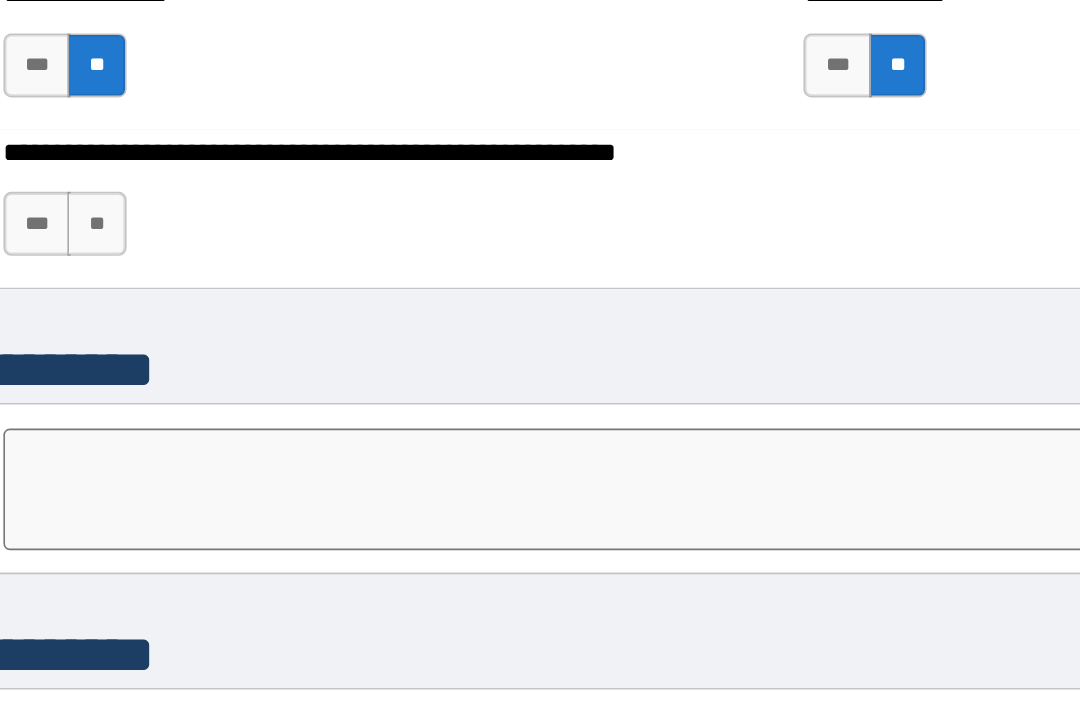 scroll, scrollTop: 6133, scrollLeft: 0, axis: vertical 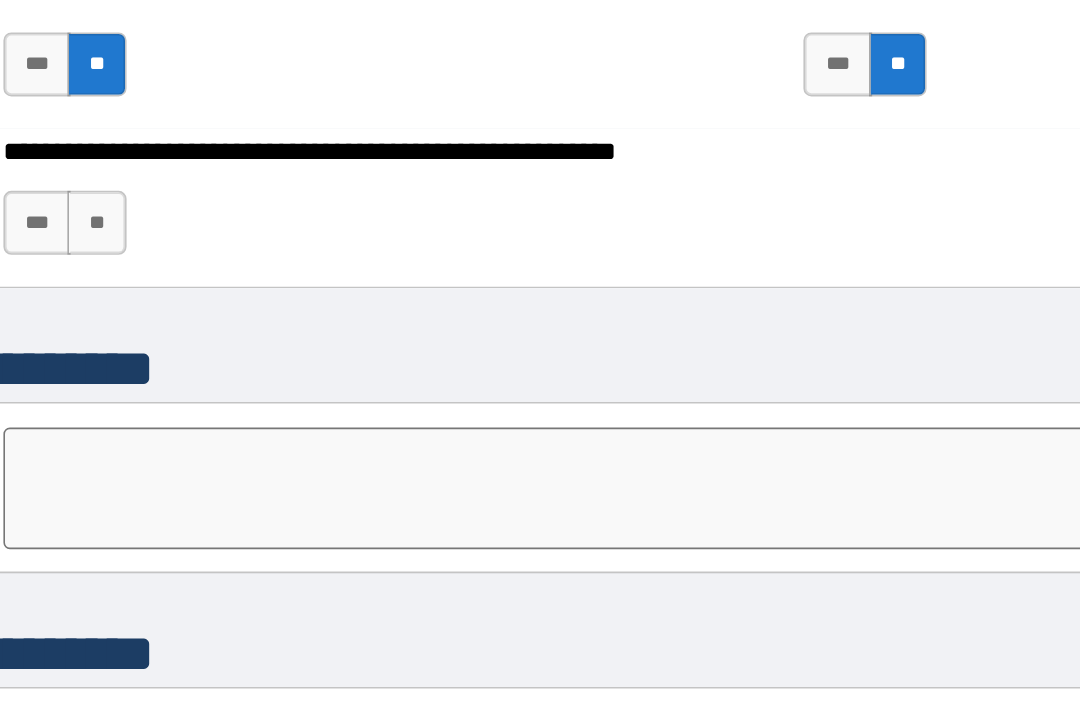 click on "**" at bounding box center [163, 247] 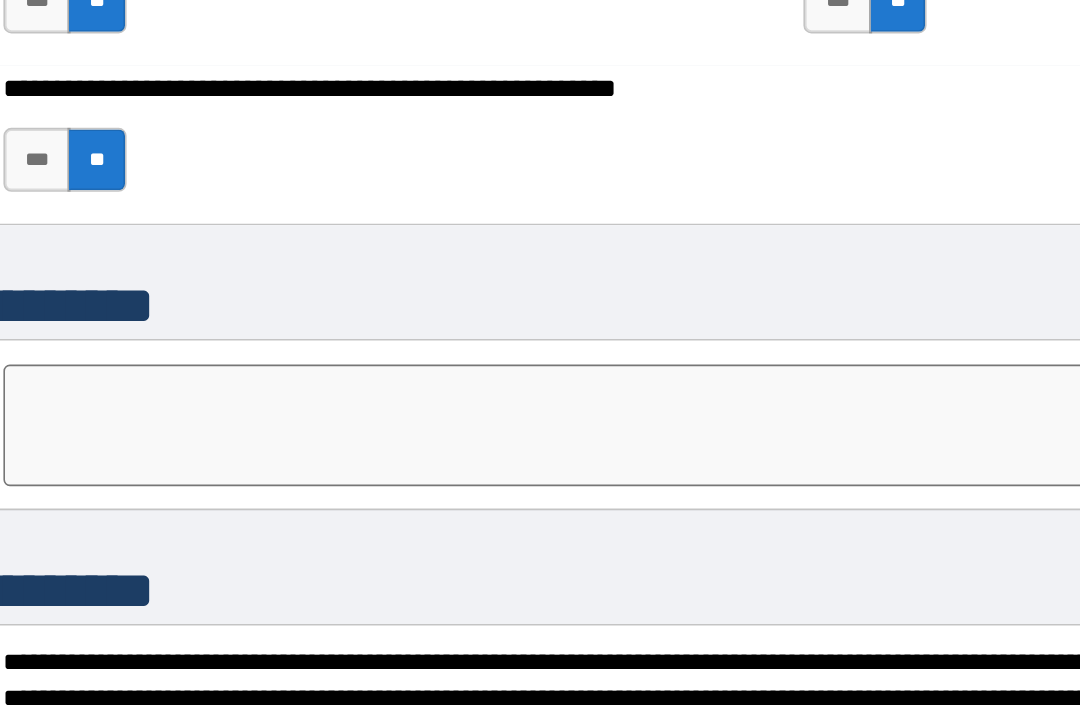 scroll, scrollTop: 6172, scrollLeft: 0, axis: vertical 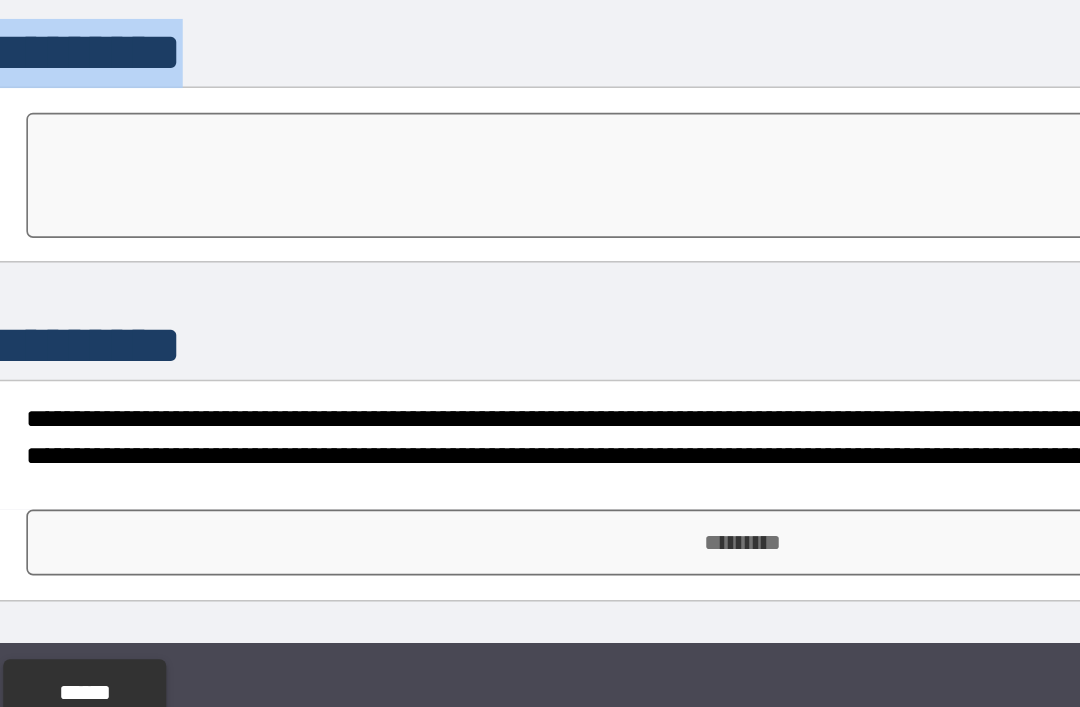 click on "*********" at bounding box center (540, 550) 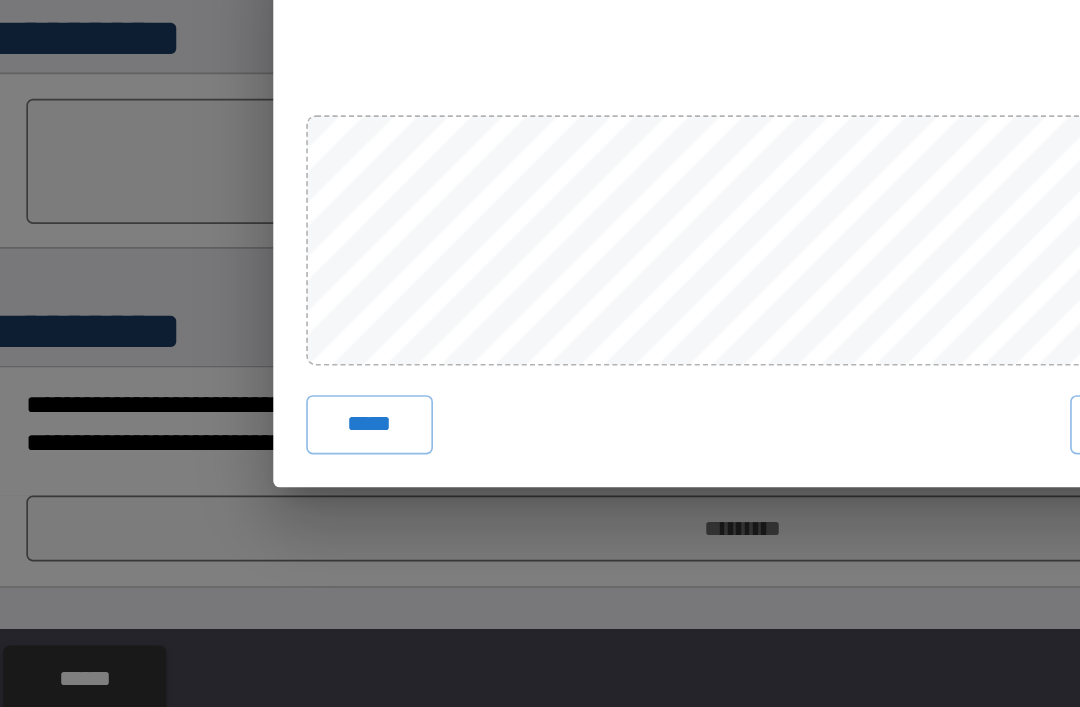 scroll, scrollTop: 0, scrollLeft: 0, axis: both 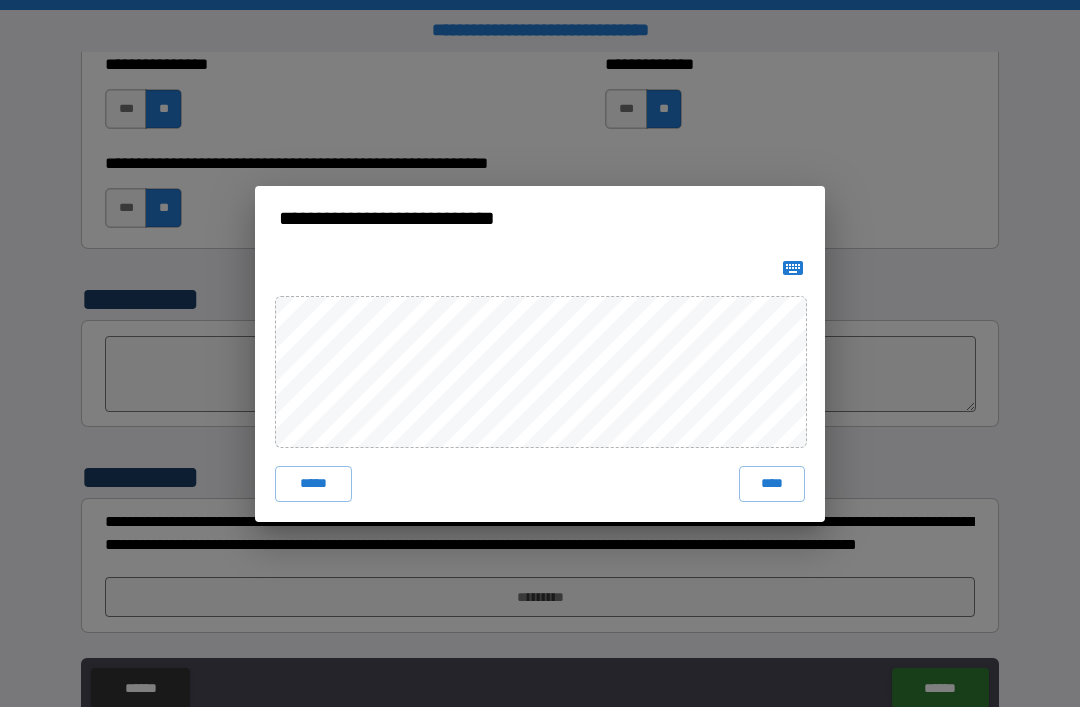 click on "****" at bounding box center (772, 484) 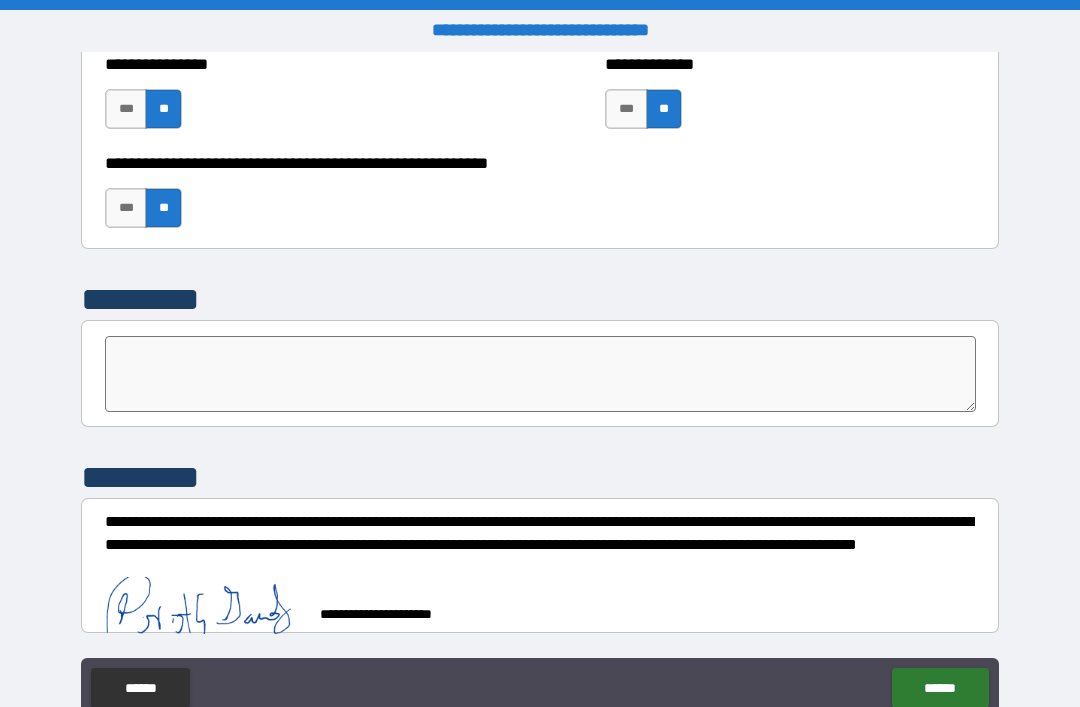 scroll, scrollTop: 6162, scrollLeft: 0, axis: vertical 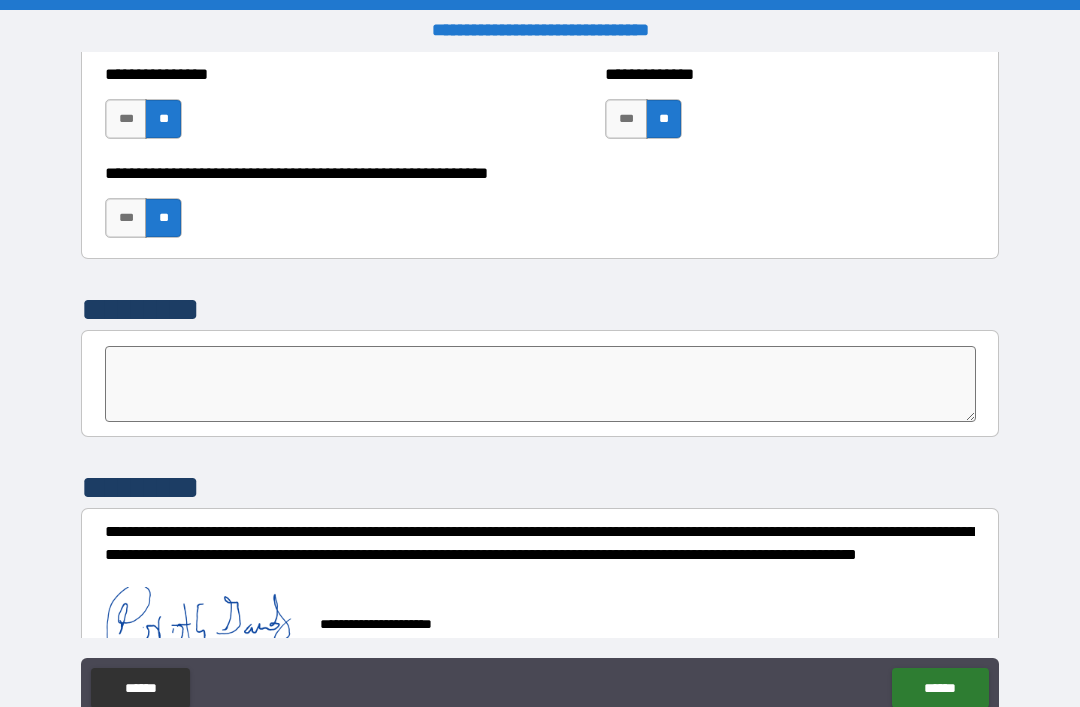 click on "******" at bounding box center (940, 688) 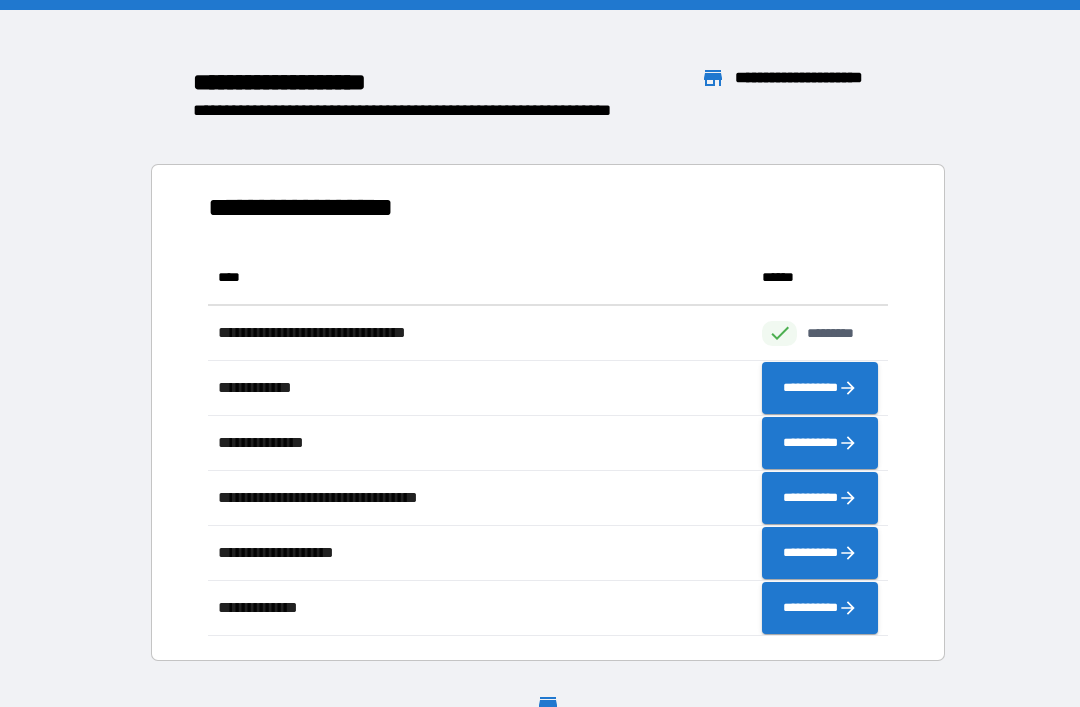 scroll, scrollTop: 386, scrollLeft: 680, axis: both 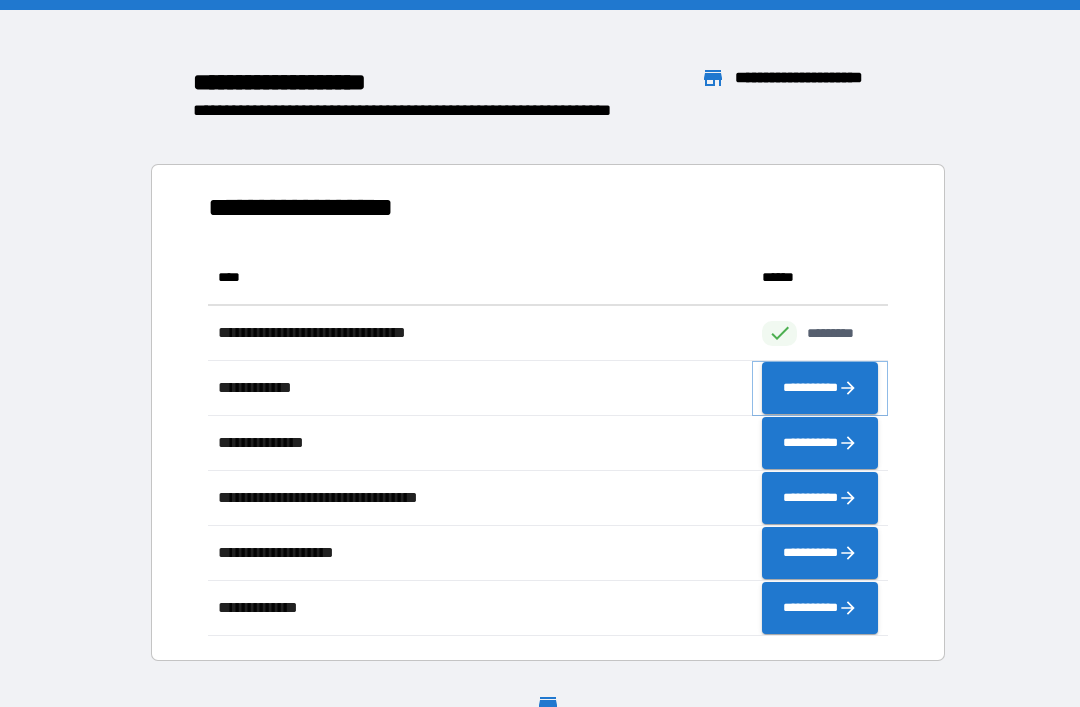 click on "**********" at bounding box center [820, 388] 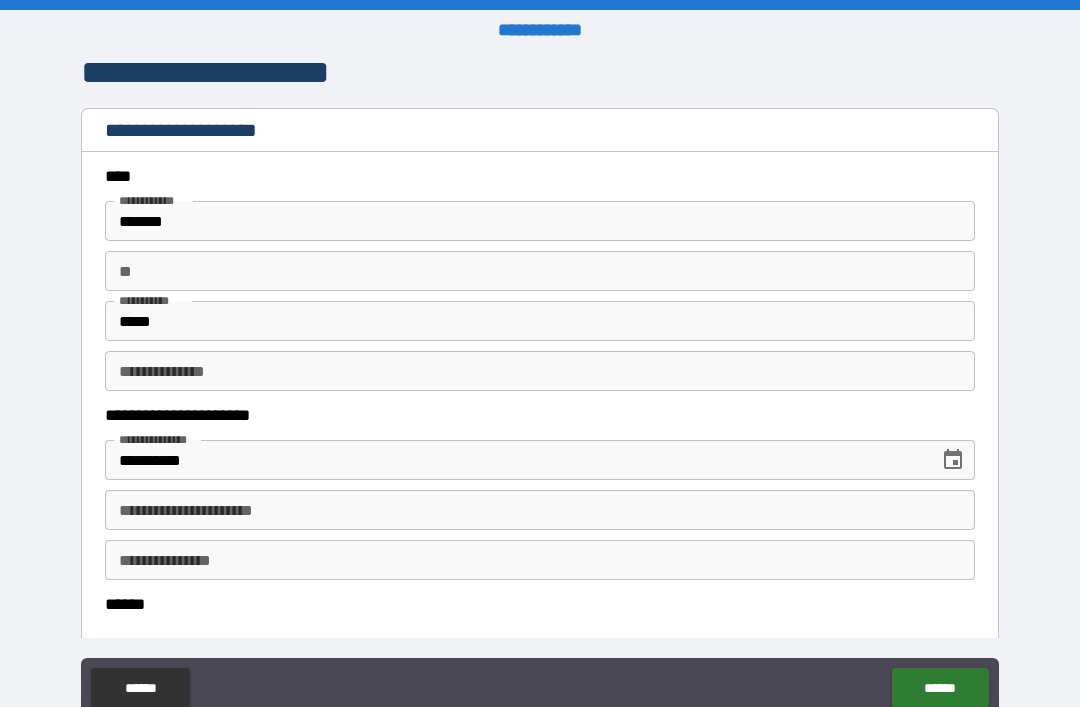click on "**" at bounding box center [540, 271] 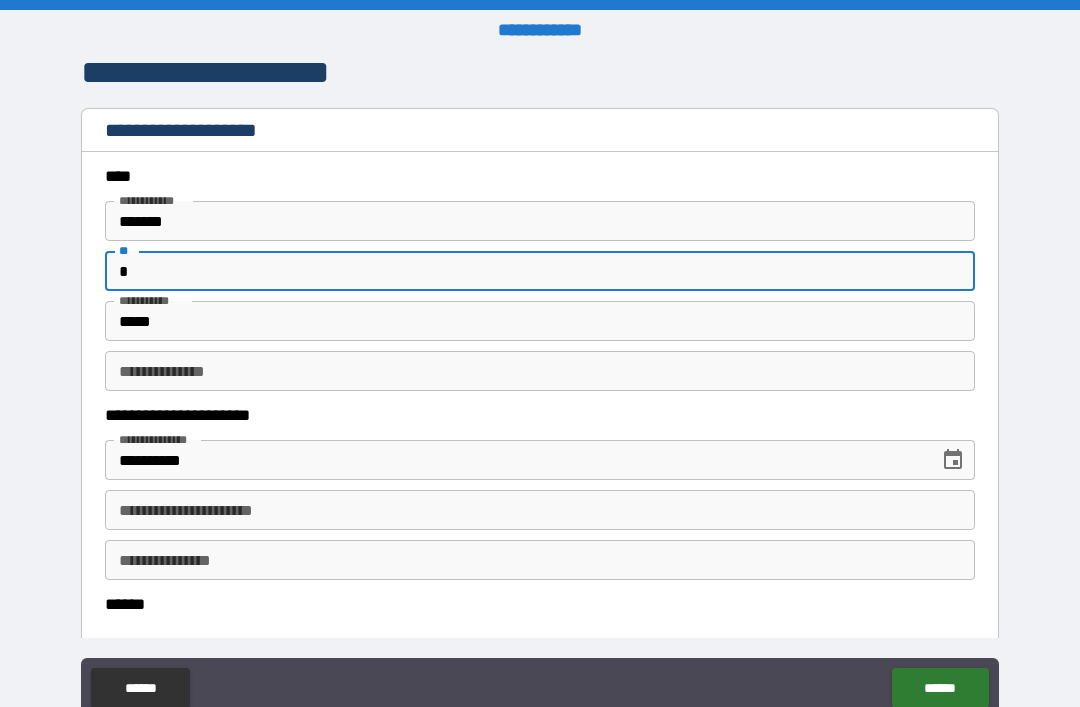 type on "*" 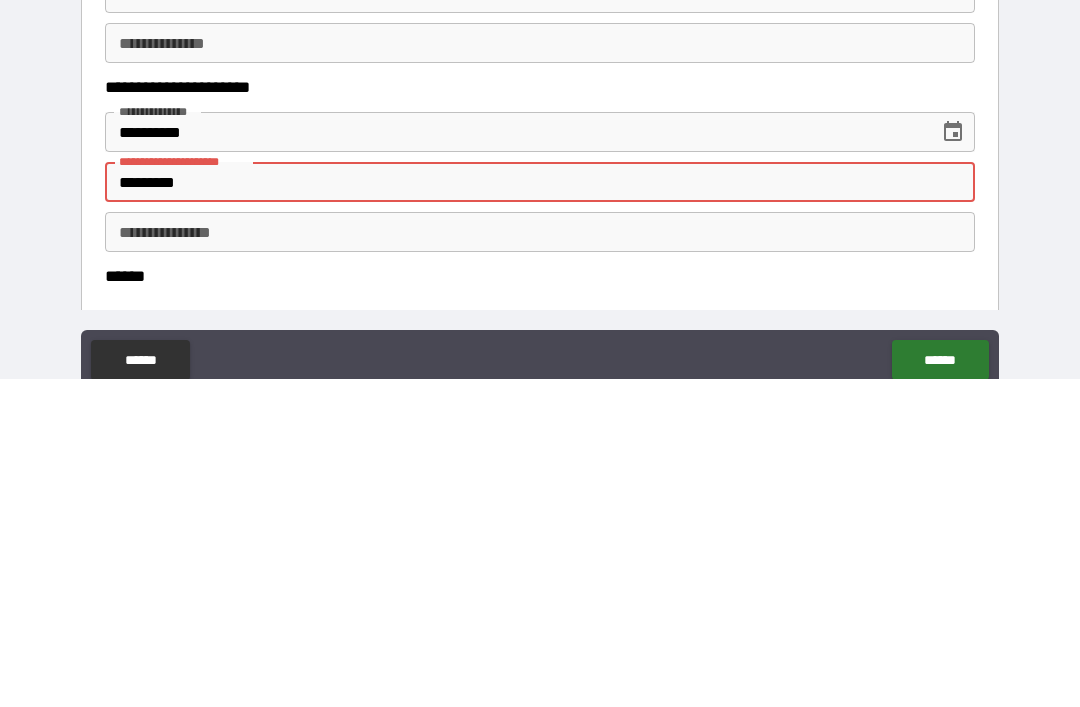 click on "*********" at bounding box center (540, 510) 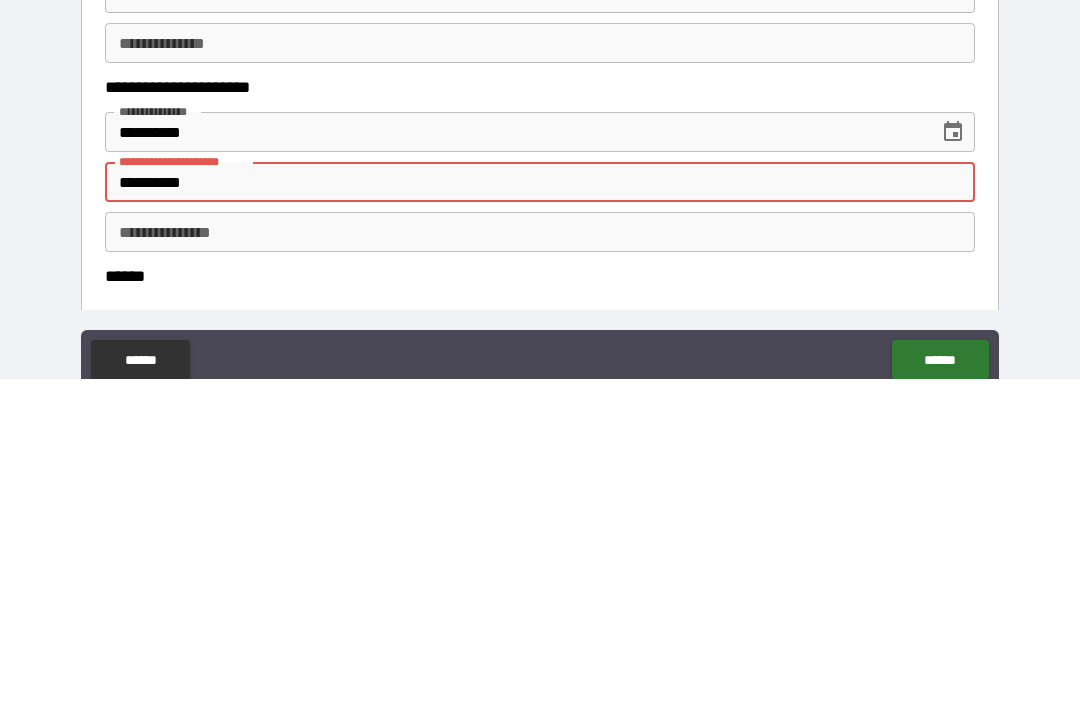 click on "**********" at bounding box center (540, 510) 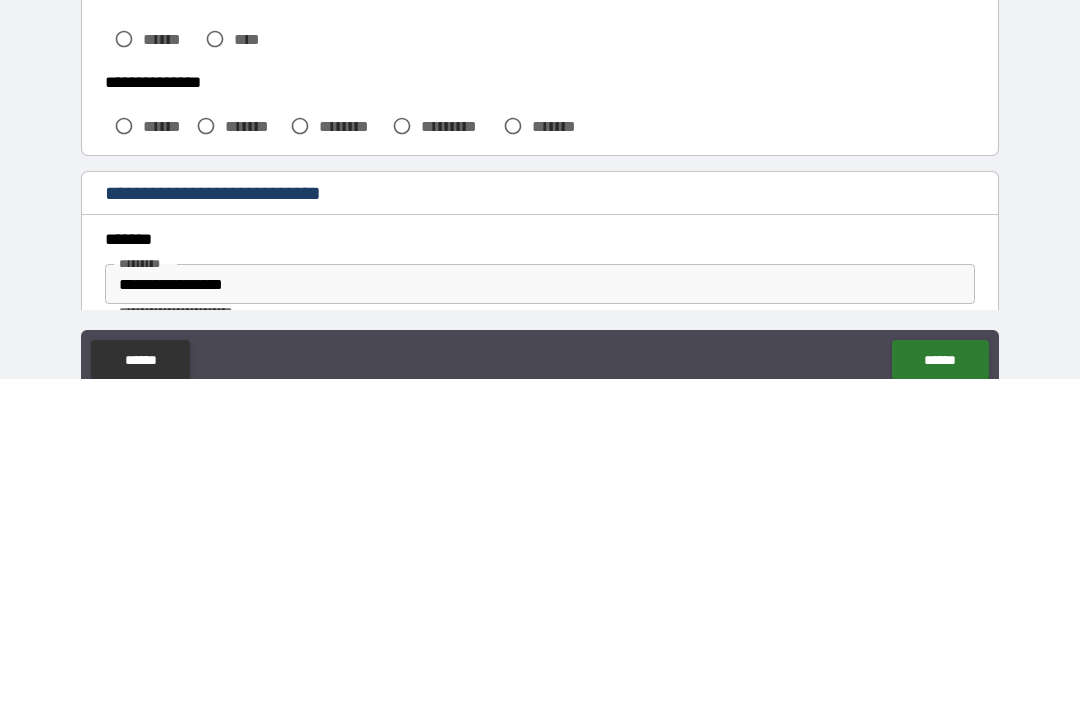 scroll, scrollTop: 273, scrollLeft: 0, axis: vertical 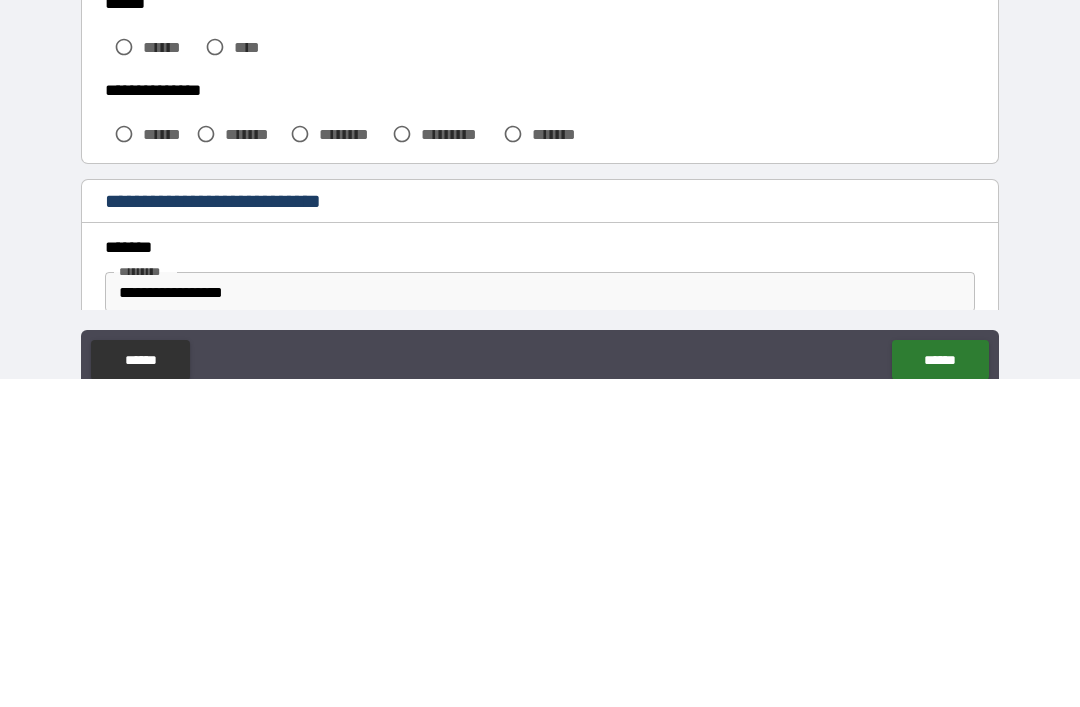 type on "**********" 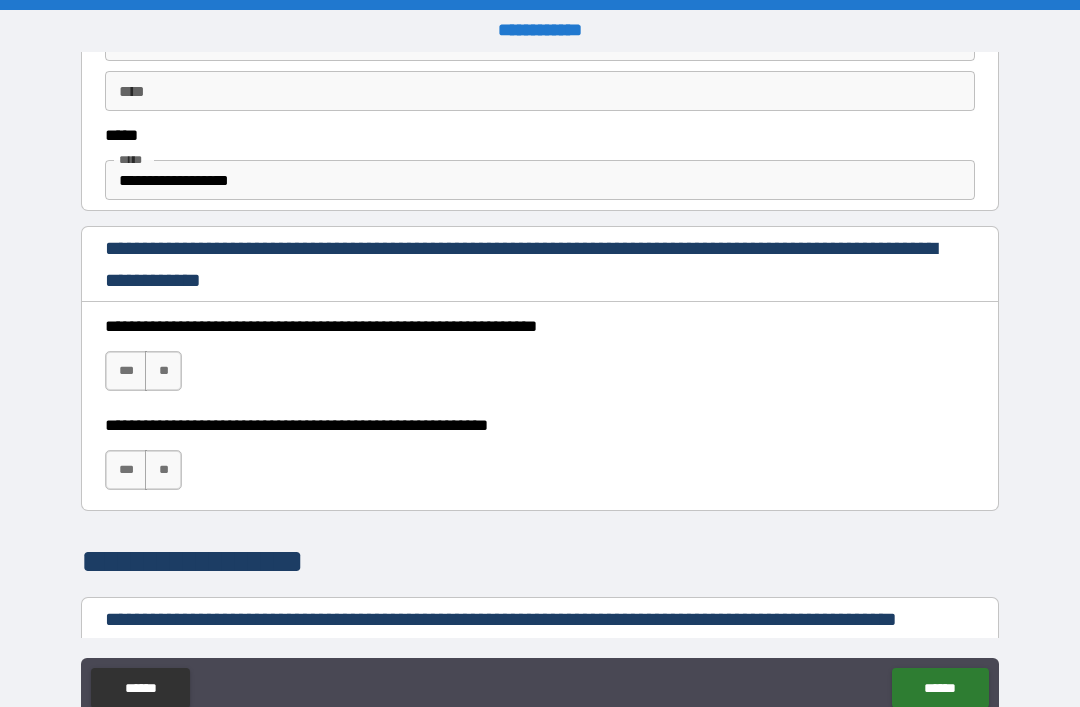 scroll, scrollTop: 1184, scrollLeft: 0, axis: vertical 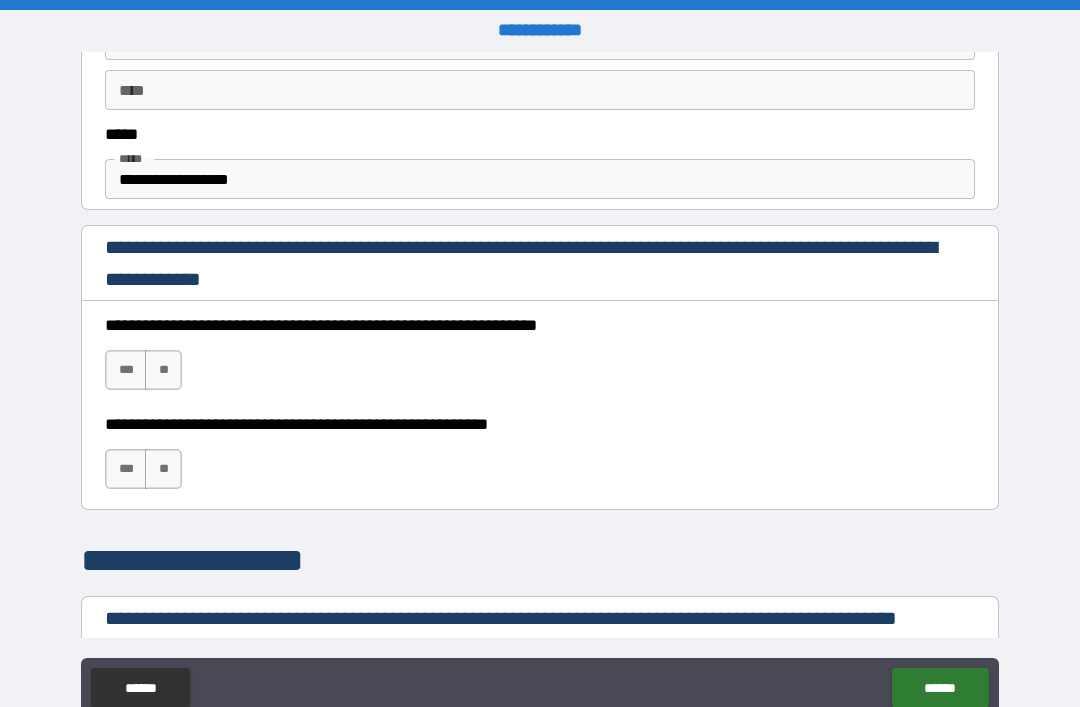 click on "***" at bounding box center (126, 370) 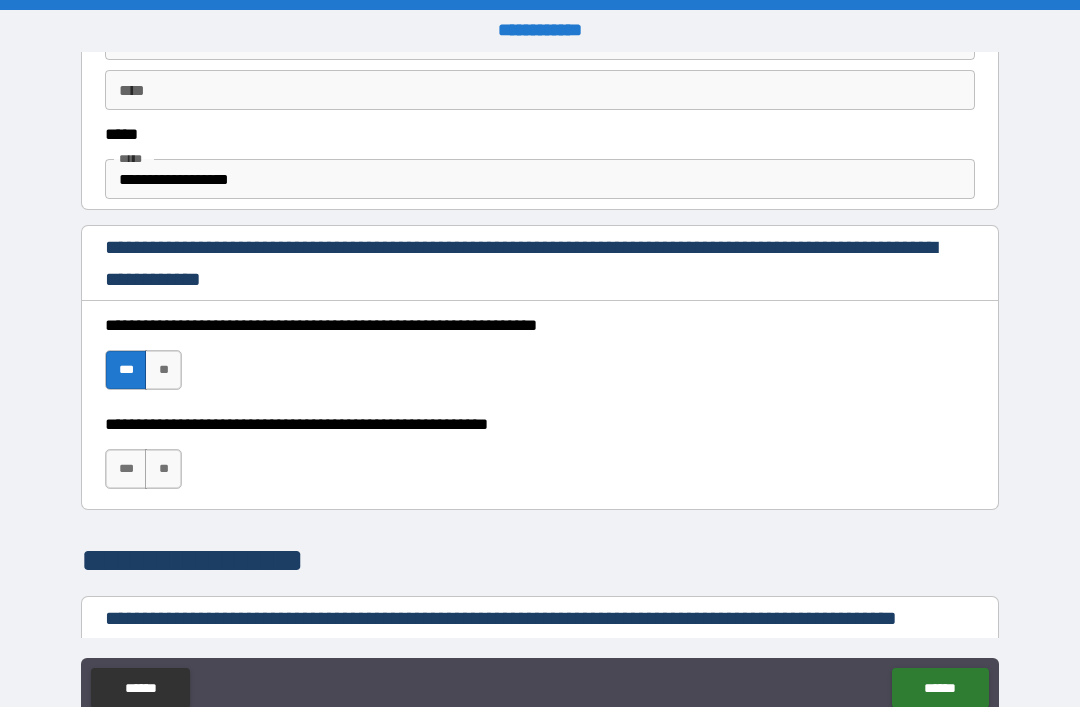 click on "***" at bounding box center [126, 469] 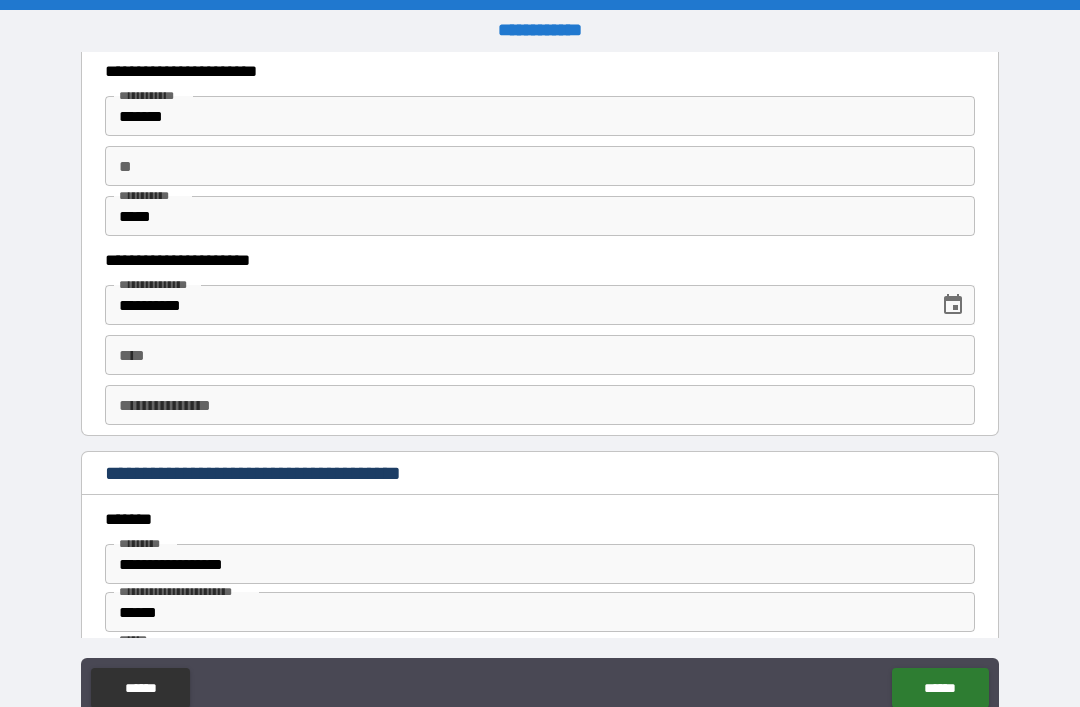 scroll, scrollTop: 1967, scrollLeft: 0, axis: vertical 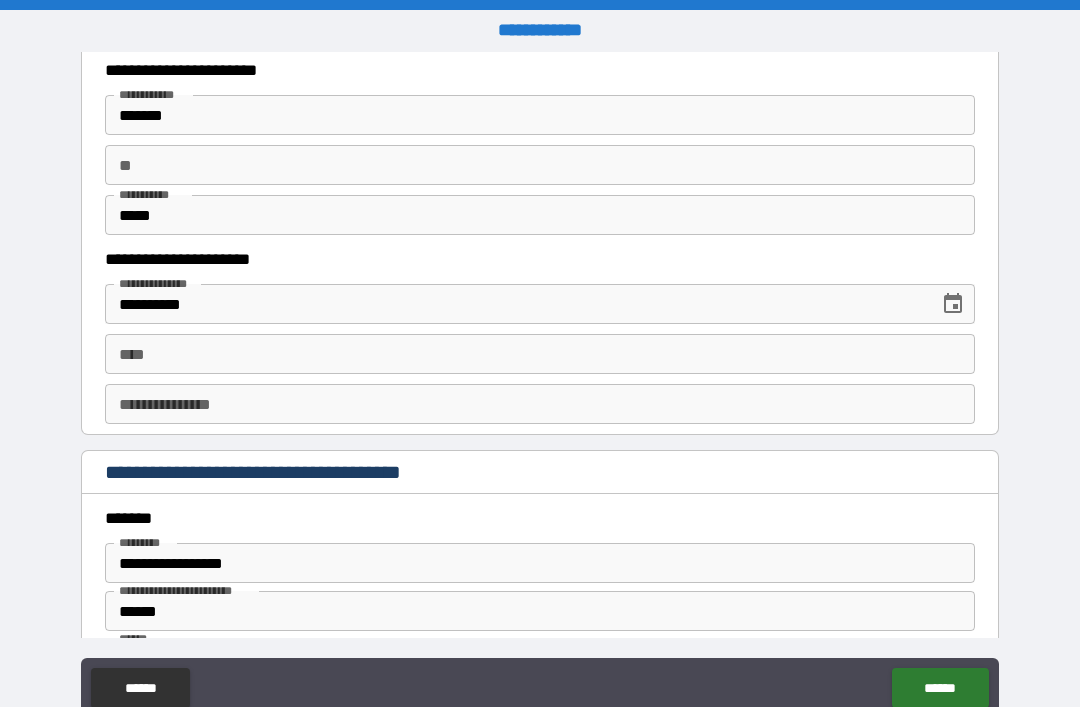 click on "**" at bounding box center (540, 165) 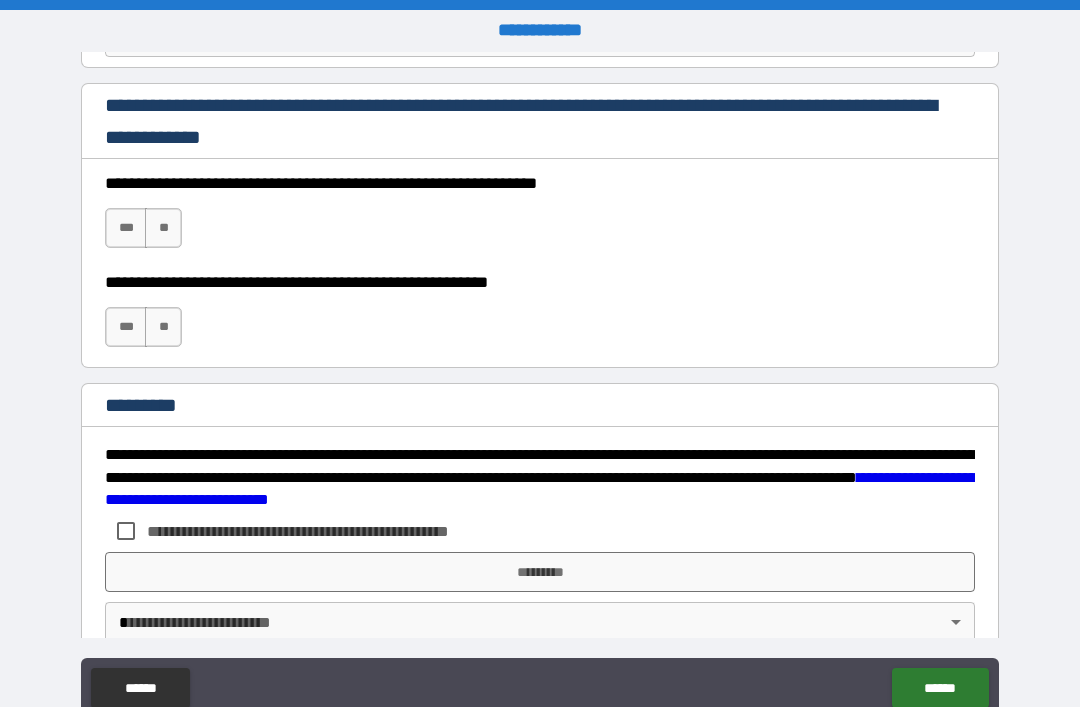 scroll, scrollTop: 2964, scrollLeft: 0, axis: vertical 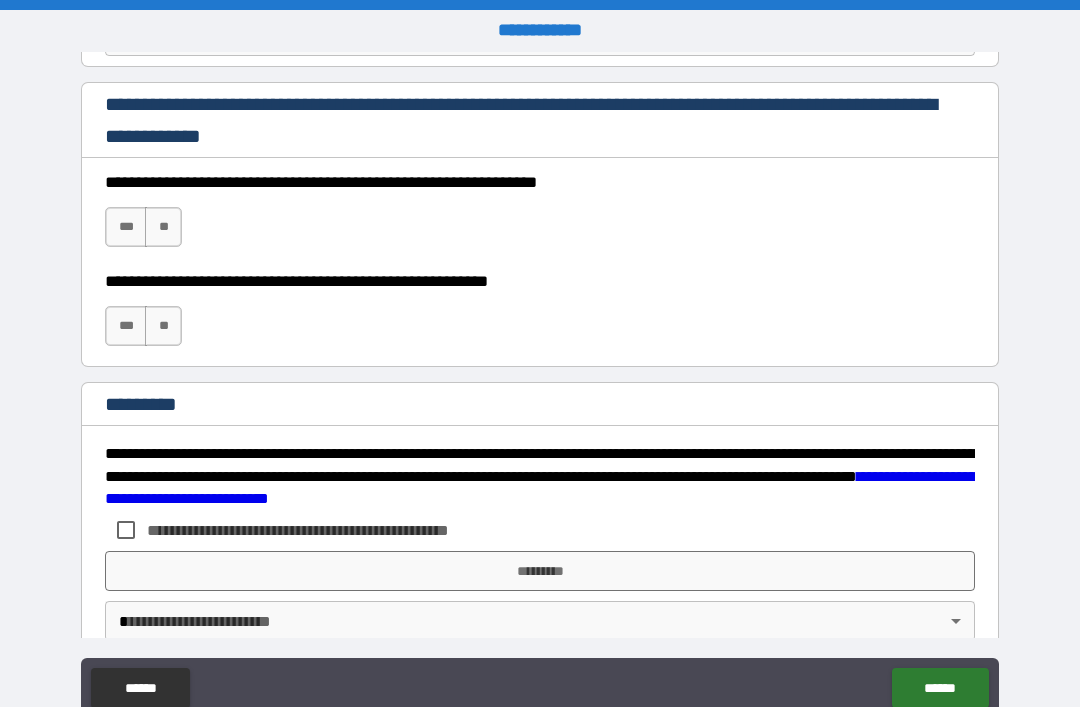type on "*" 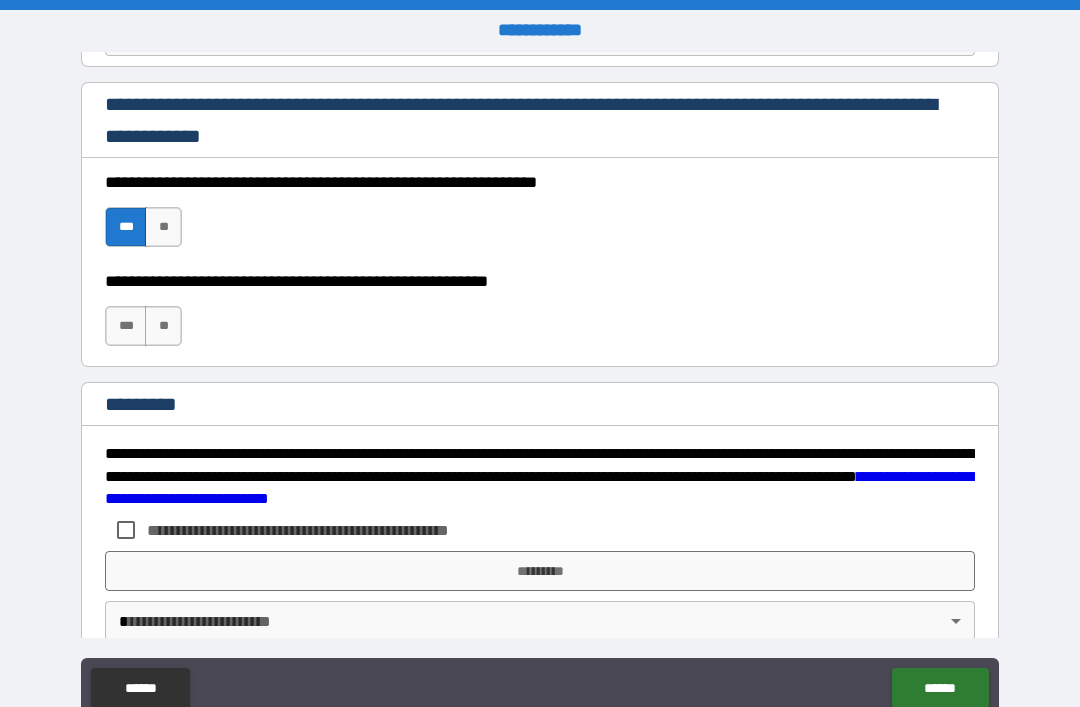 click on "***" at bounding box center (126, 326) 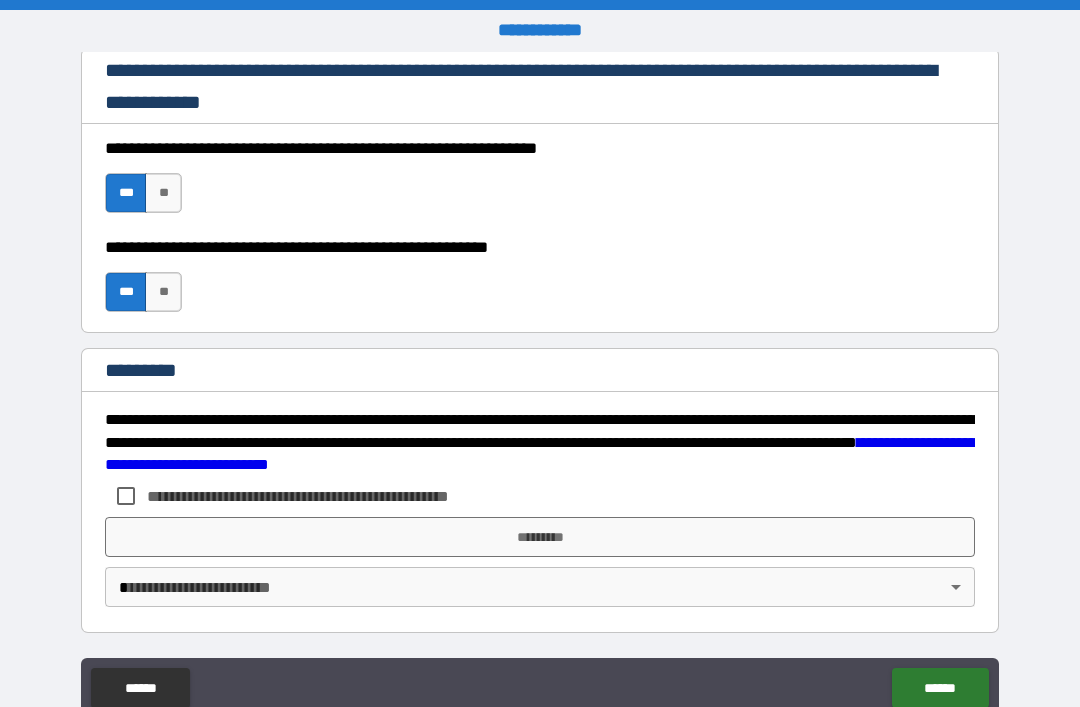 scroll, scrollTop: 2998, scrollLeft: 0, axis: vertical 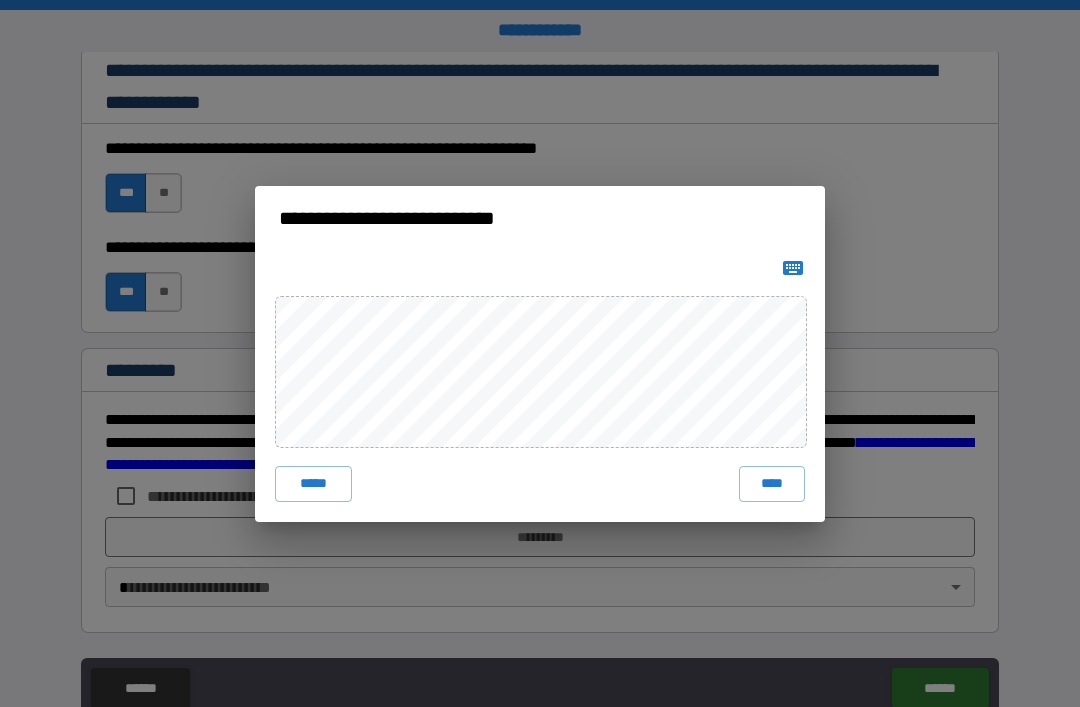 click on "****" at bounding box center [772, 484] 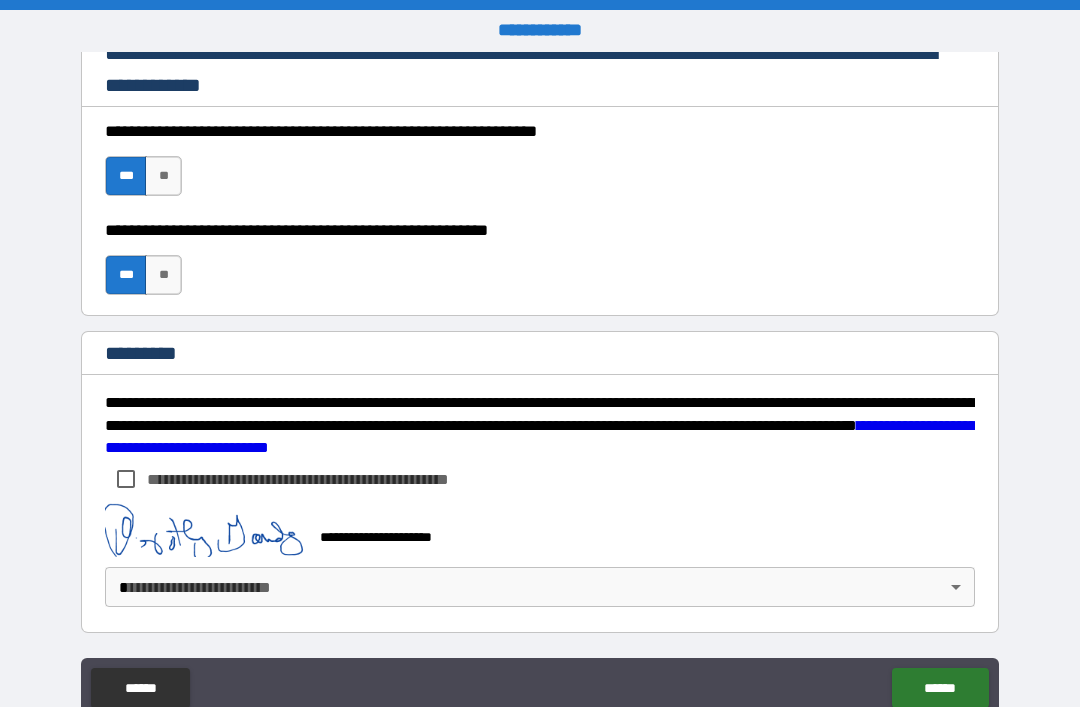 scroll, scrollTop: 3015, scrollLeft: 0, axis: vertical 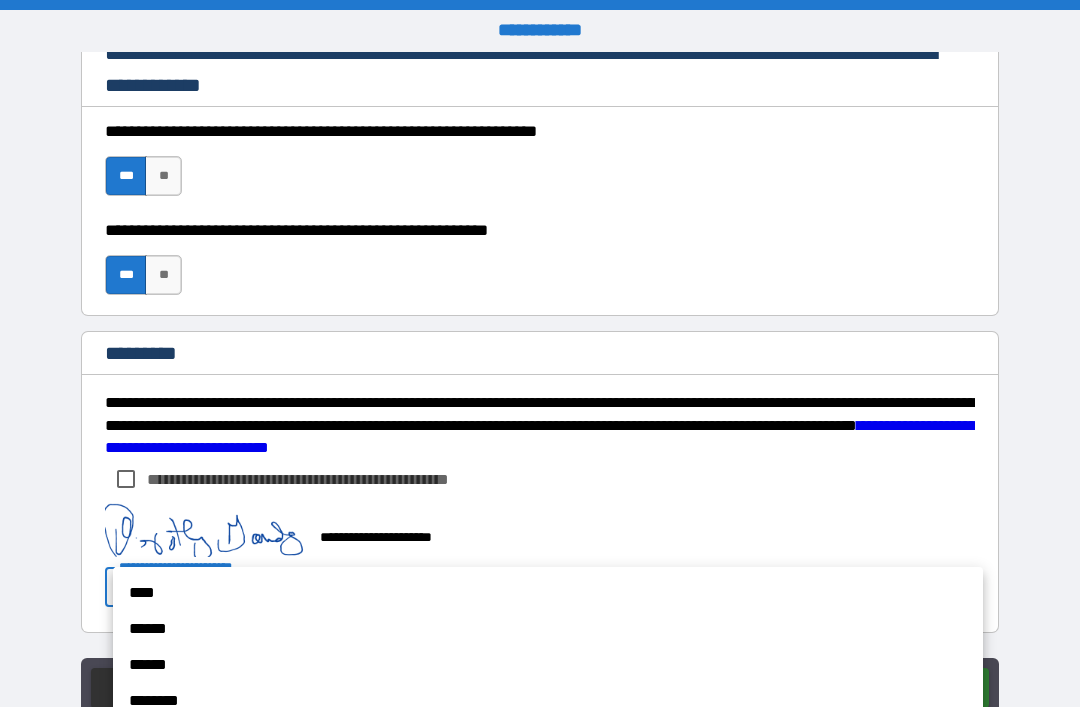 click on "****" at bounding box center (548, 593) 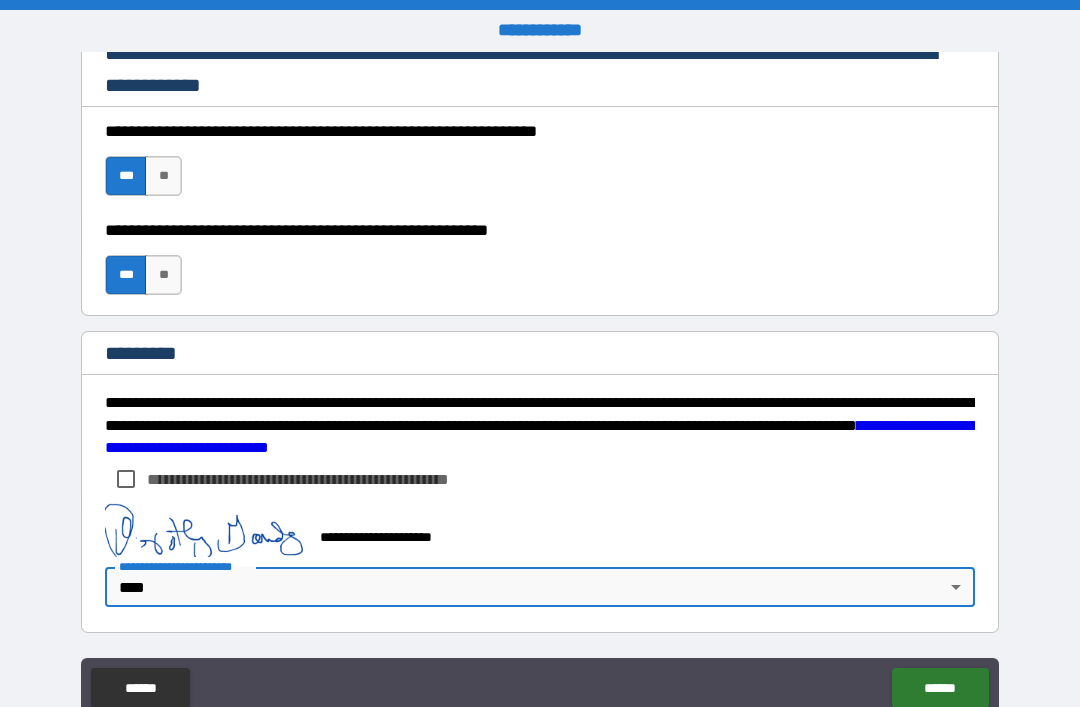 click on "******" at bounding box center [940, 688] 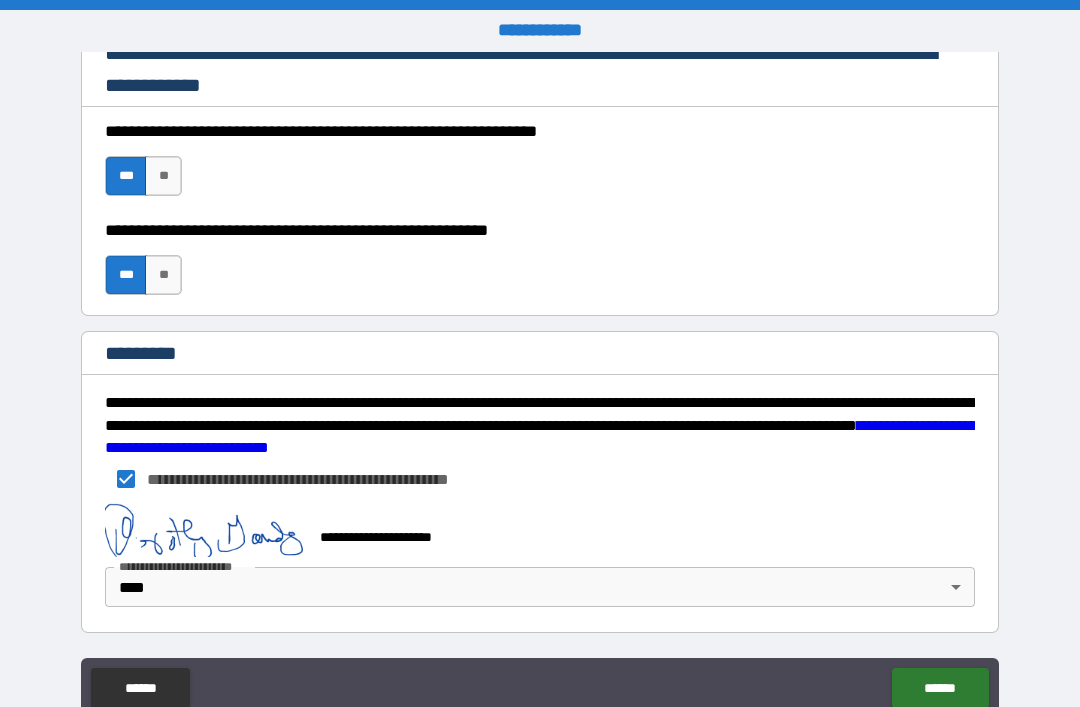 click on "******" at bounding box center [940, 688] 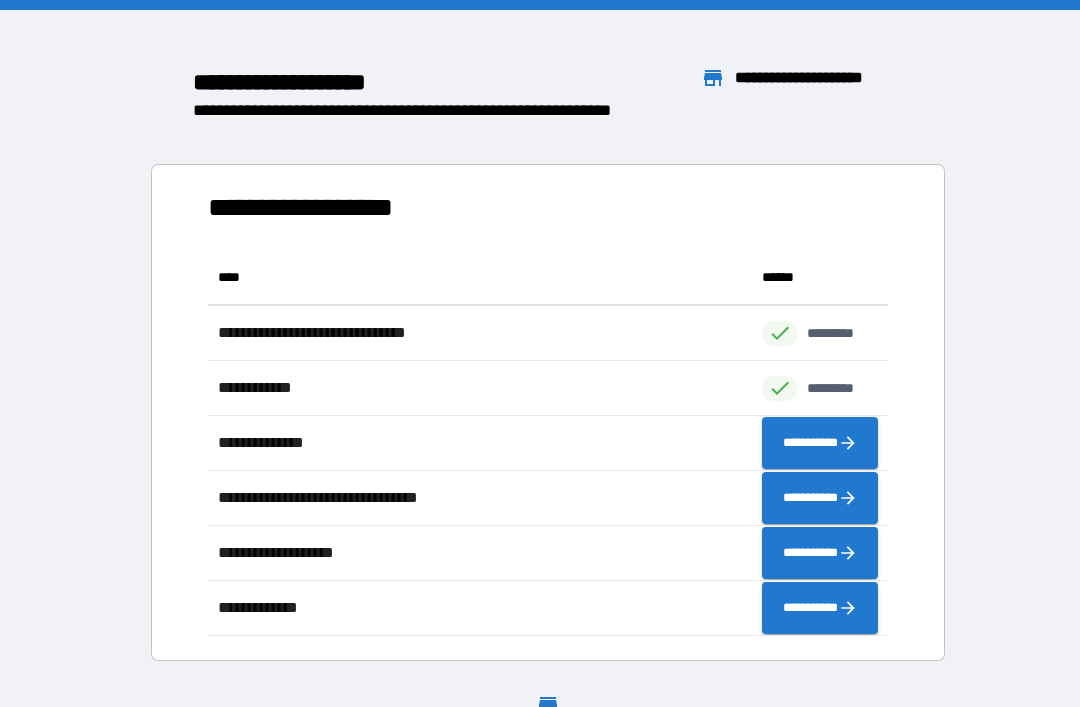 scroll, scrollTop: 1, scrollLeft: 1, axis: both 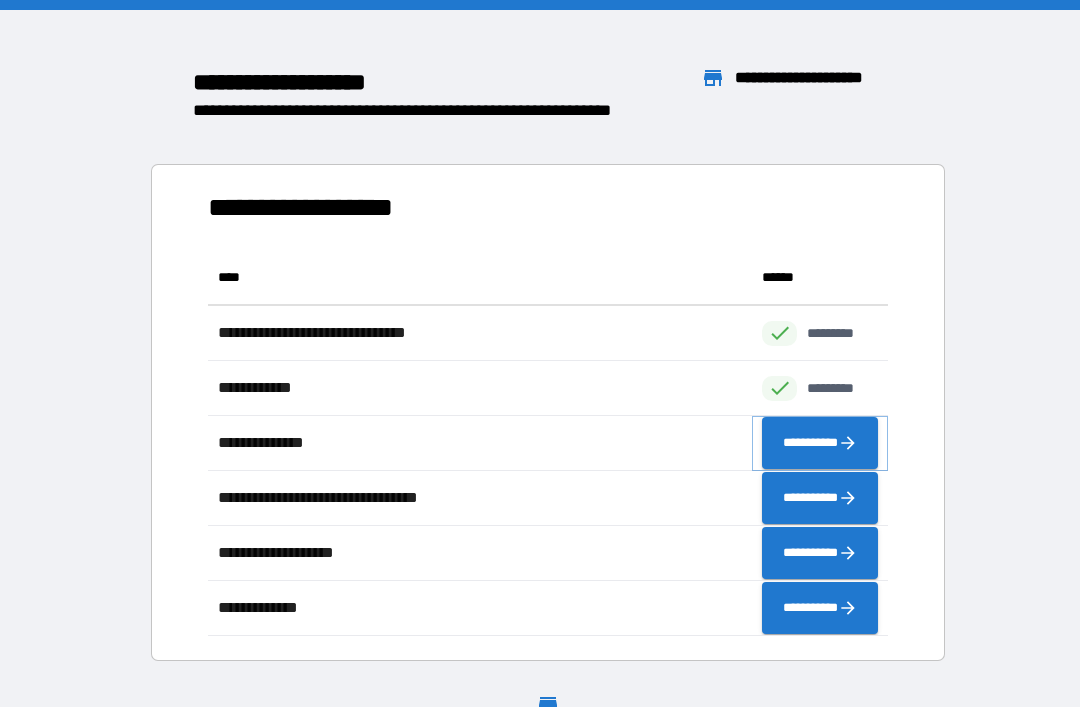click on "**********" at bounding box center (820, 443) 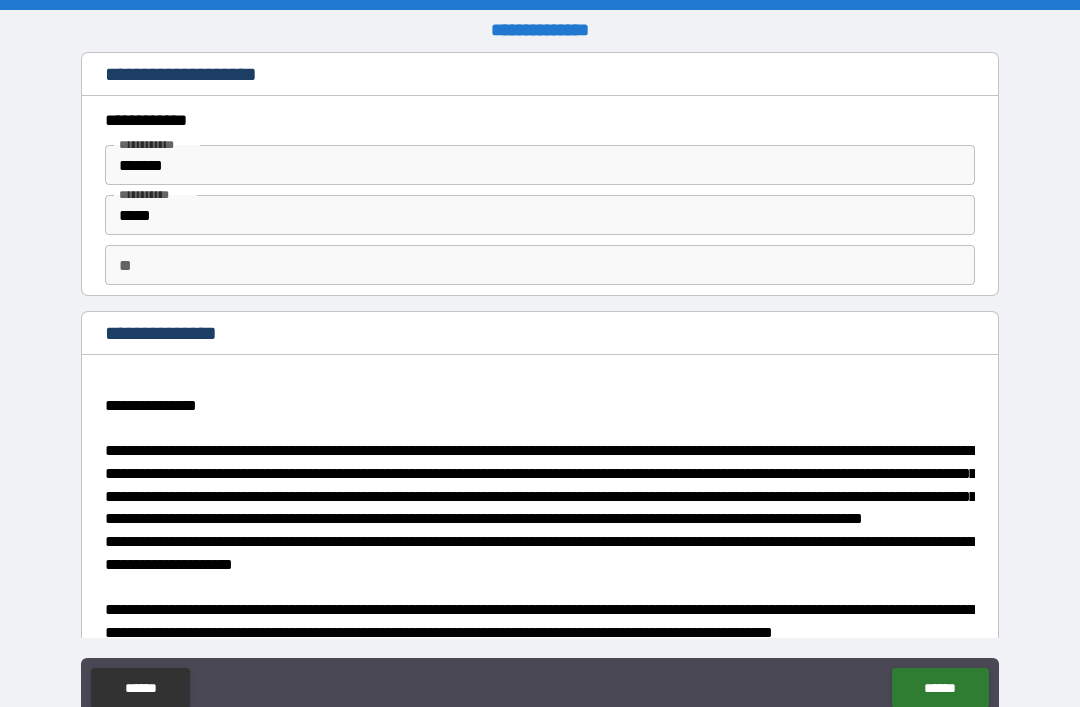 click on "**" at bounding box center [540, 265] 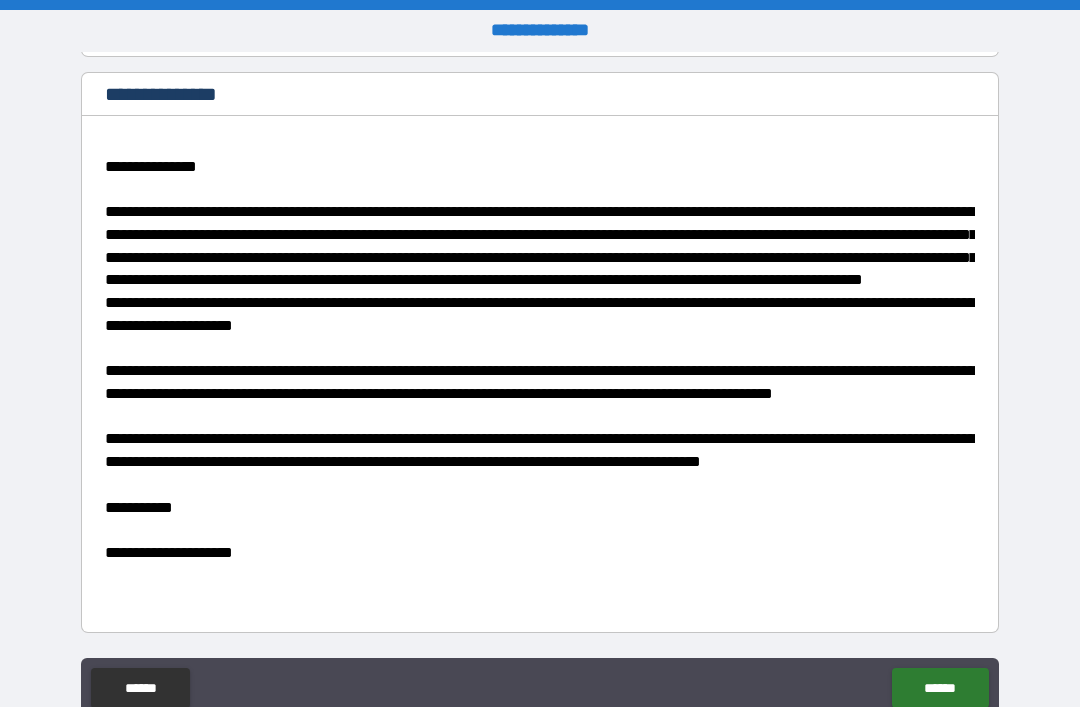 scroll, scrollTop: 239, scrollLeft: 0, axis: vertical 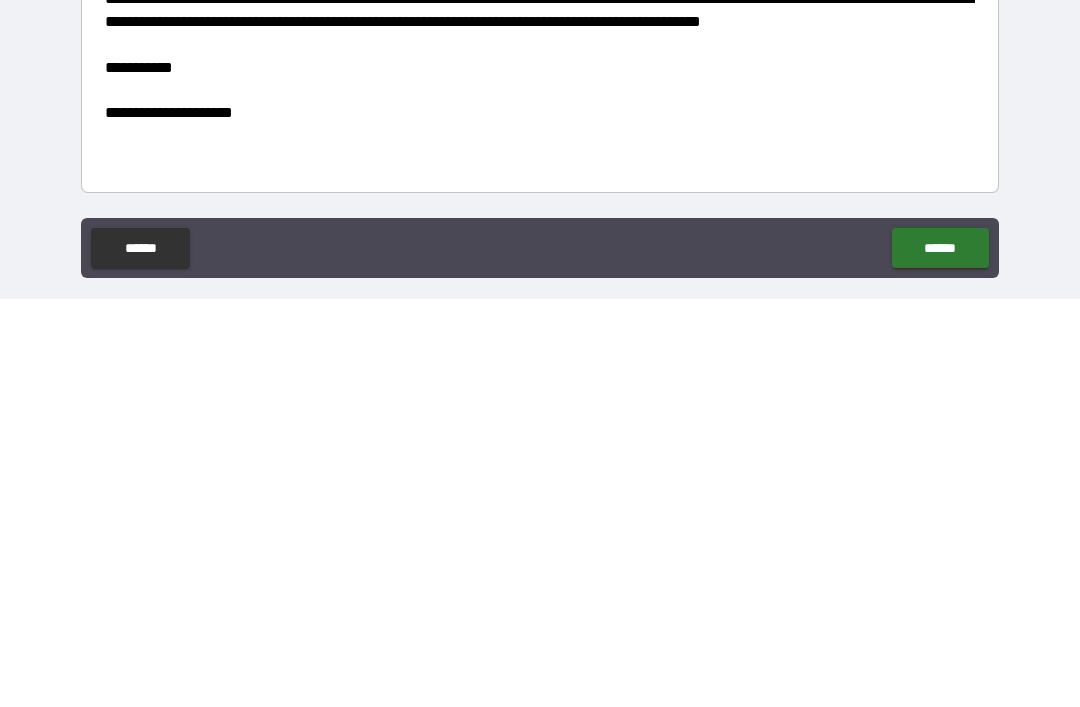 type on "*" 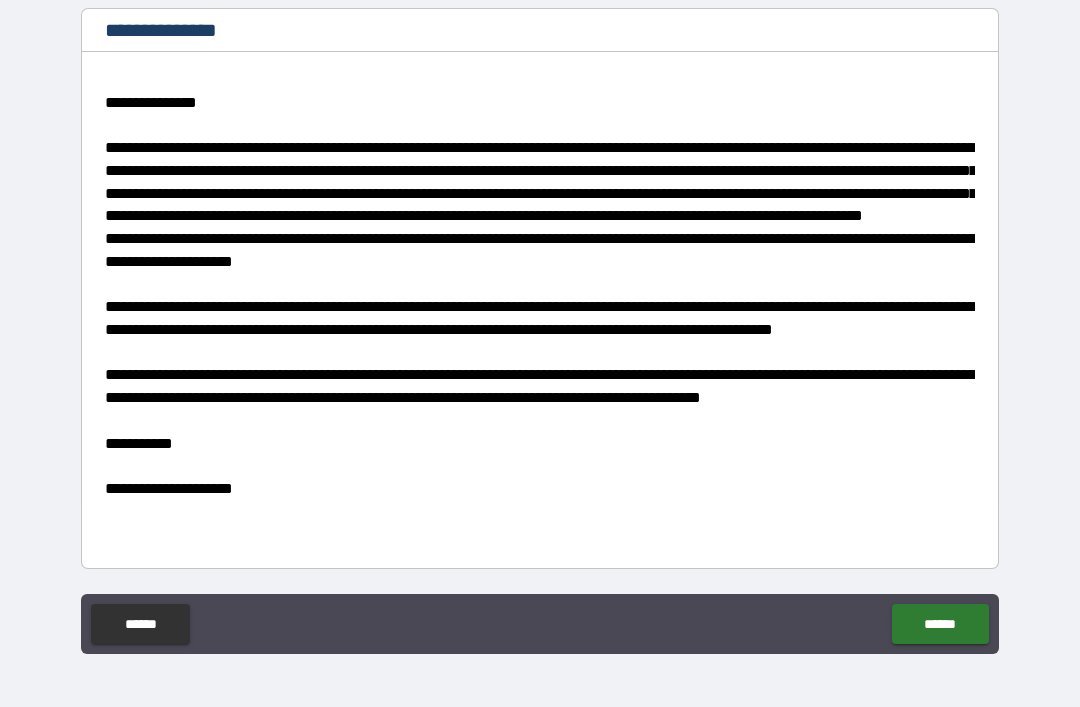 click on "******" 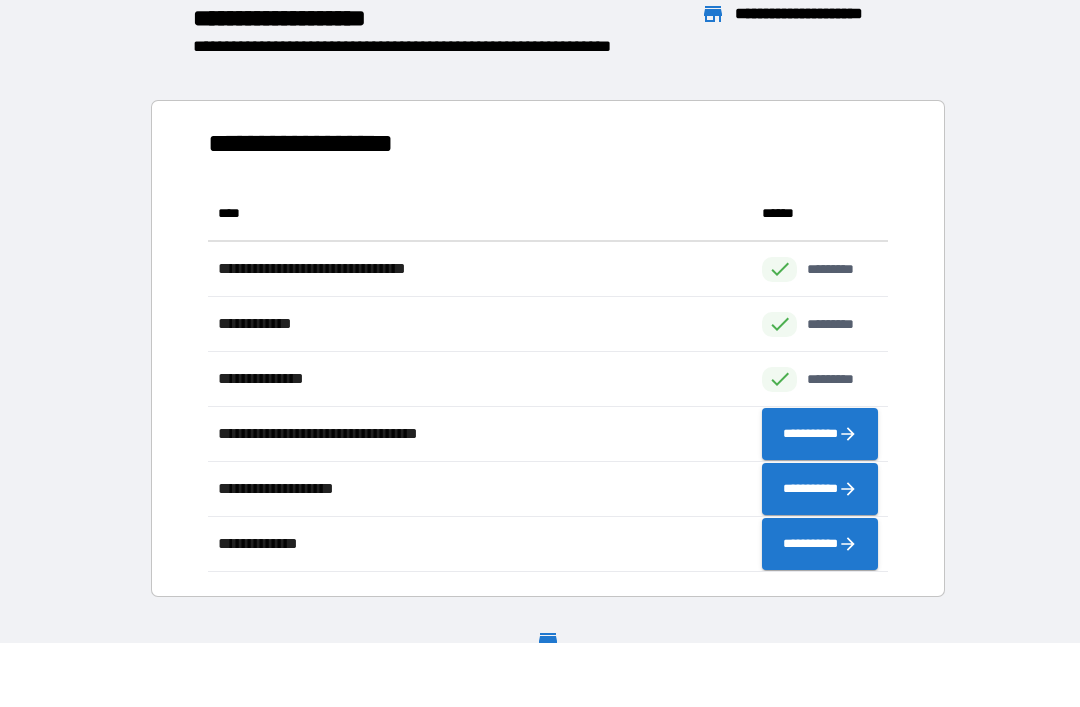scroll, scrollTop: 1, scrollLeft: 1, axis: both 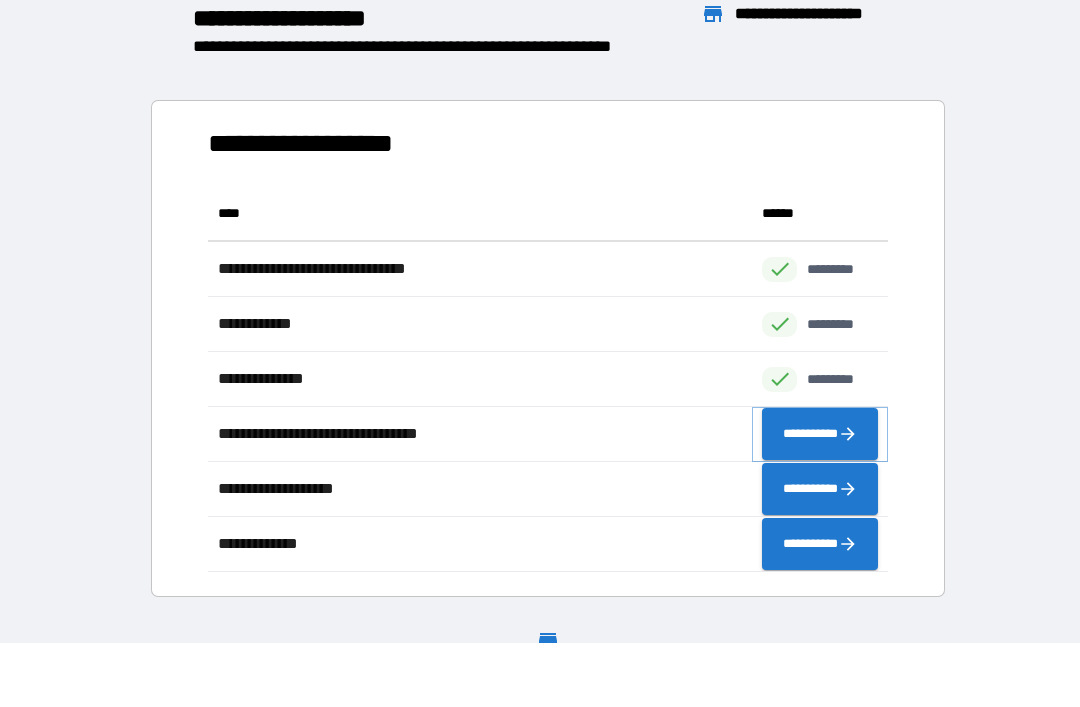 click on "**********" at bounding box center [820, 434] 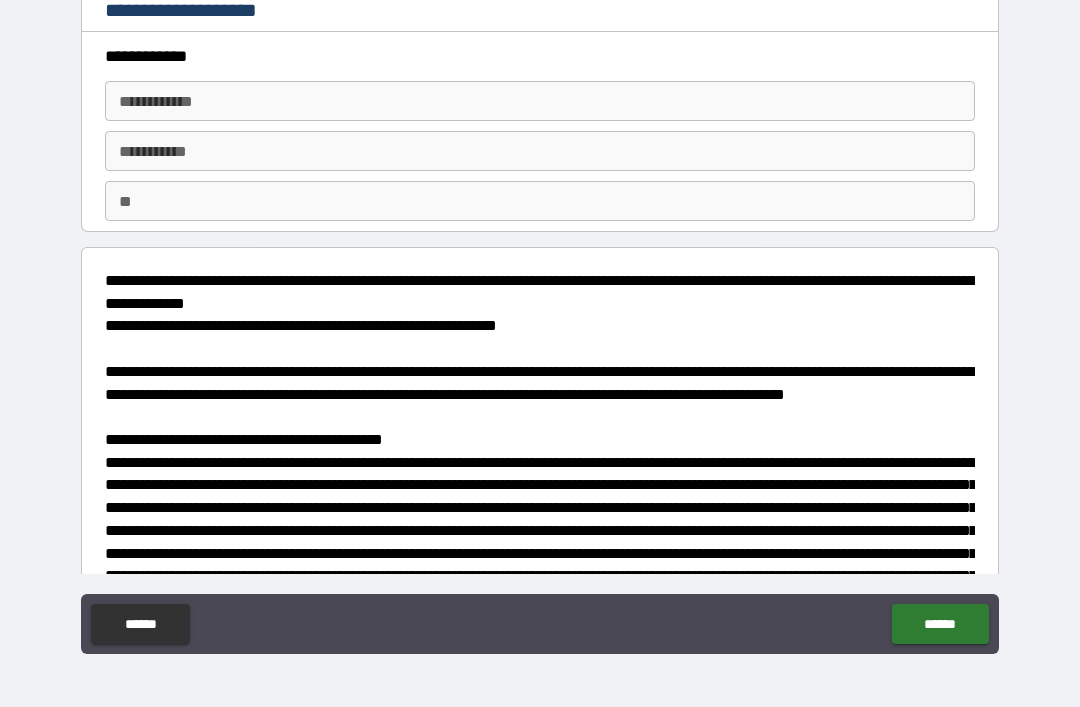 click on "** **" at bounding box center [540, 201] 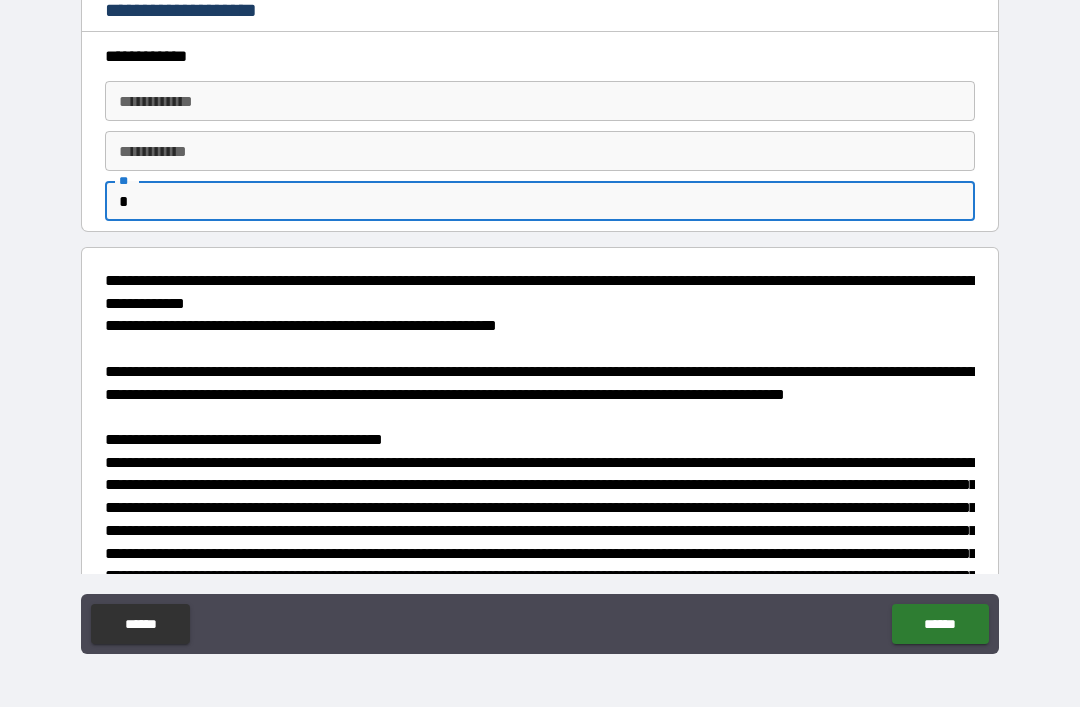 type on "*" 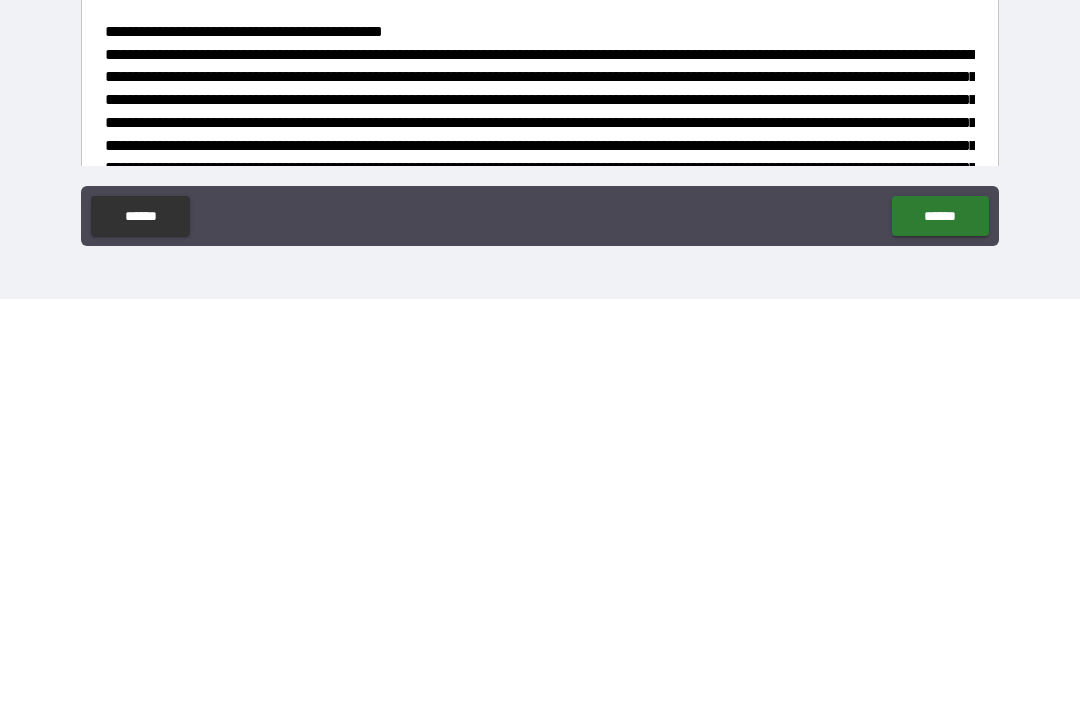 click on "******" at bounding box center (940, 624) 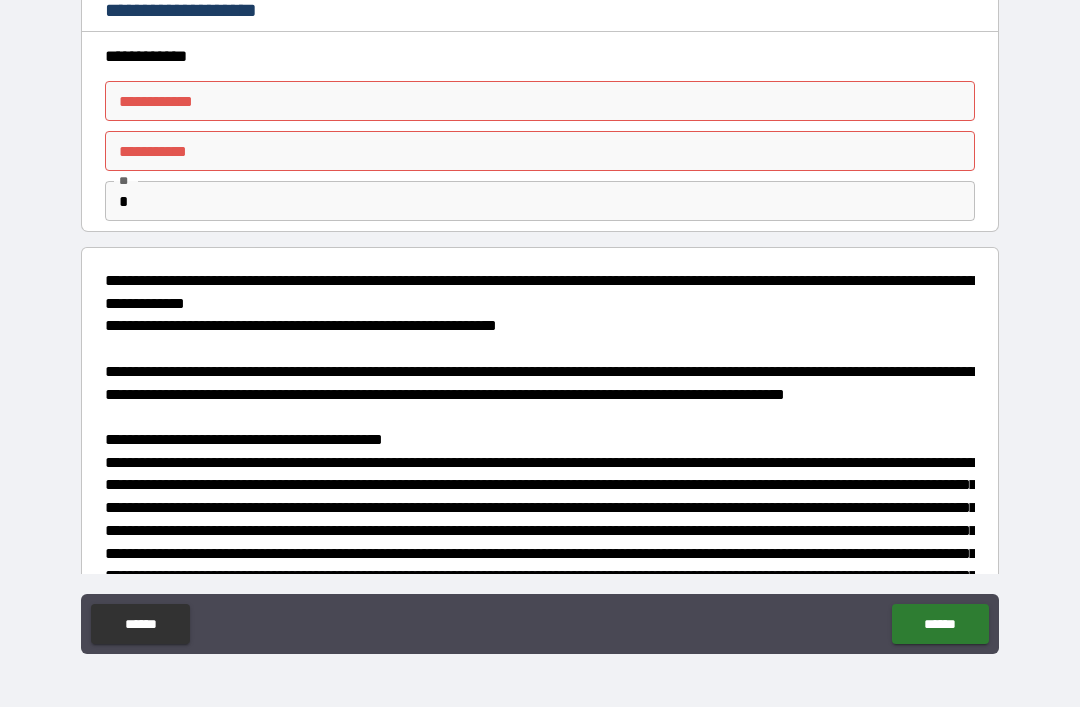 scroll, scrollTop: 0, scrollLeft: 0, axis: both 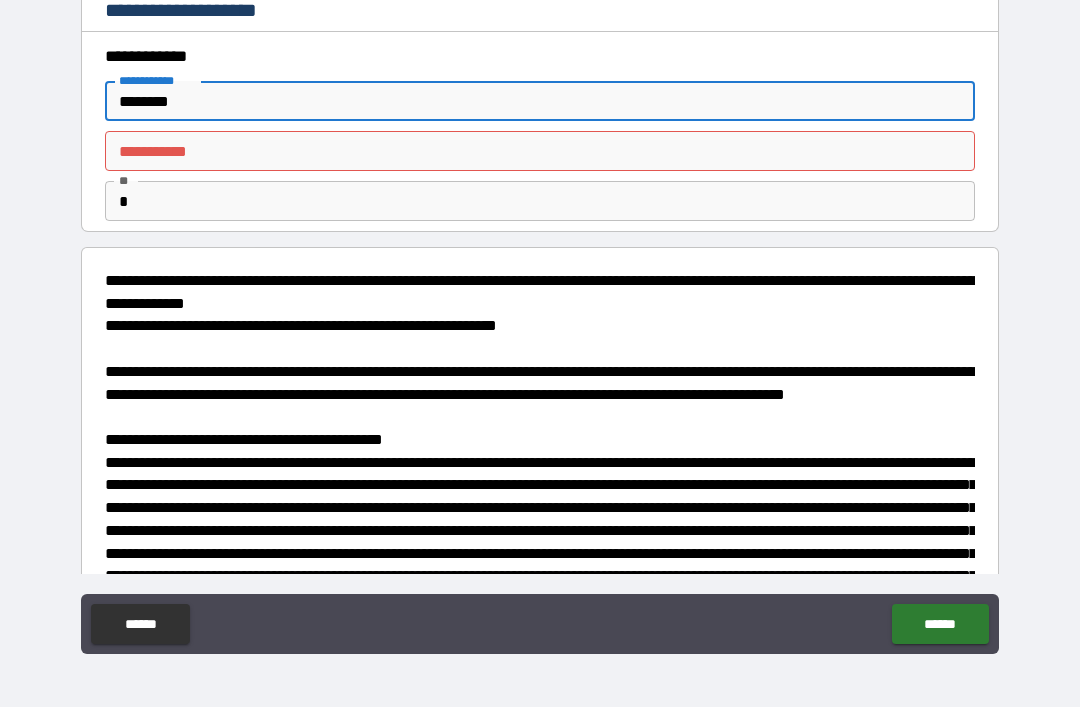 type on "*******" 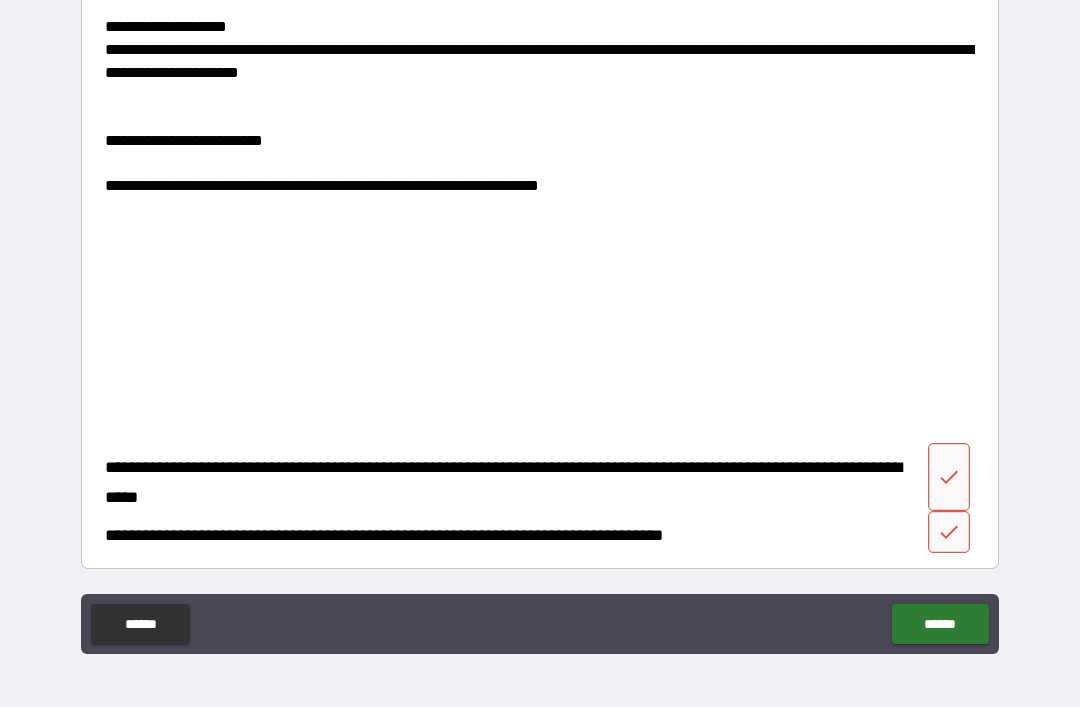 scroll, scrollTop: 2753, scrollLeft: 0, axis: vertical 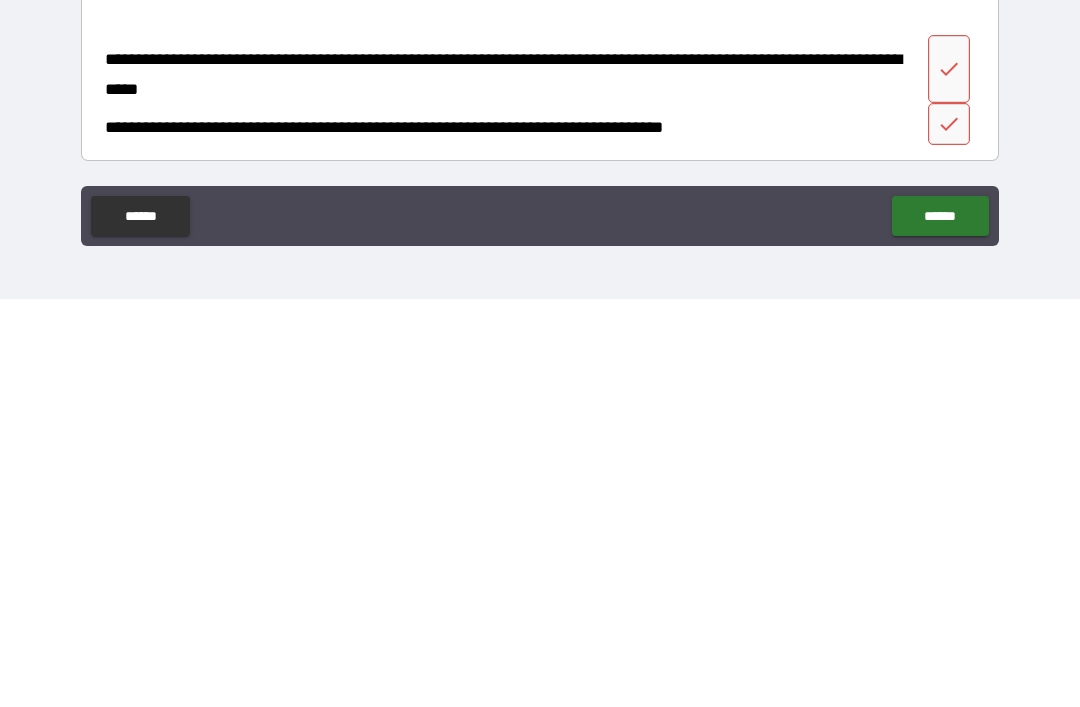 type on "*****" 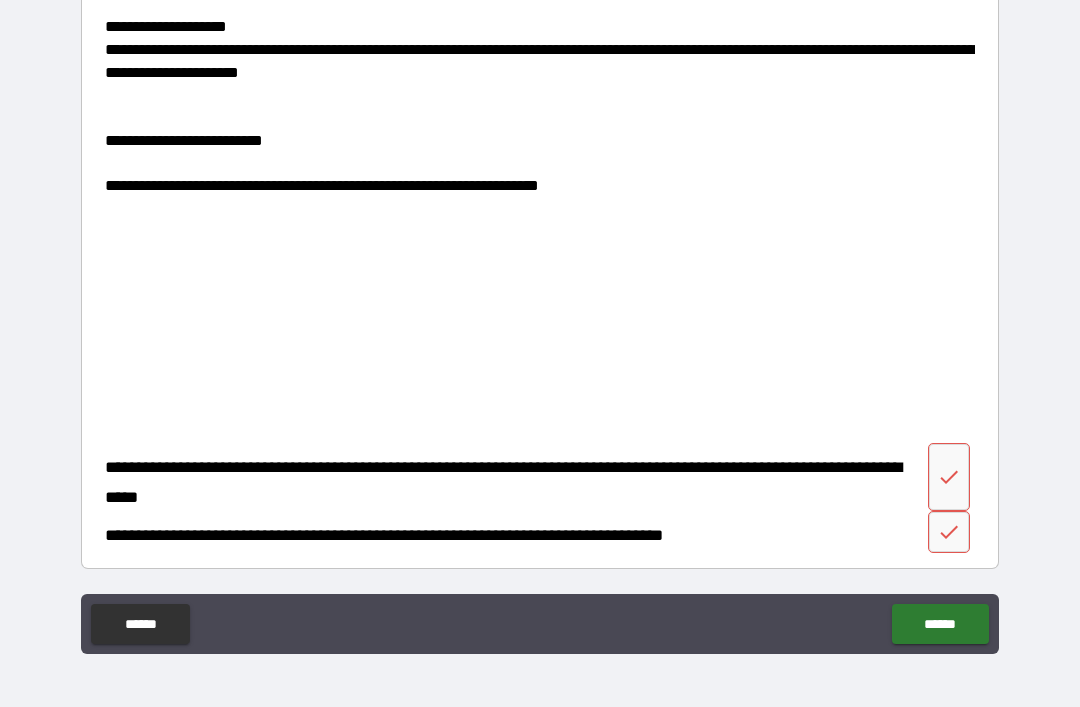 scroll, scrollTop: 2753, scrollLeft: 0, axis: vertical 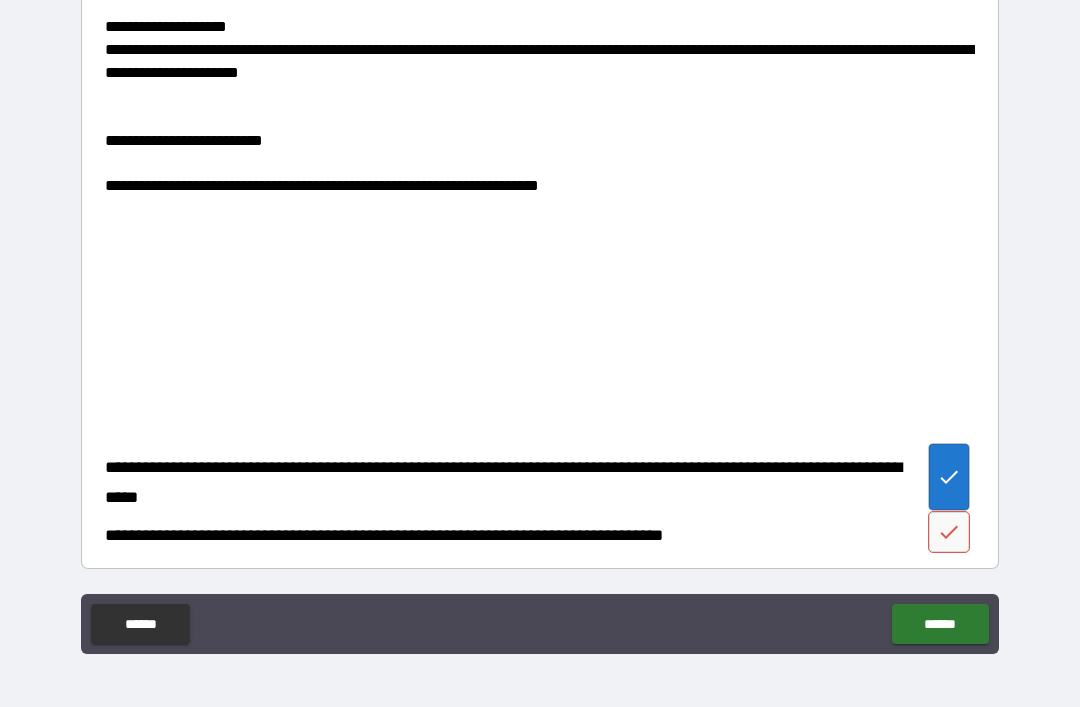 click 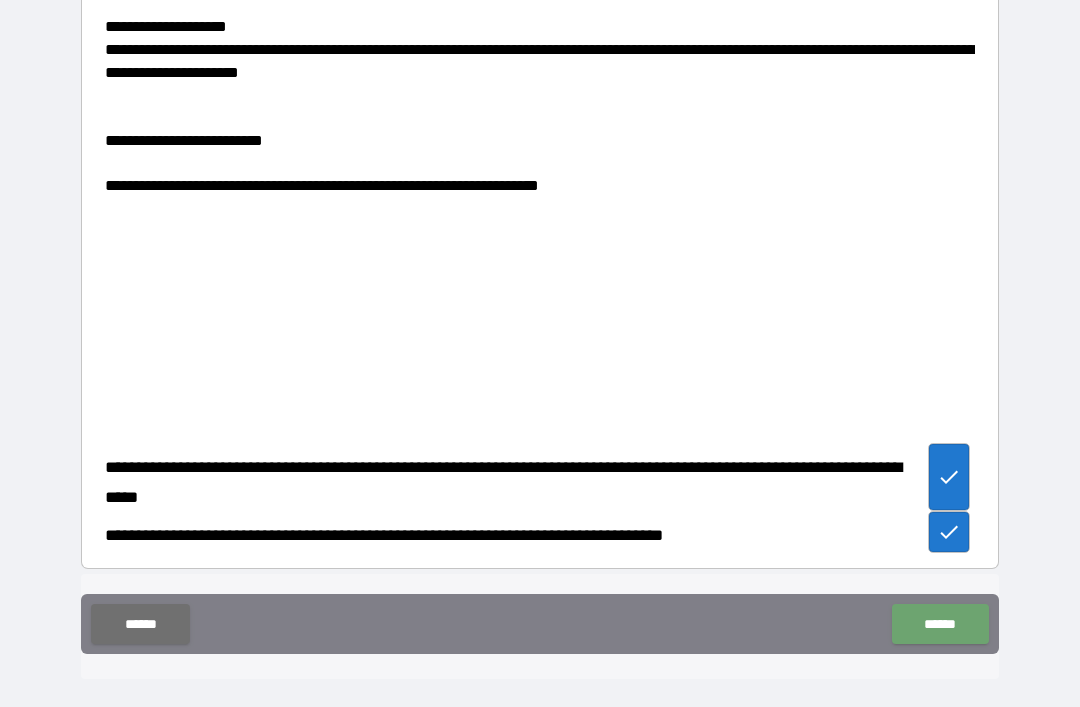 click on "******" at bounding box center (940, 624) 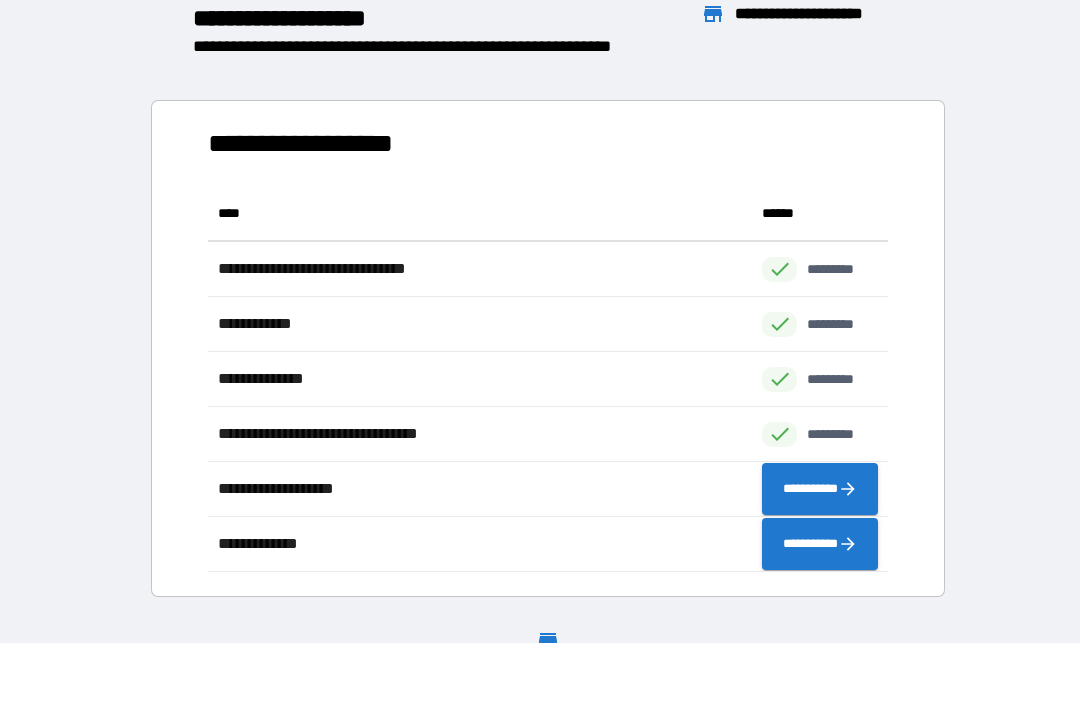 scroll, scrollTop: 1, scrollLeft: 1, axis: both 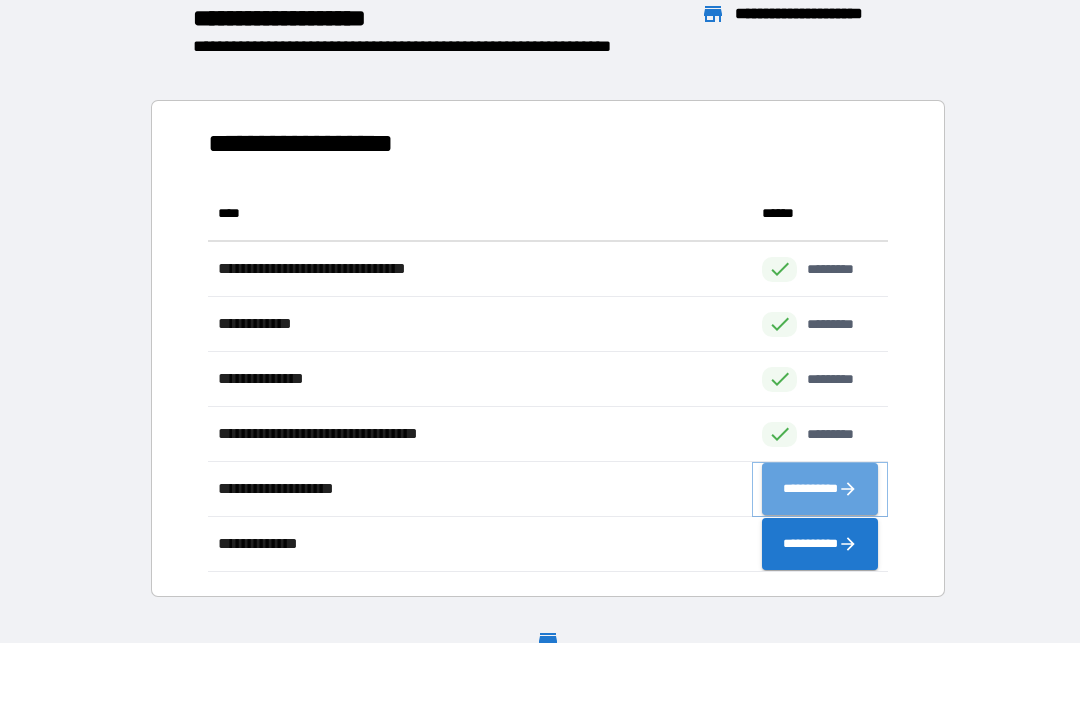 click on "**********" at bounding box center (820, 489) 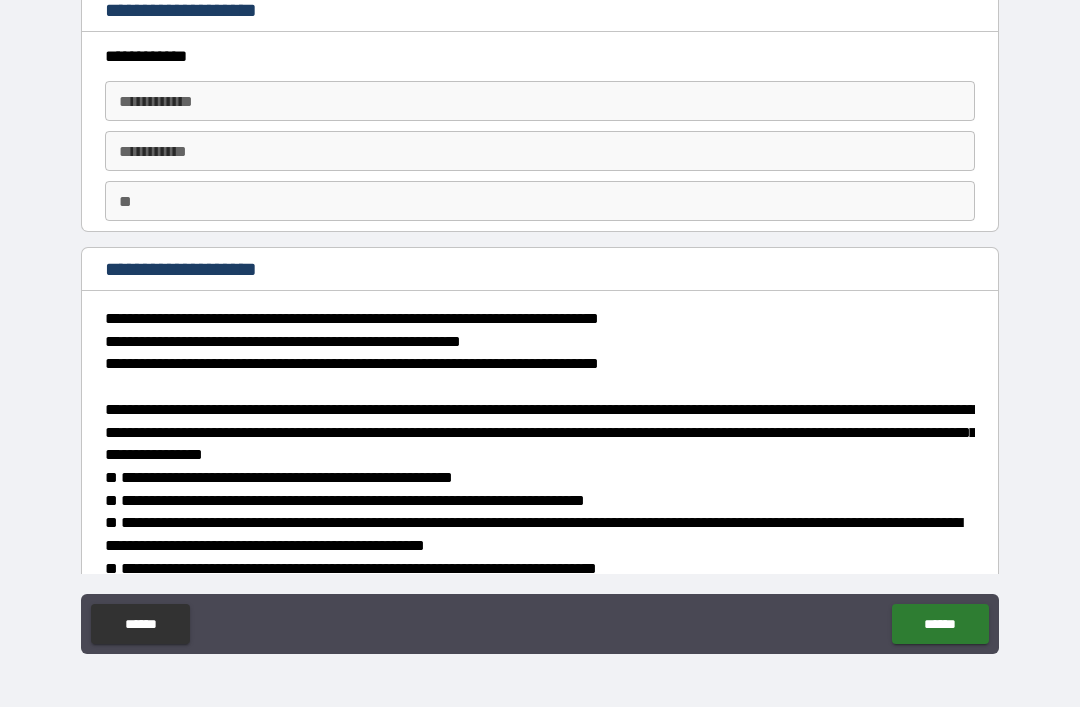 click on "**********" at bounding box center (540, 101) 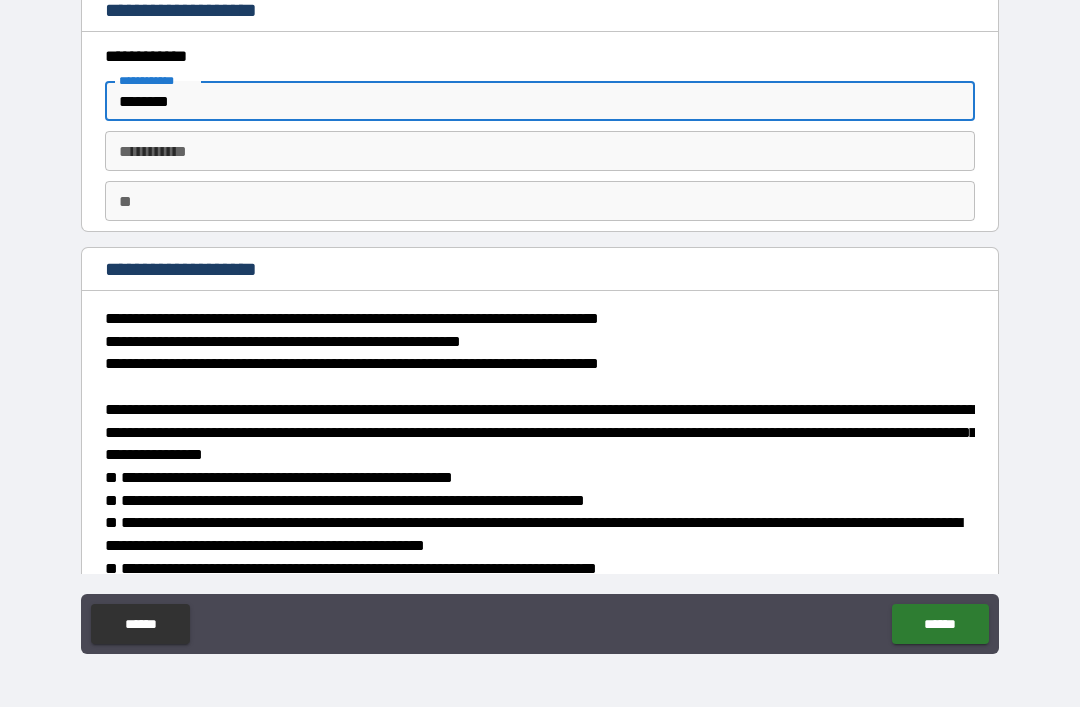type on "*******" 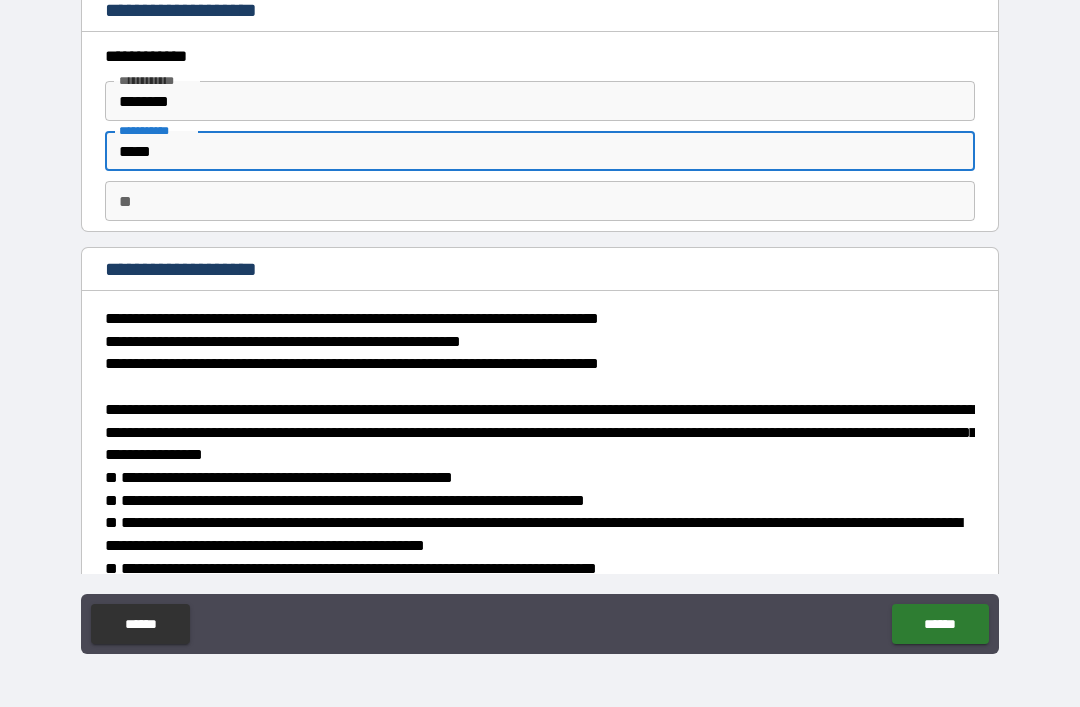 type on "*****" 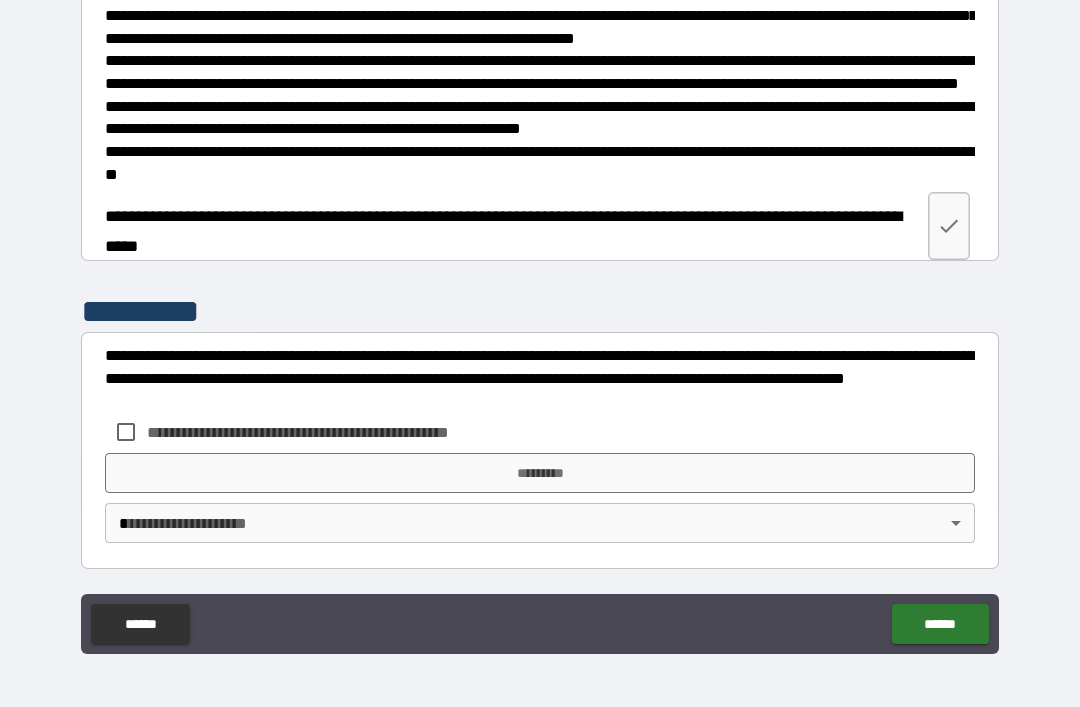 scroll, scrollTop: 644, scrollLeft: 0, axis: vertical 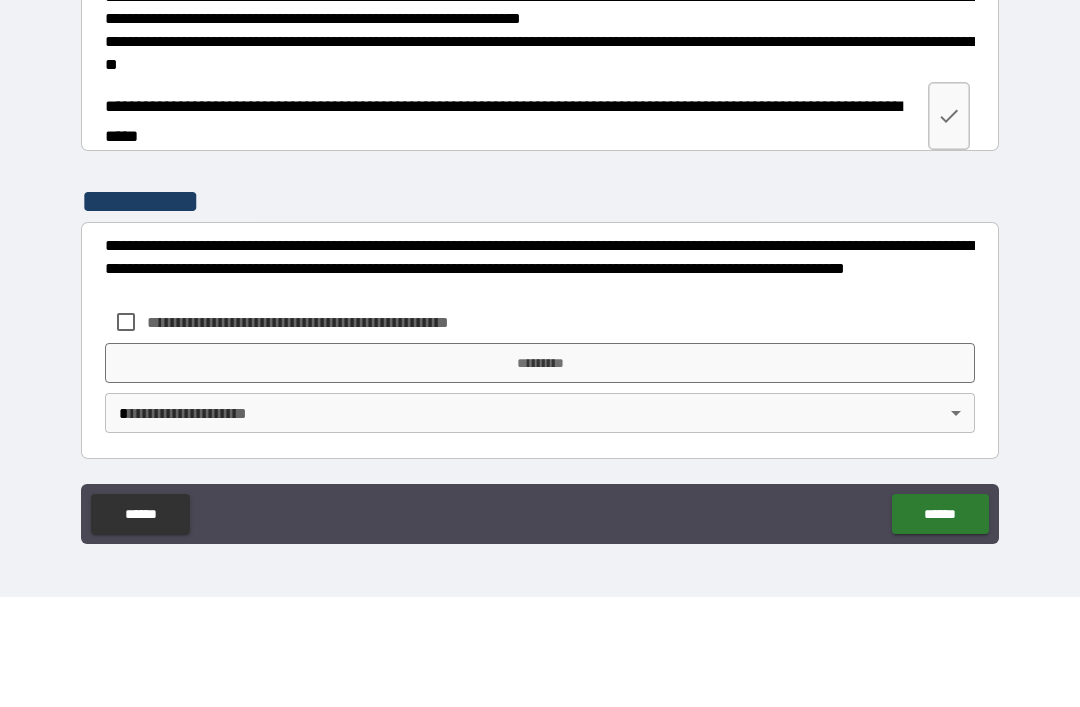 type on "*" 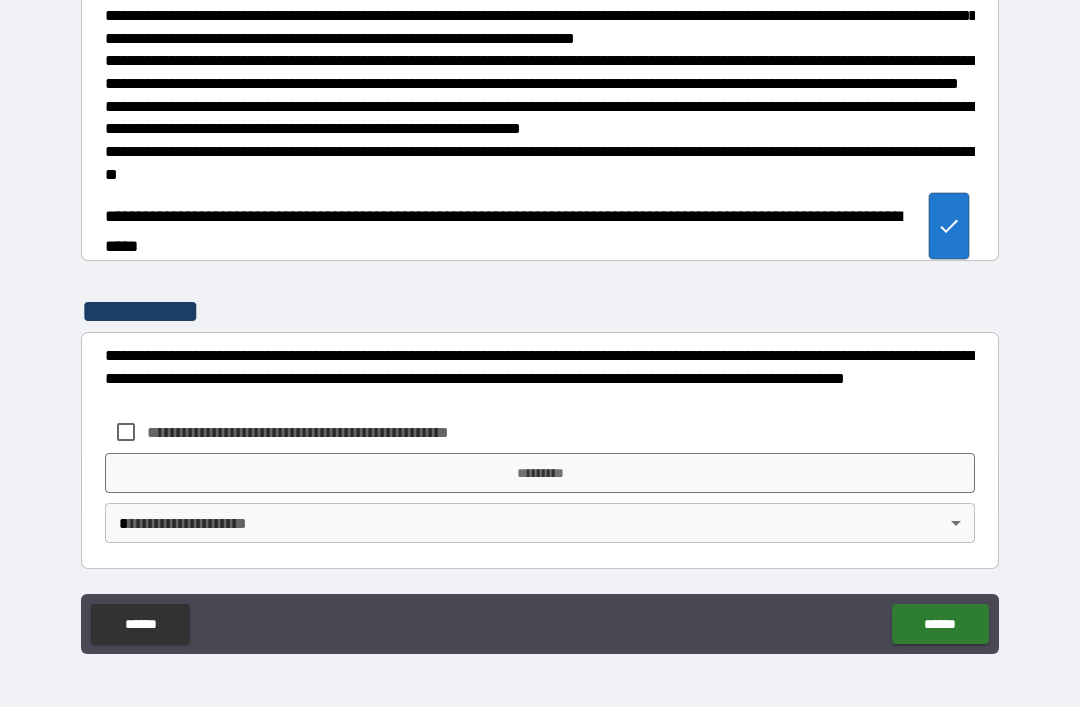 scroll, scrollTop: 644, scrollLeft: 0, axis: vertical 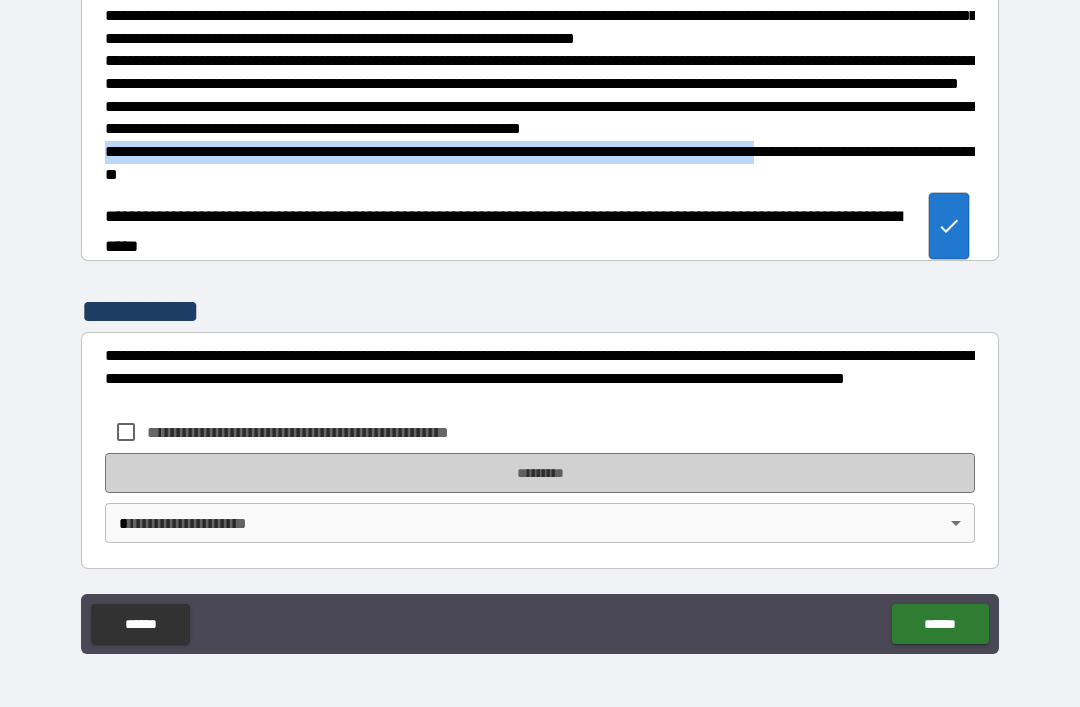 click on "*********" at bounding box center [540, 473] 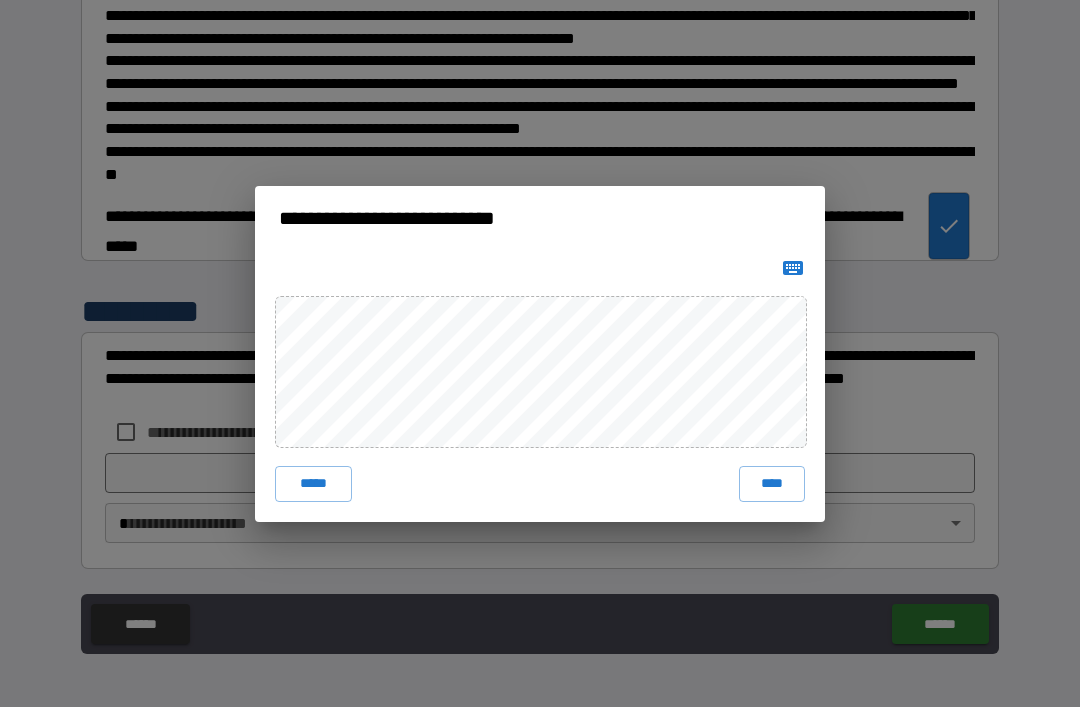 click on "****" at bounding box center [772, 484] 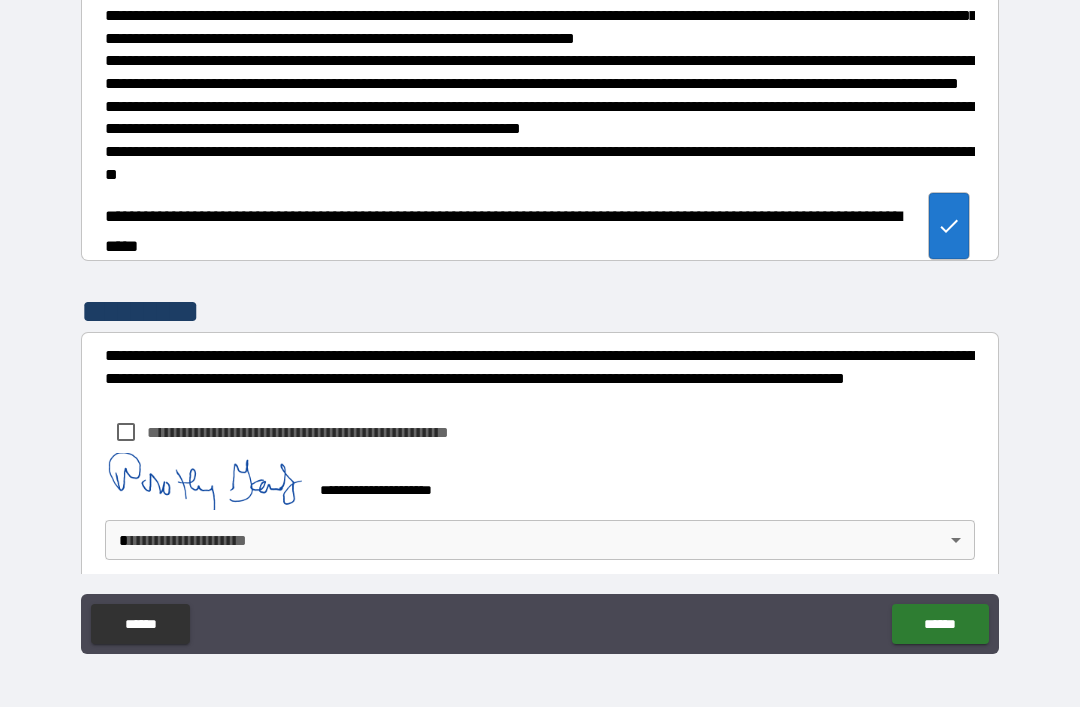 scroll, scrollTop: 634, scrollLeft: 0, axis: vertical 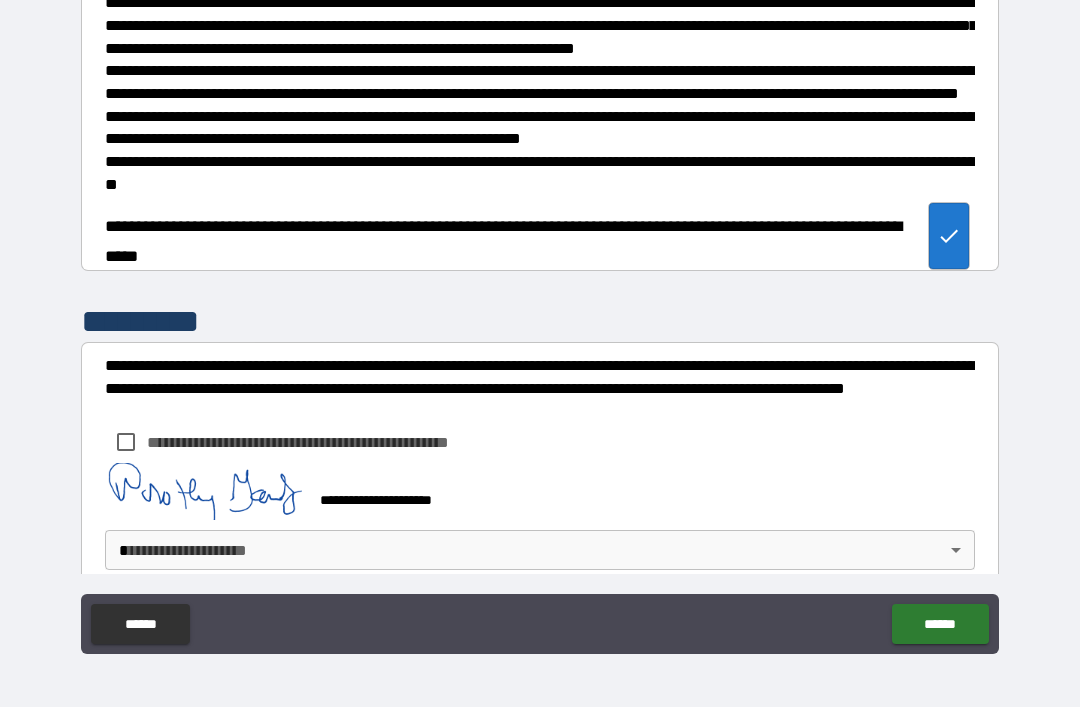 click on "**********" at bounding box center (540, 321) 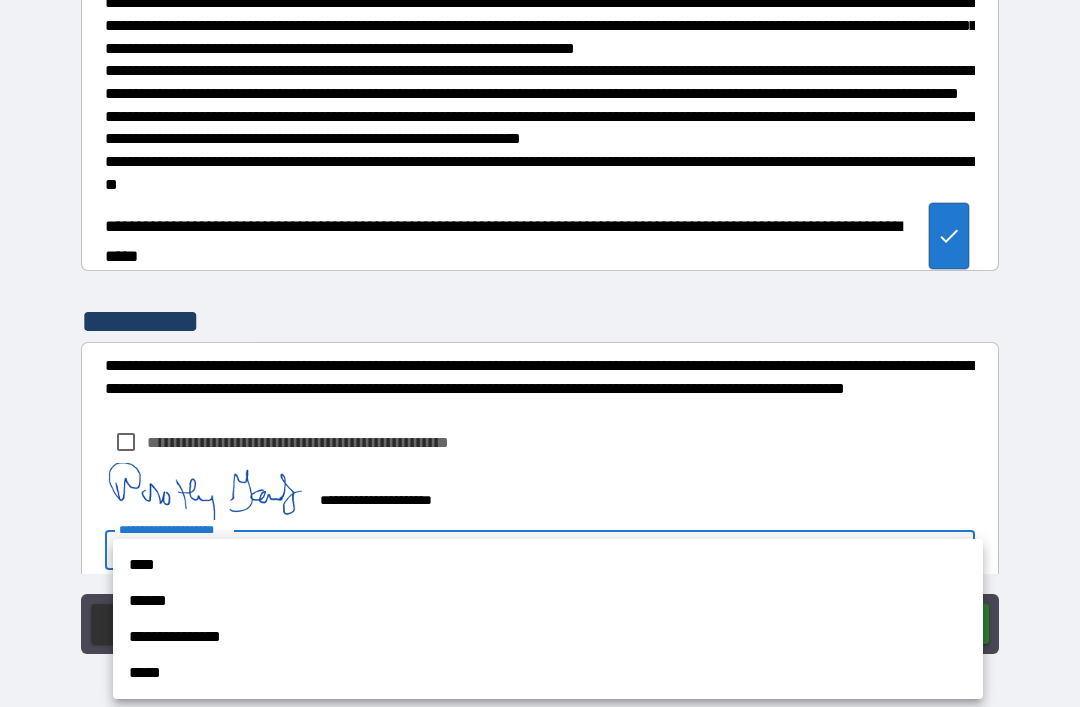 click on "****" at bounding box center [548, 565] 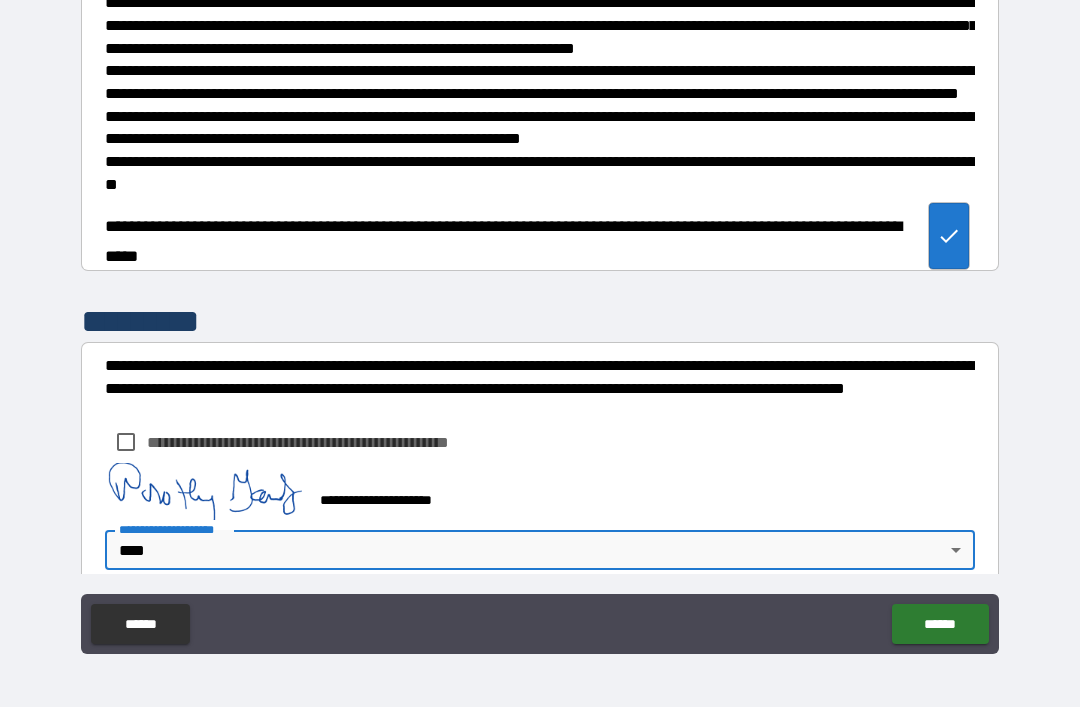 type on "****" 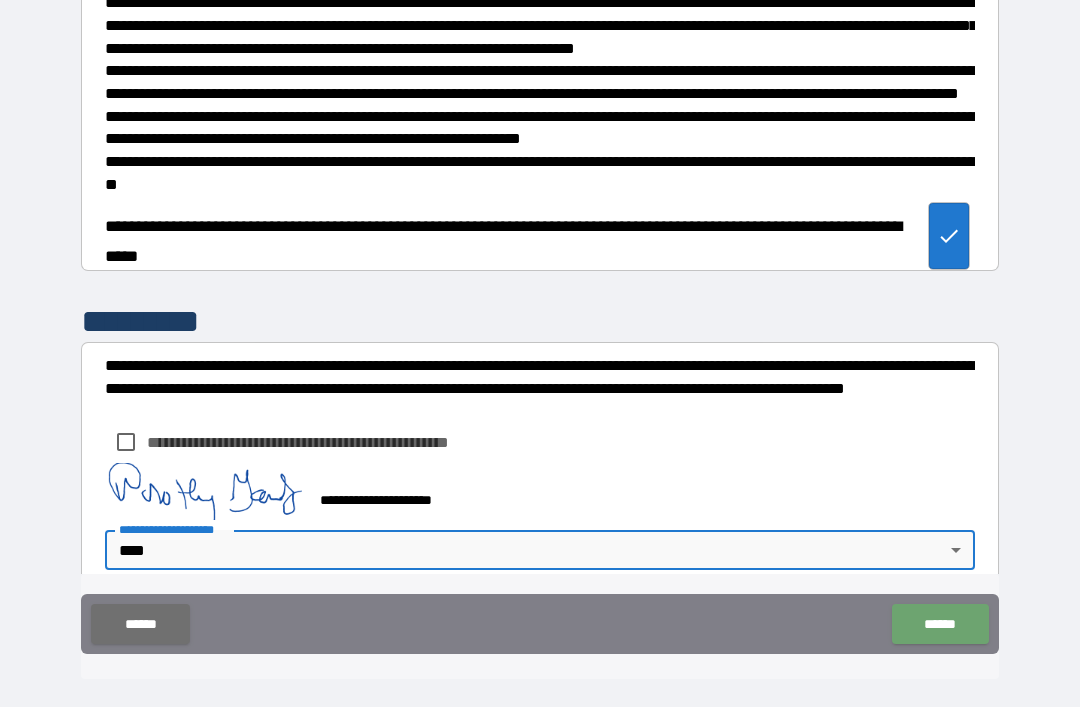 click on "******" at bounding box center (940, 624) 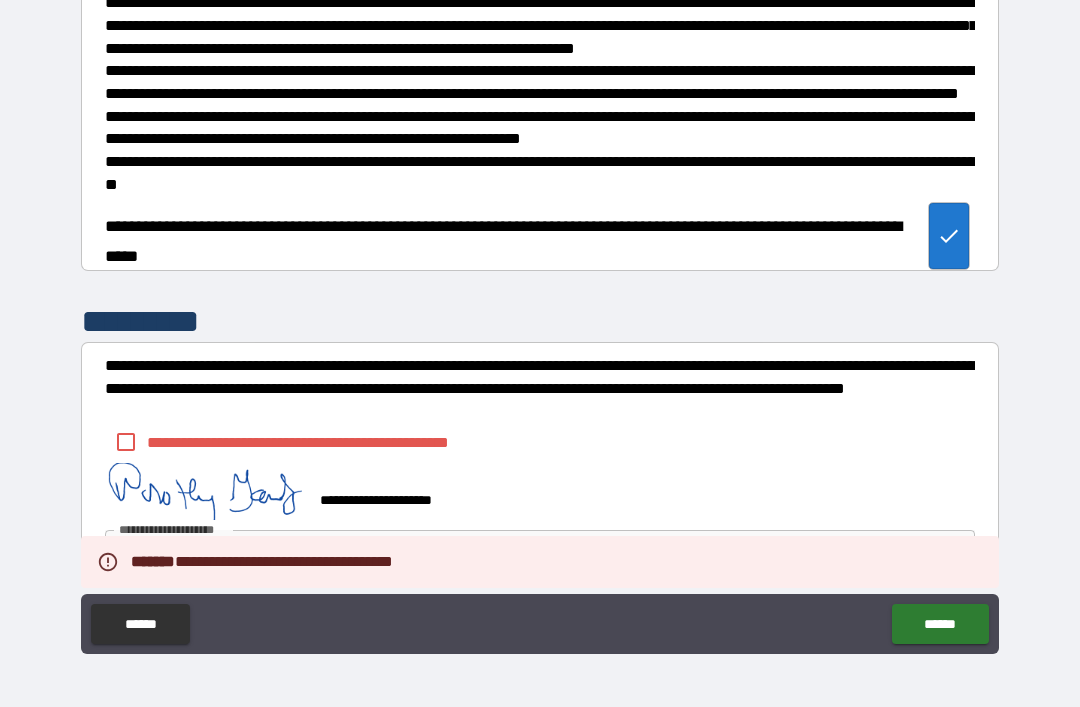 click on "******" at bounding box center [940, 624] 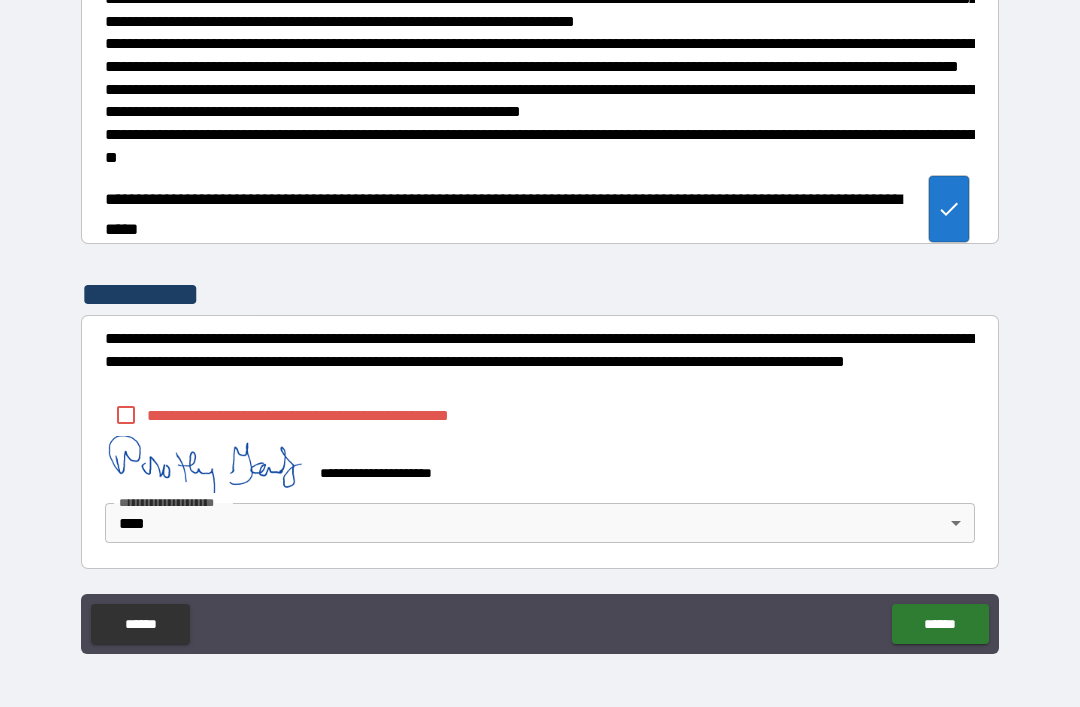 scroll, scrollTop: 661, scrollLeft: 0, axis: vertical 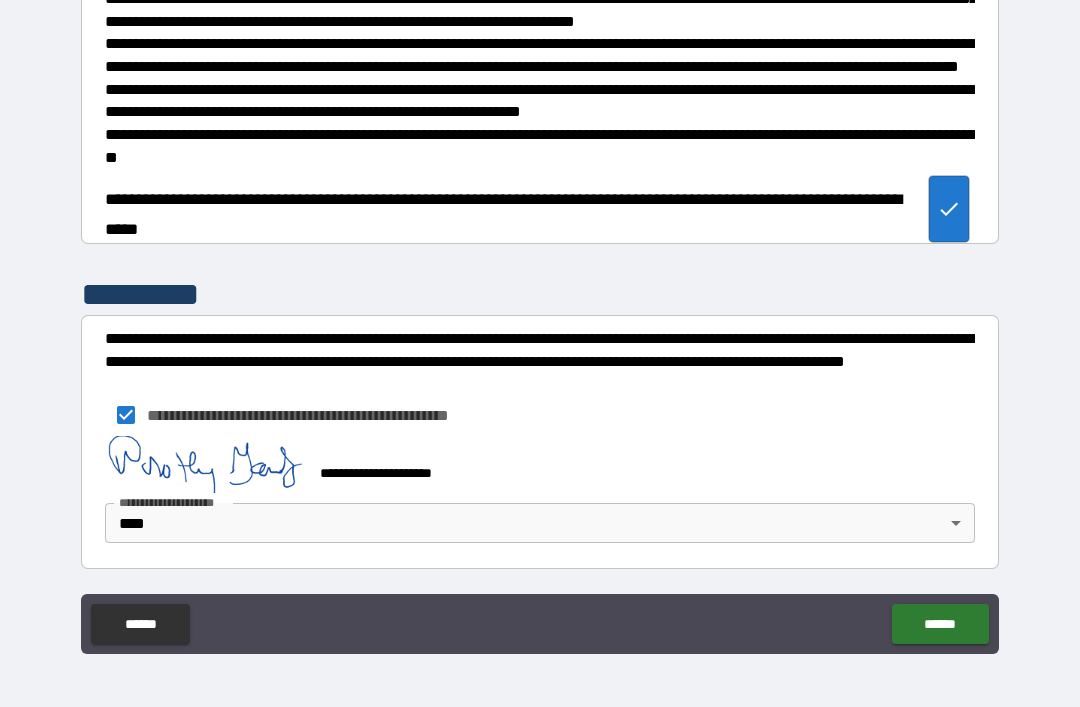 click on "******" at bounding box center [940, 624] 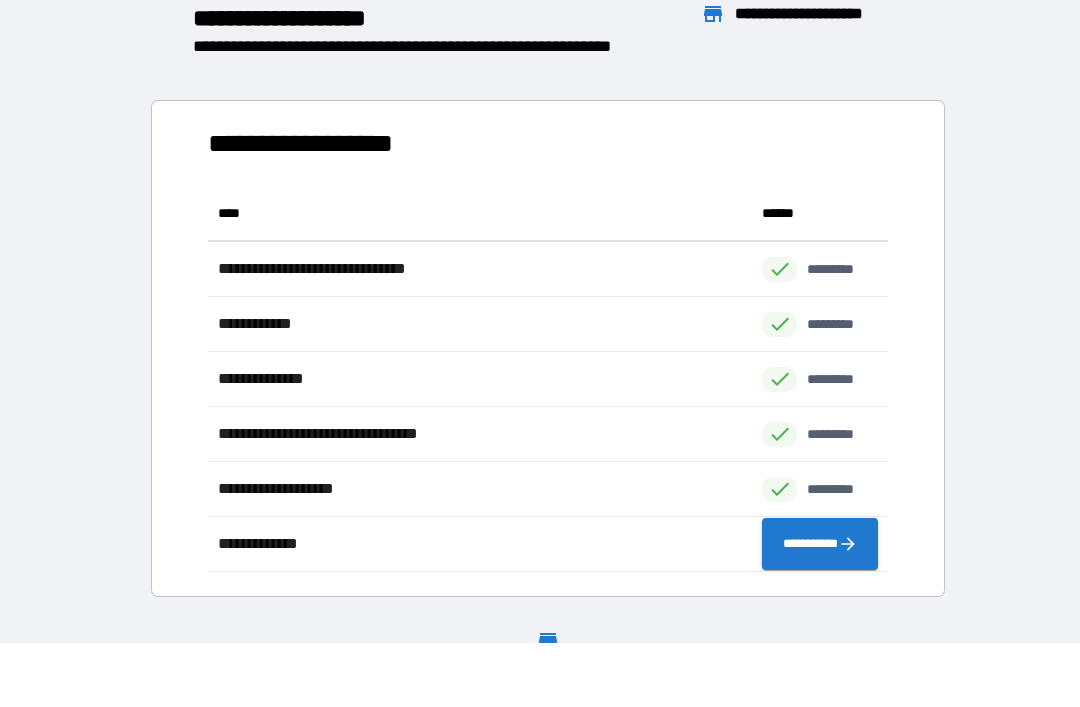 scroll, scrollTop: 386, scrollLeft: 680, axis: both 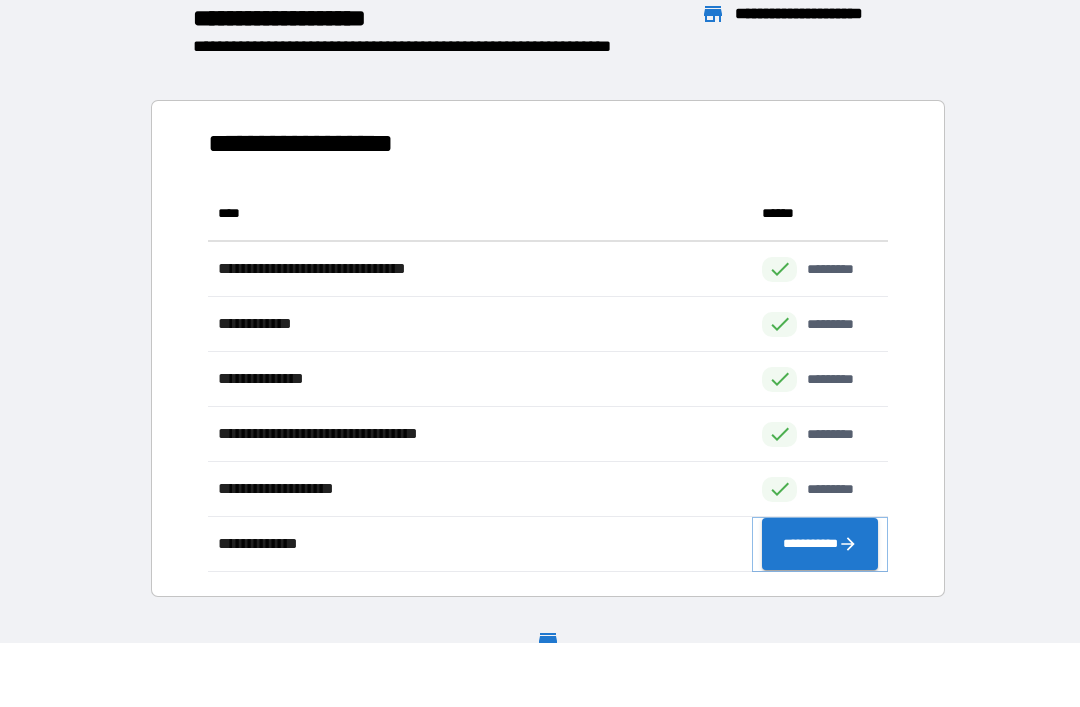 click on "**********" at bounding box center [820, 544] 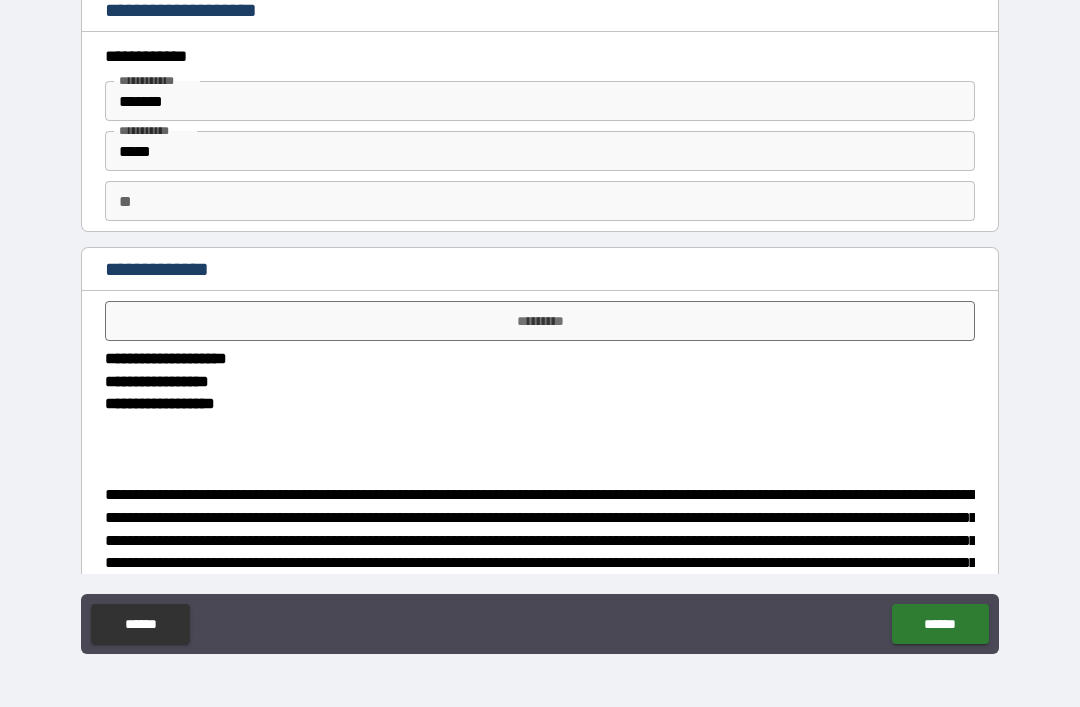 click on "** **" at bounding box center (540, 201) 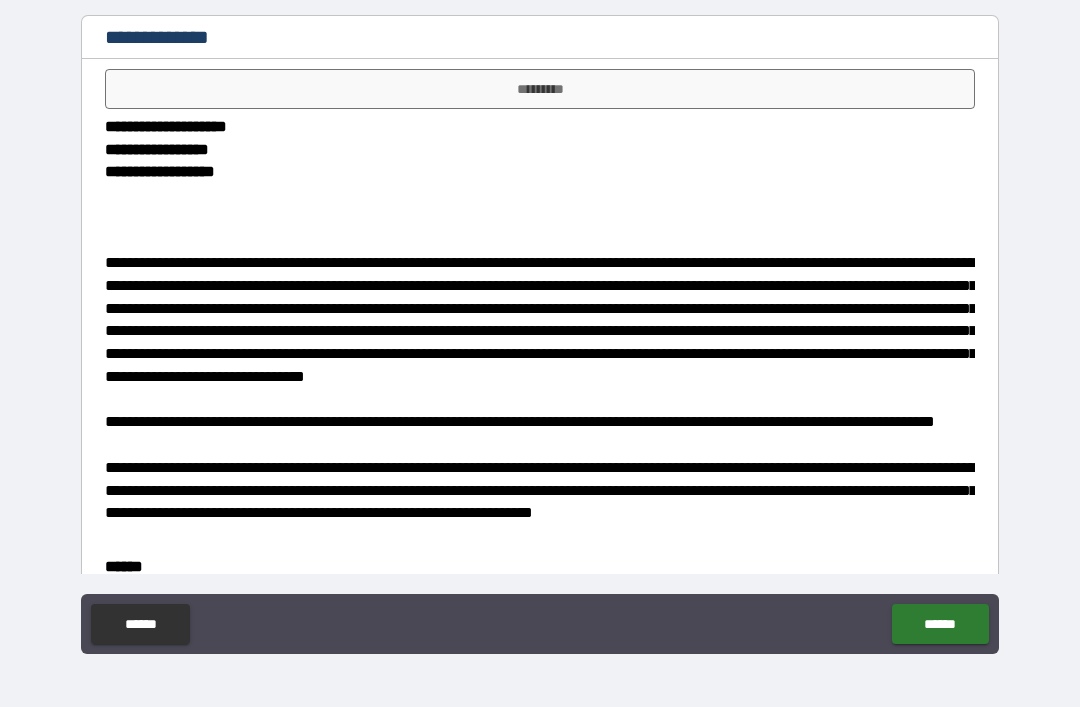 scroll, scrollTop: 222, scrollLeft: 0, axis: vertical 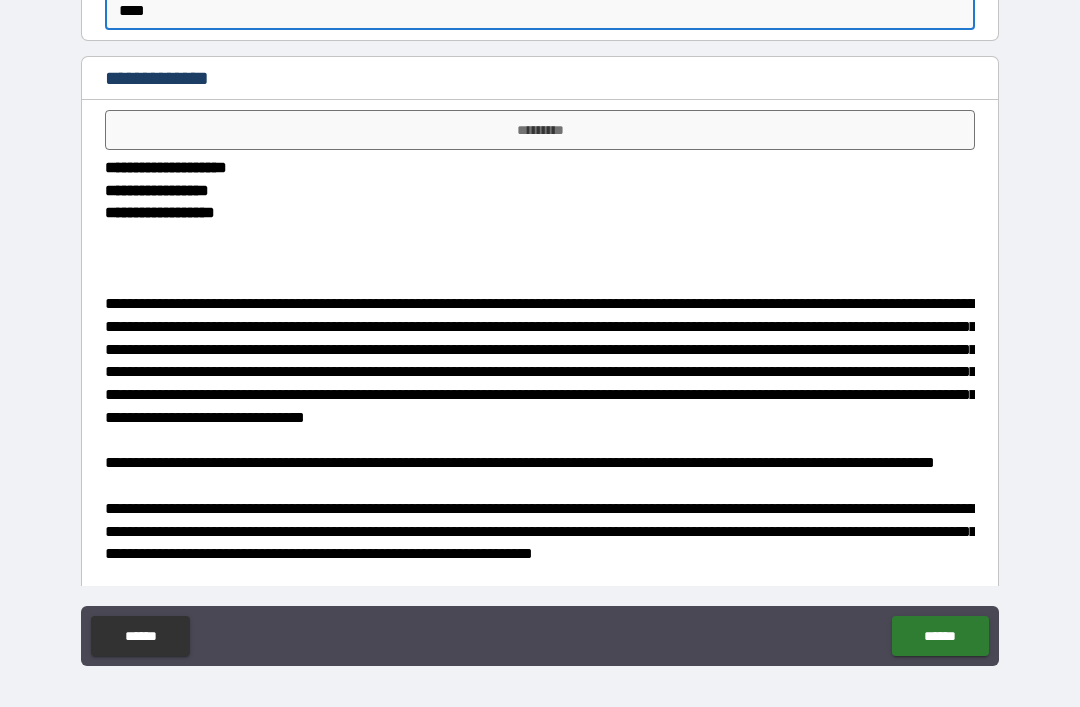 type on "***" 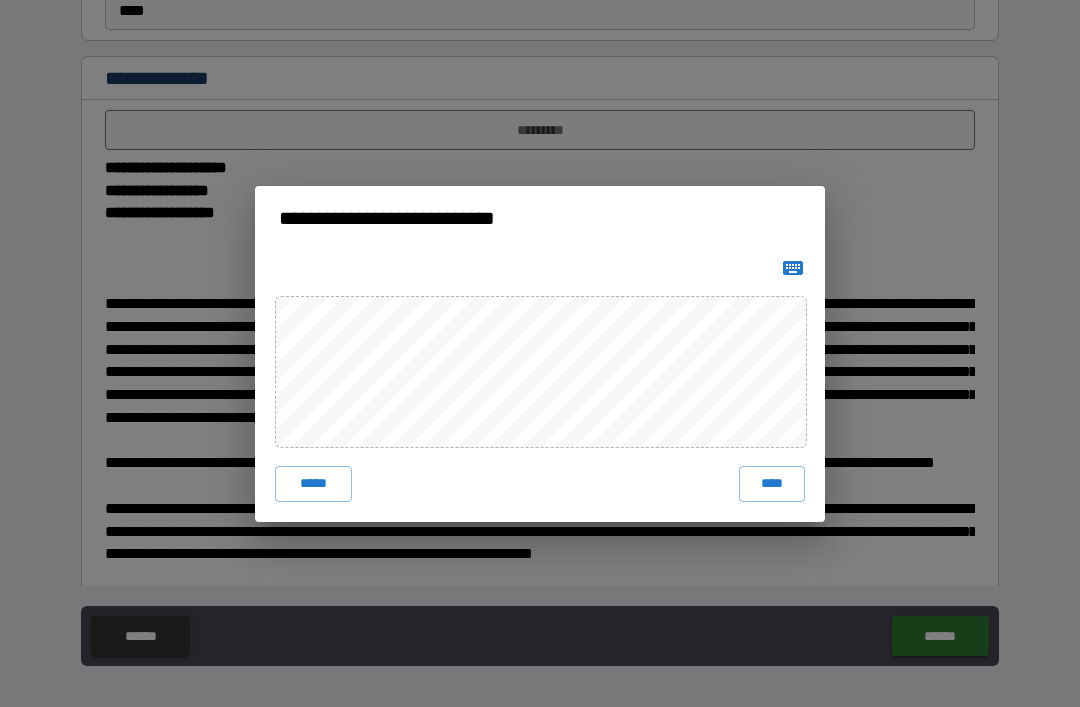 click on "****" at bounding box center [772, 484] 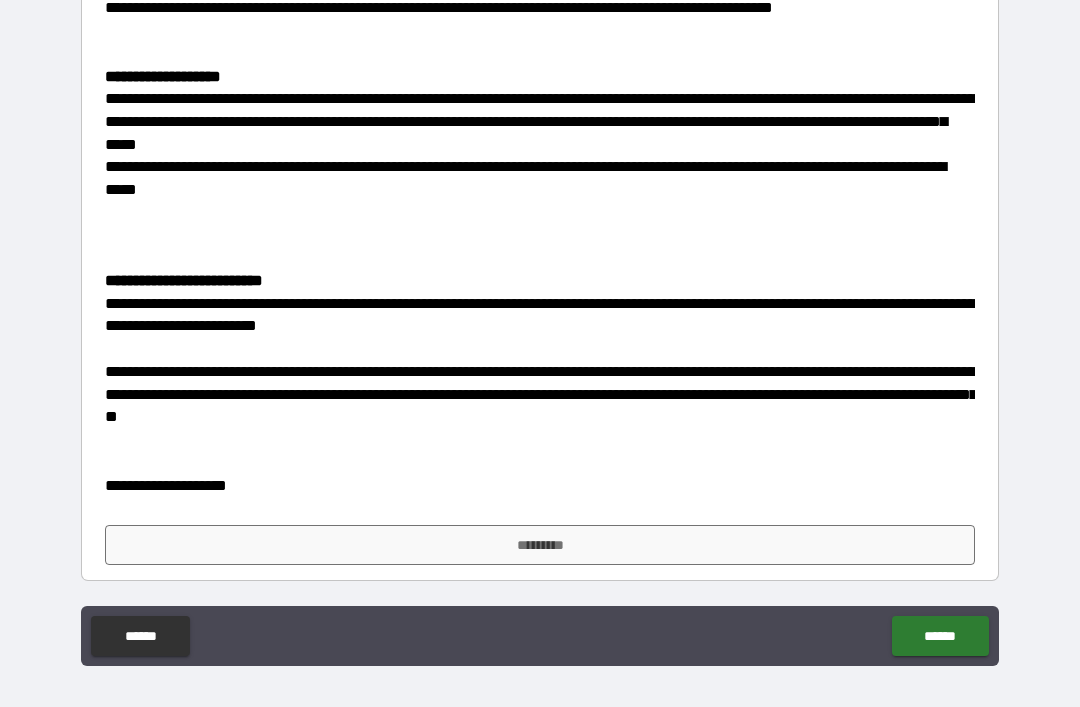 scroll, scrollTop: 1590, scrollLeft: 0, axis: vertical 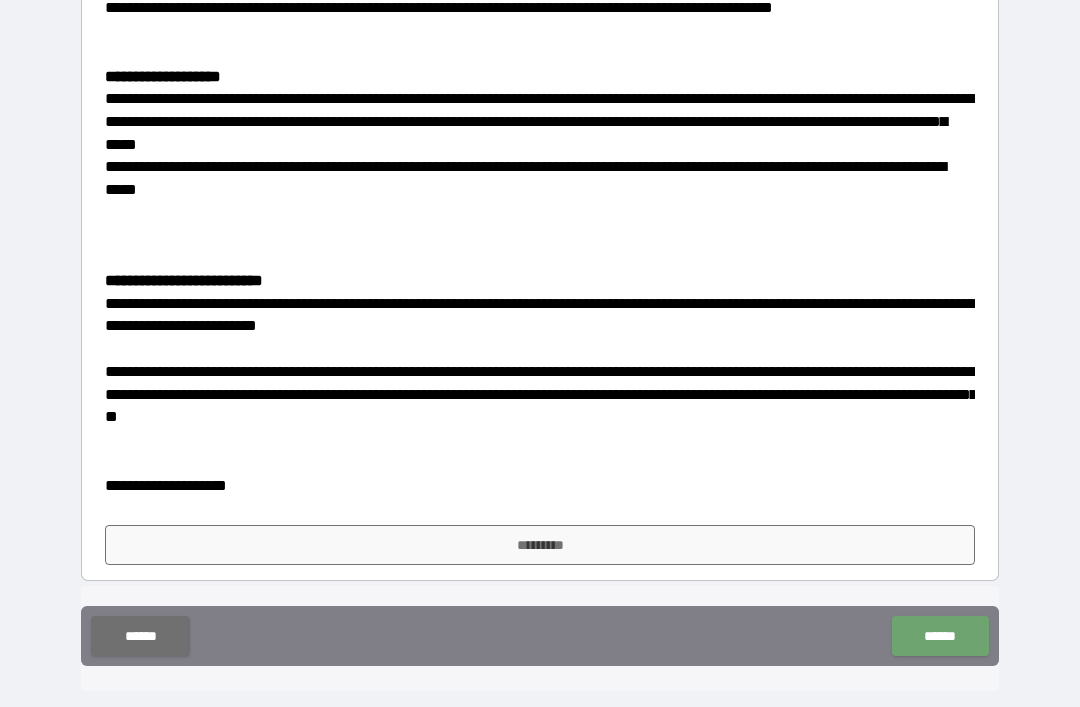 click on "******" at bounding box center [940, 636] 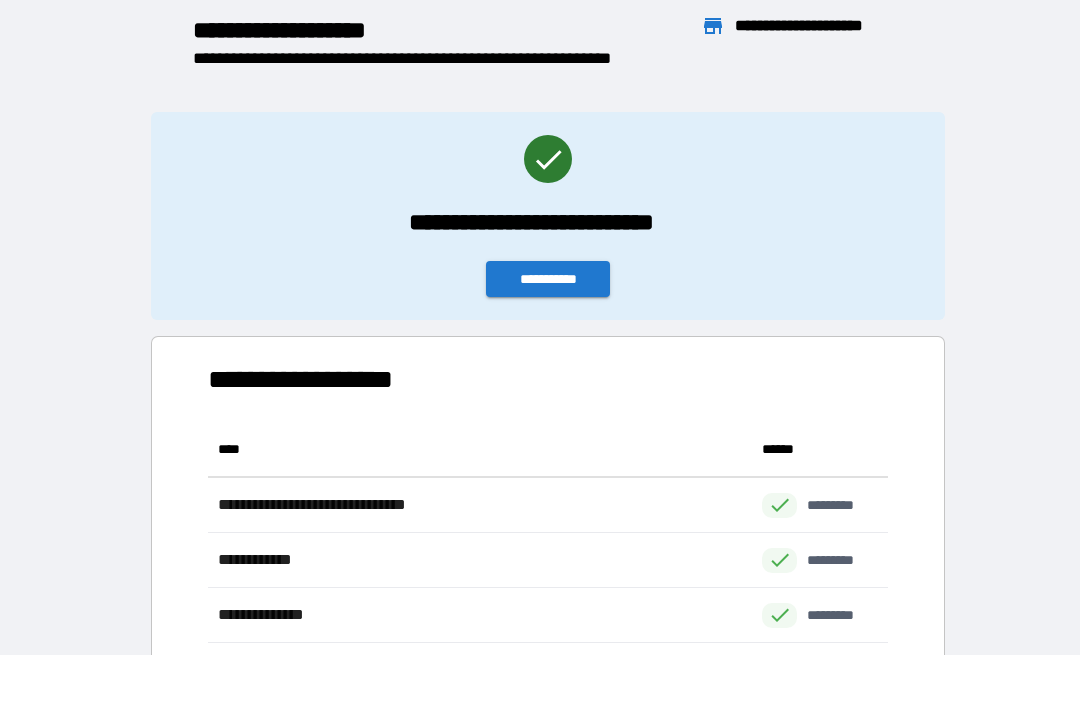 scroll, scrollTop: 1, scrollLeft: 1, axis: both 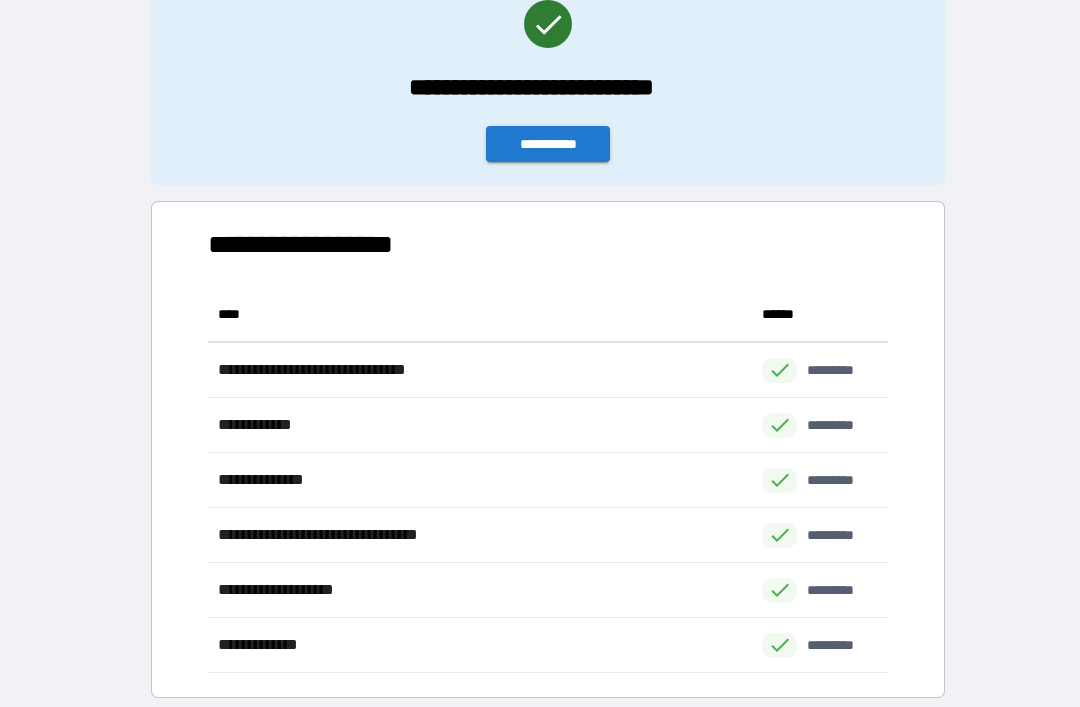 click on "**********" at bounding box center [548, 144] 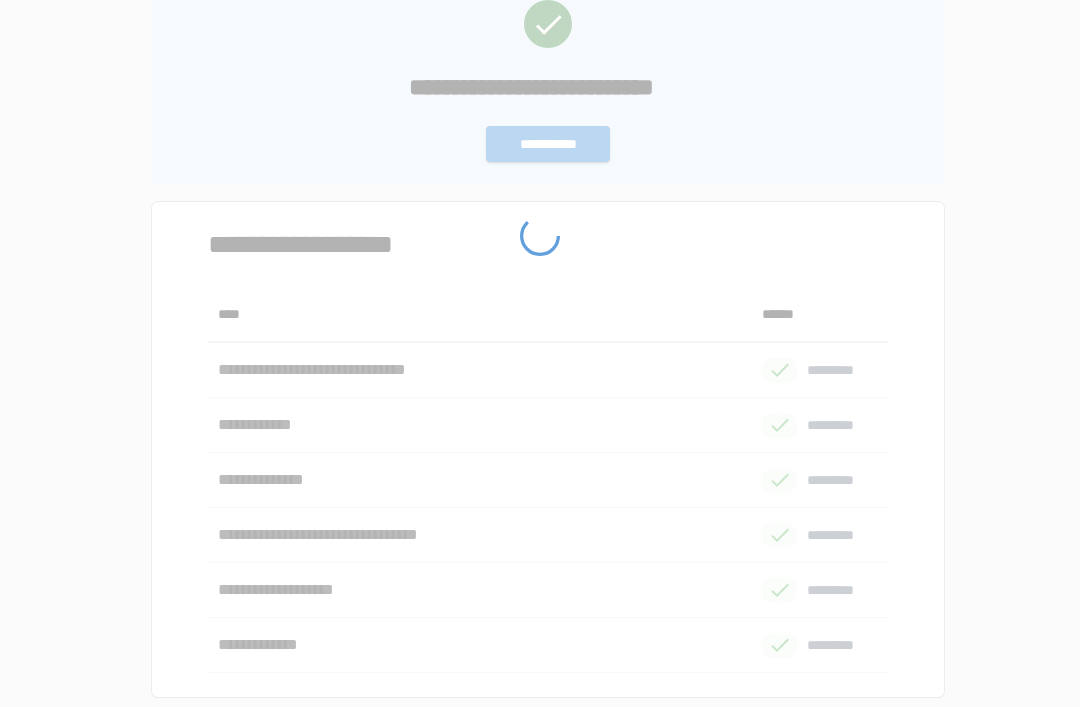 scroll, scrollTop: 0, scrollLeft: 0, axis: both 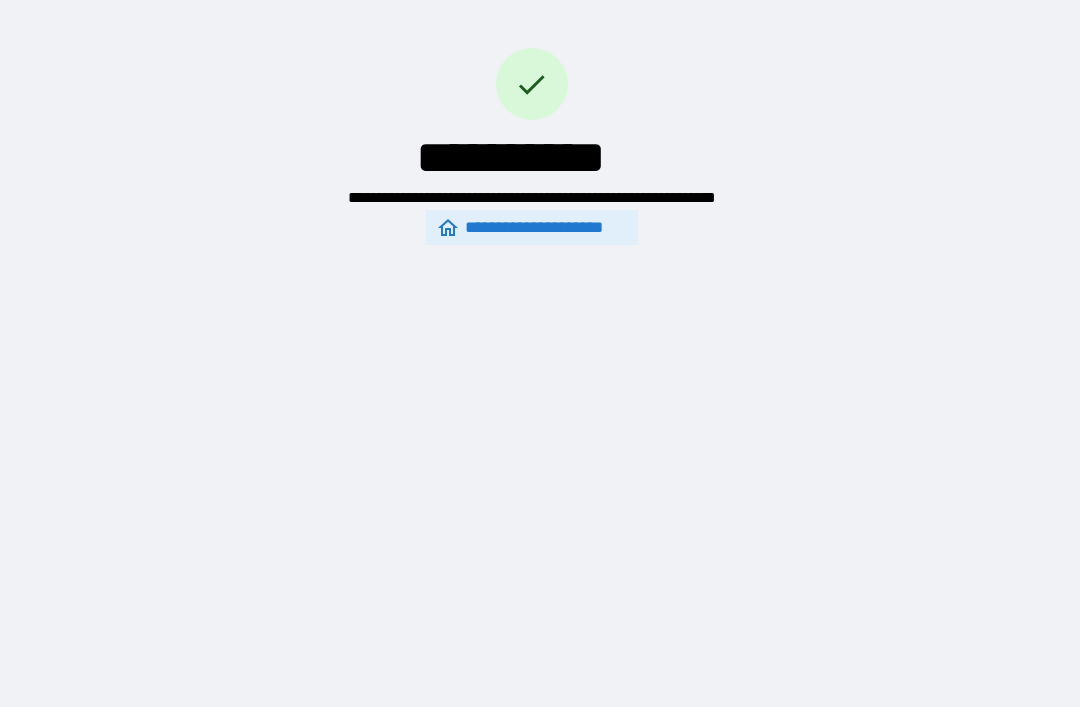 click on "**********" at bounding box center (532, 227) 